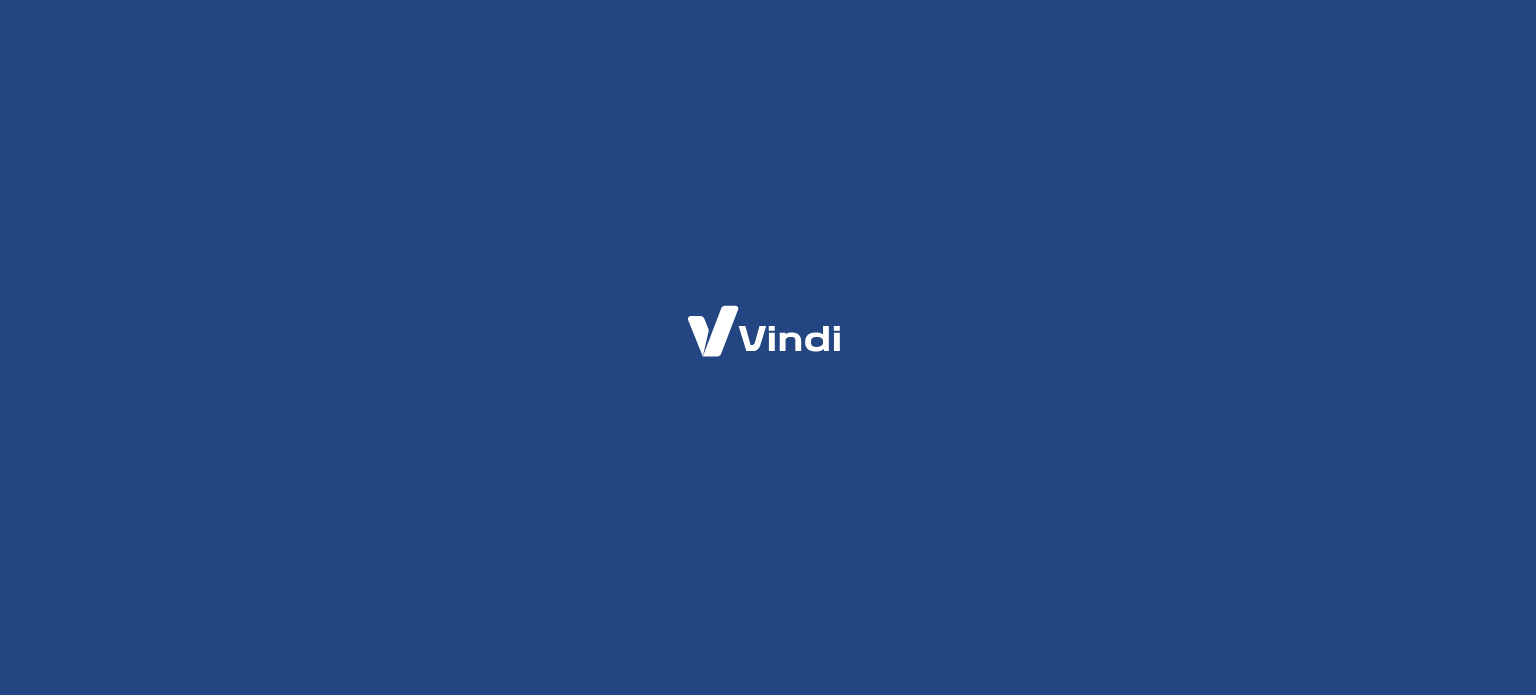 scroll, scrollTop: 0, scrollLeft: 0, axis: both 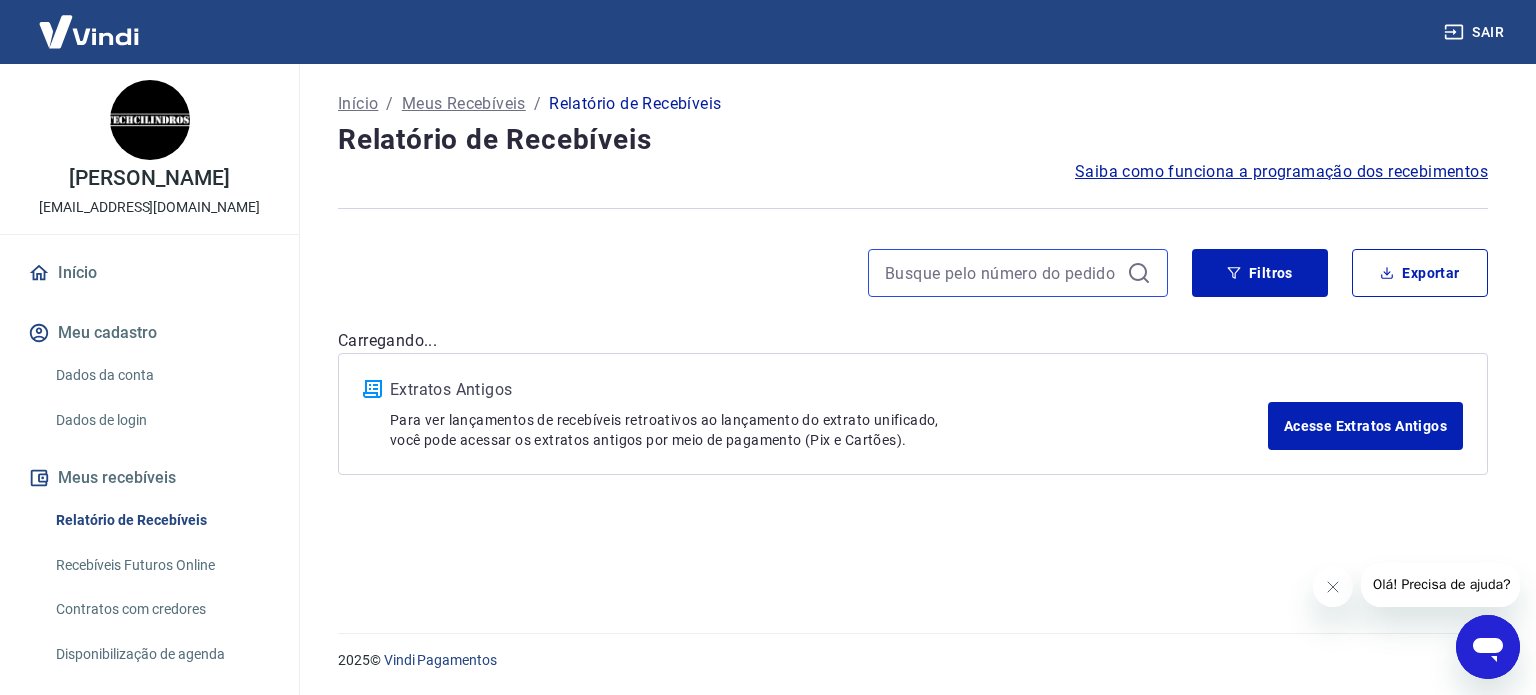click at bounding box center (1002, 273) 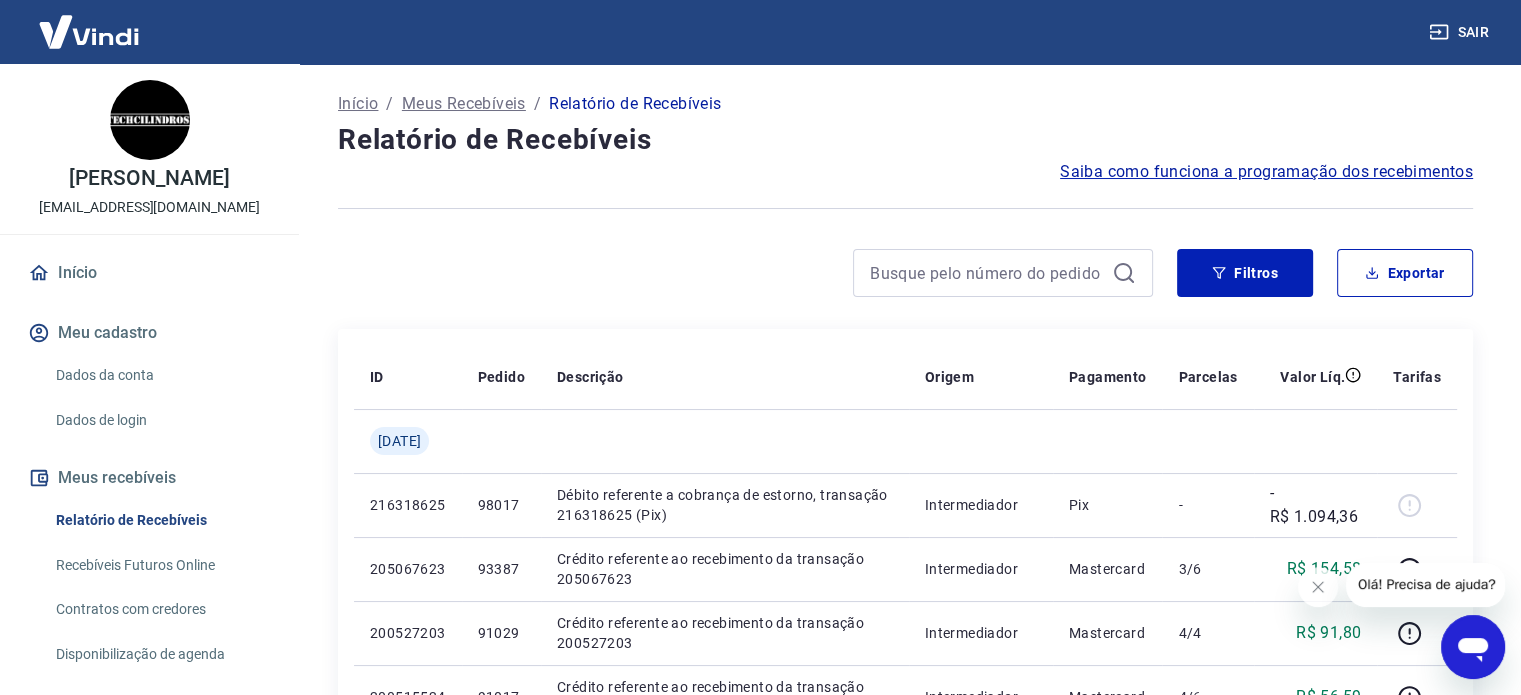click at bounding box center (1003, 273) 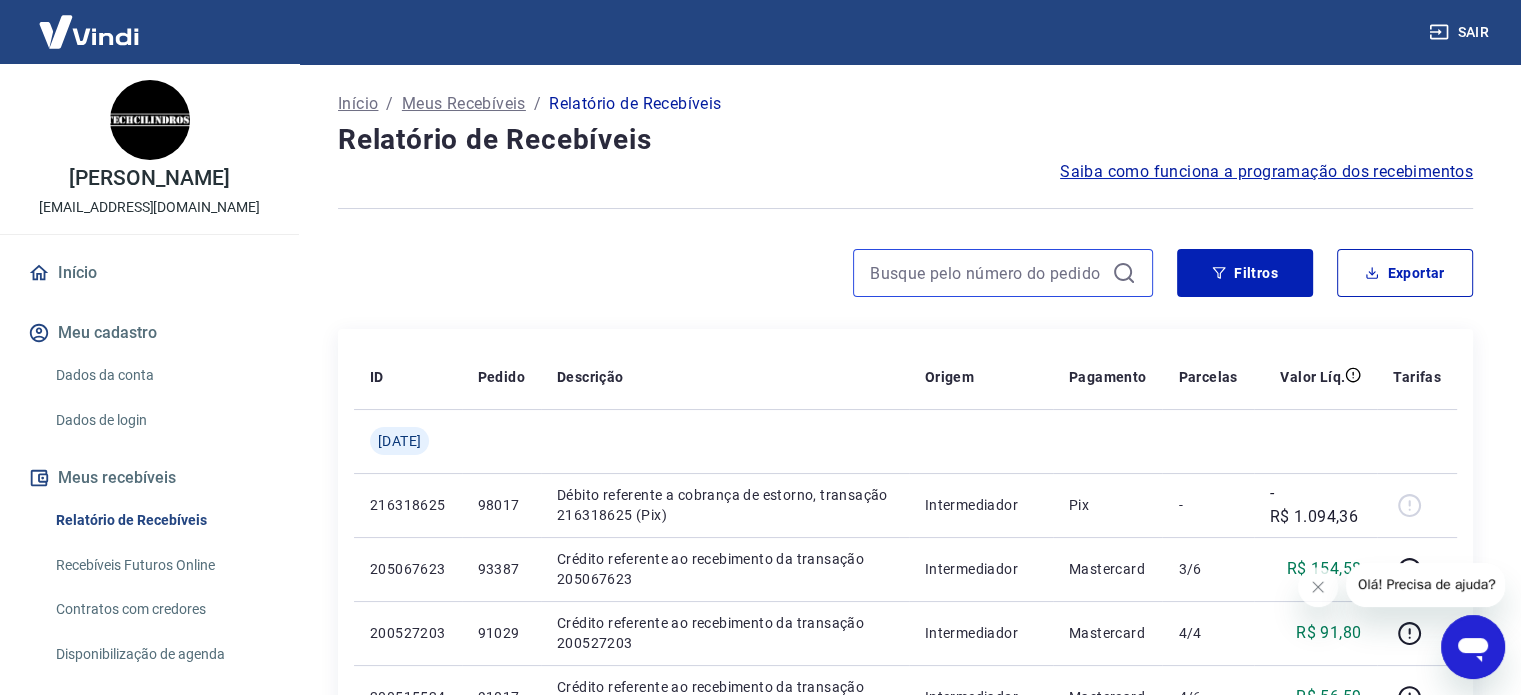 click at bounding box center [987, 273] 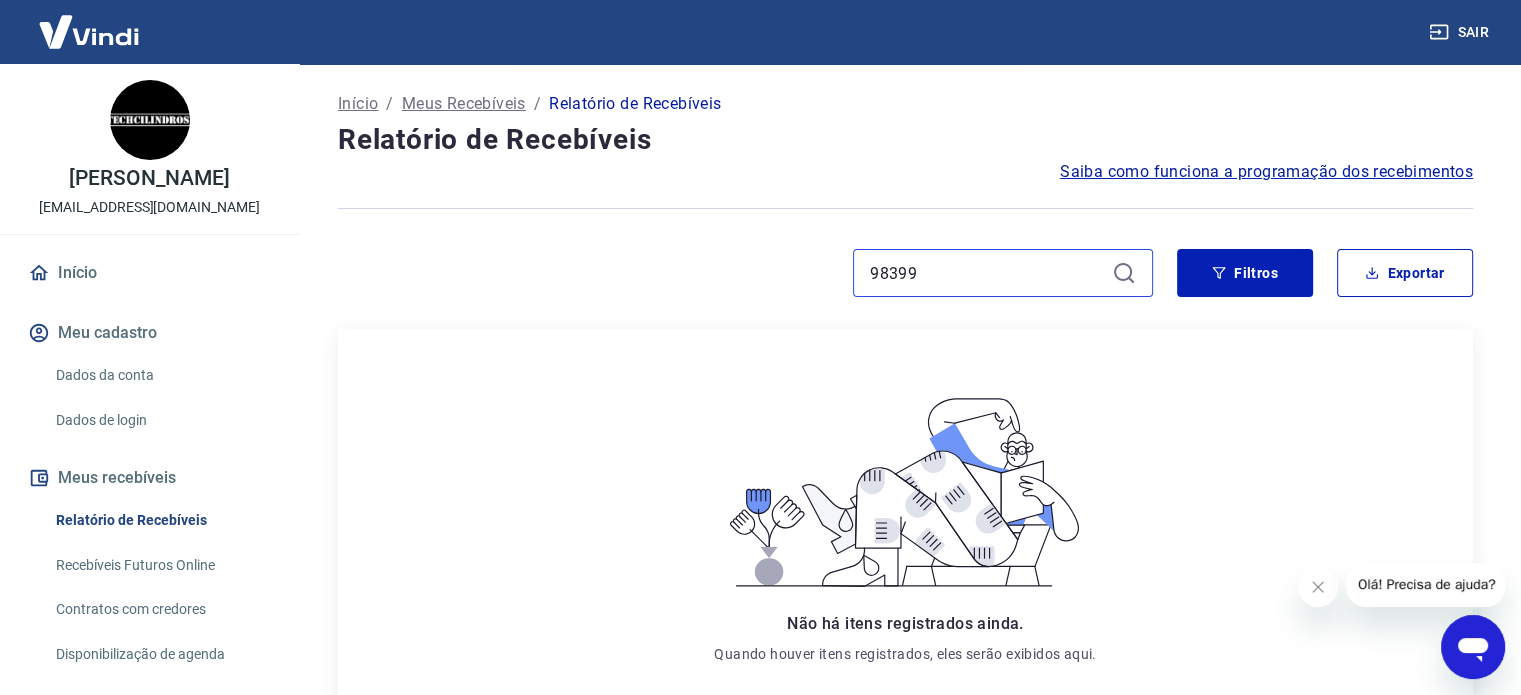 type on "98399" 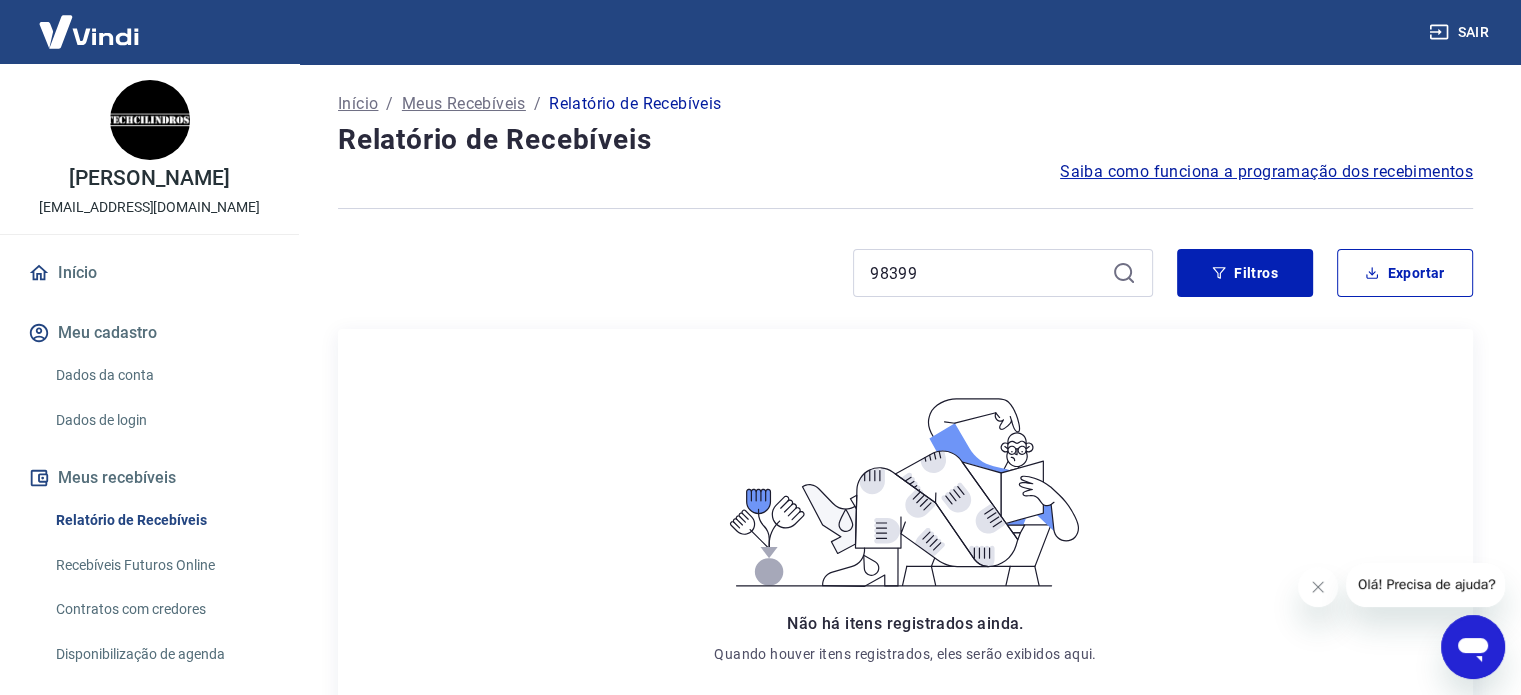 click on "Recebíveis Futuros Online" at bounding box center [161, 565] 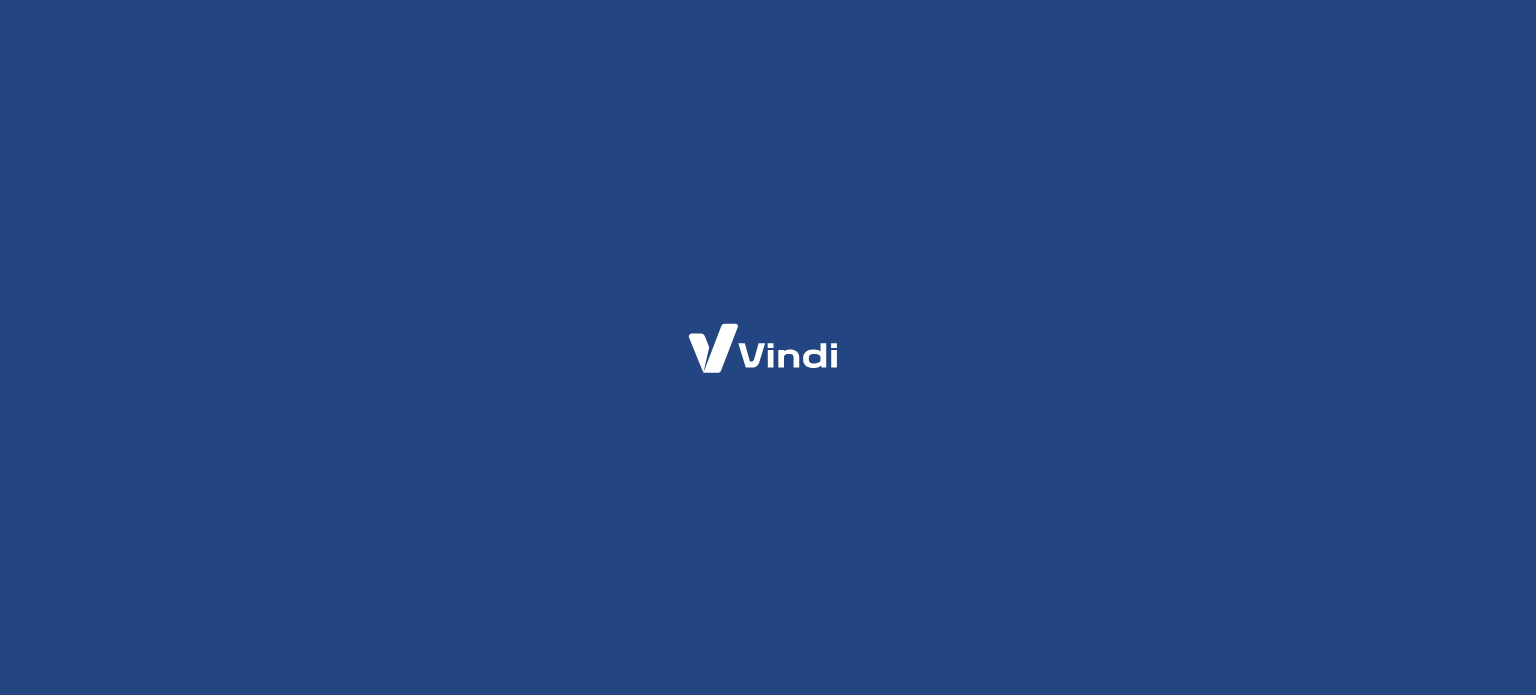 scroll, scrollTop: 0, scrollLeft: 0, axis: both 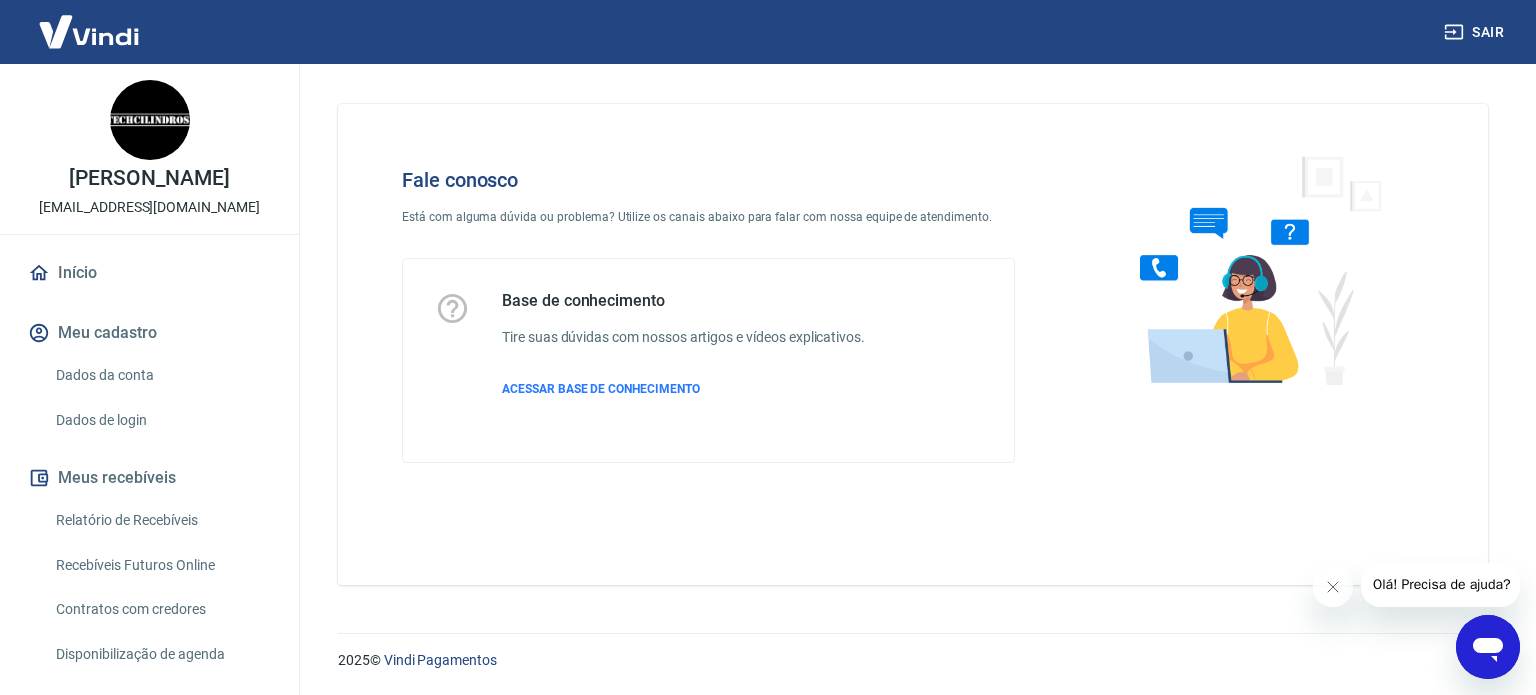 click 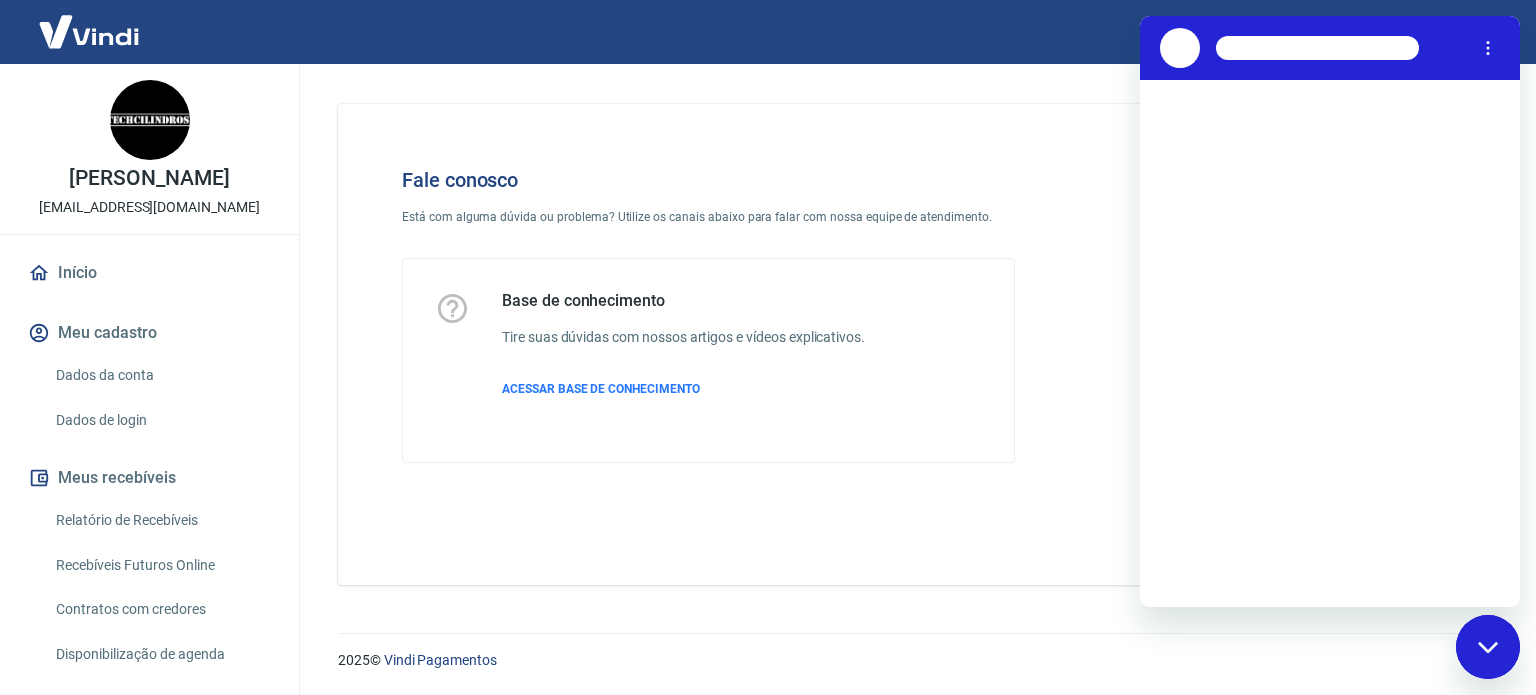scroll, scrollTop: 0, scrollLeft: 0, axis: both 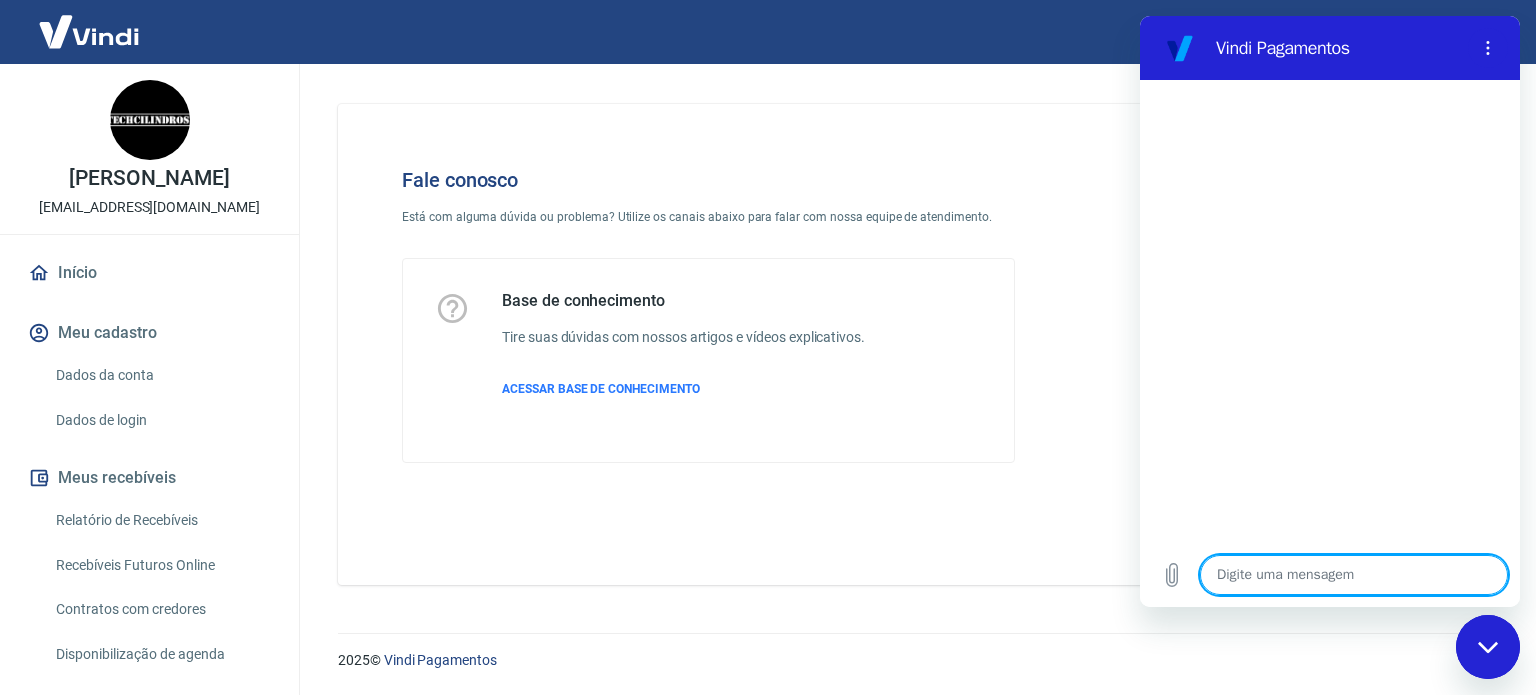 click at bounding box center [1354, 575] 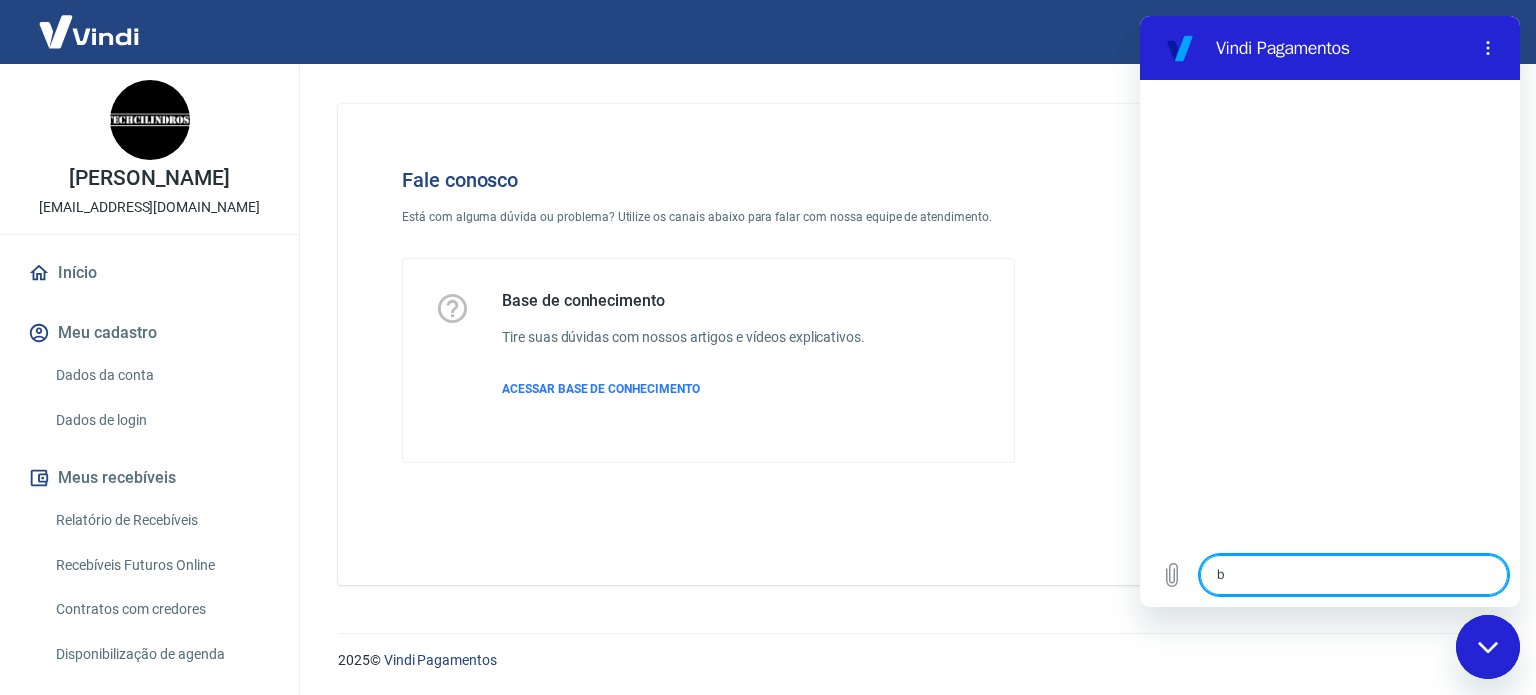 type on "bo" 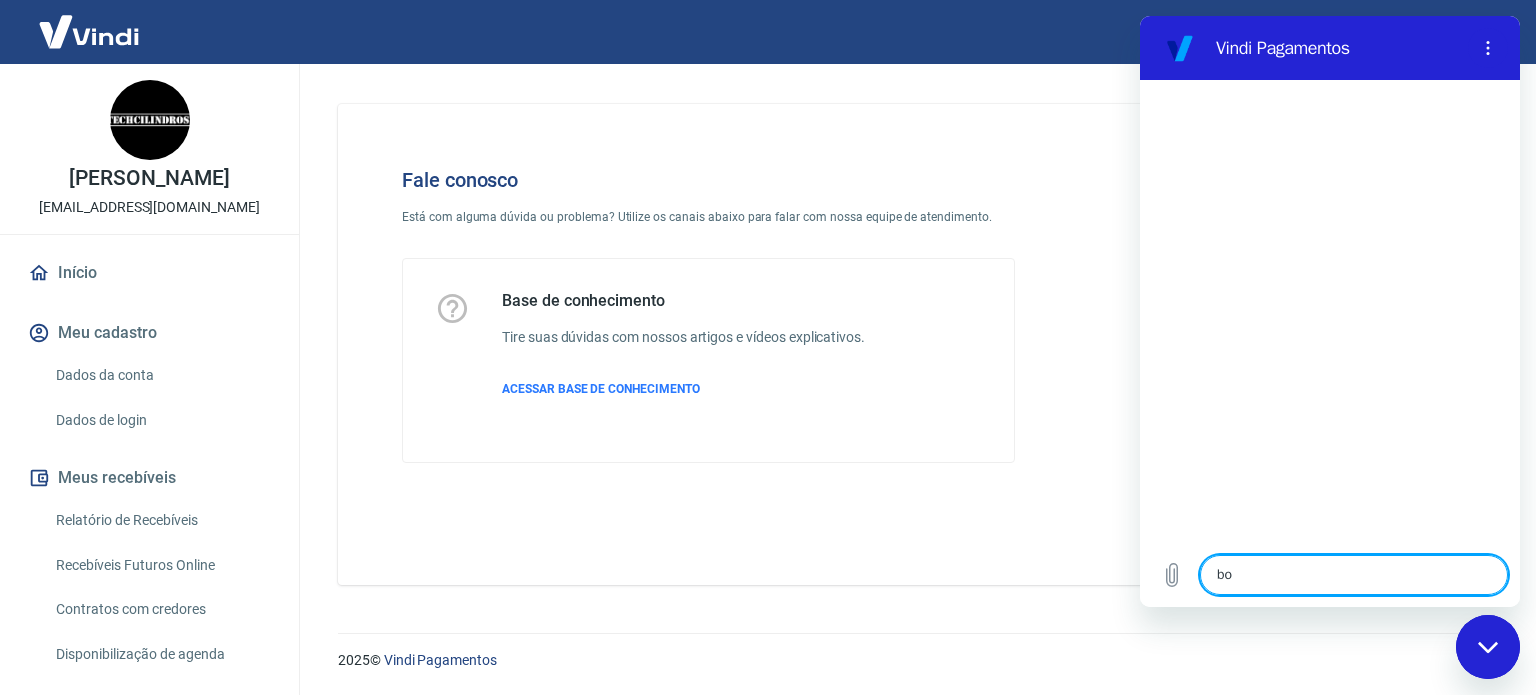 type on "x" 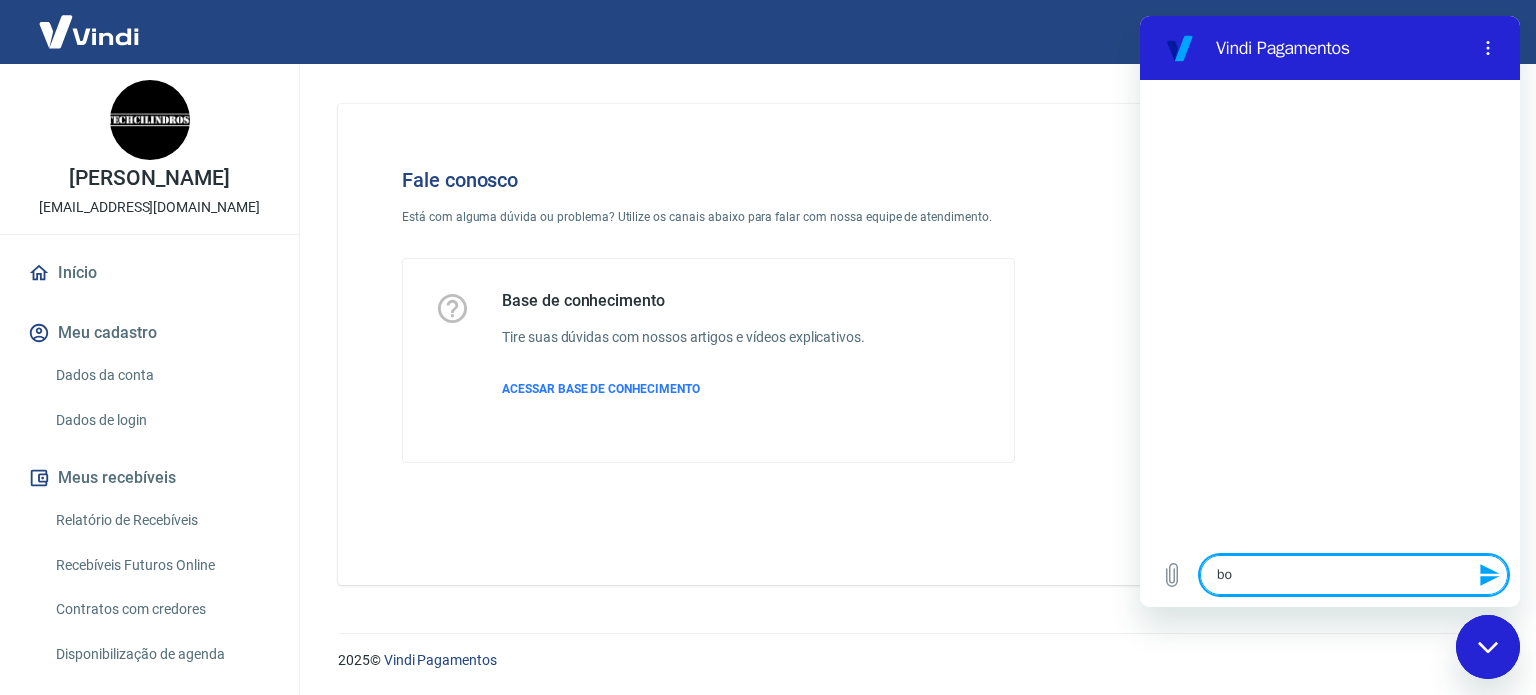 type on "bom" 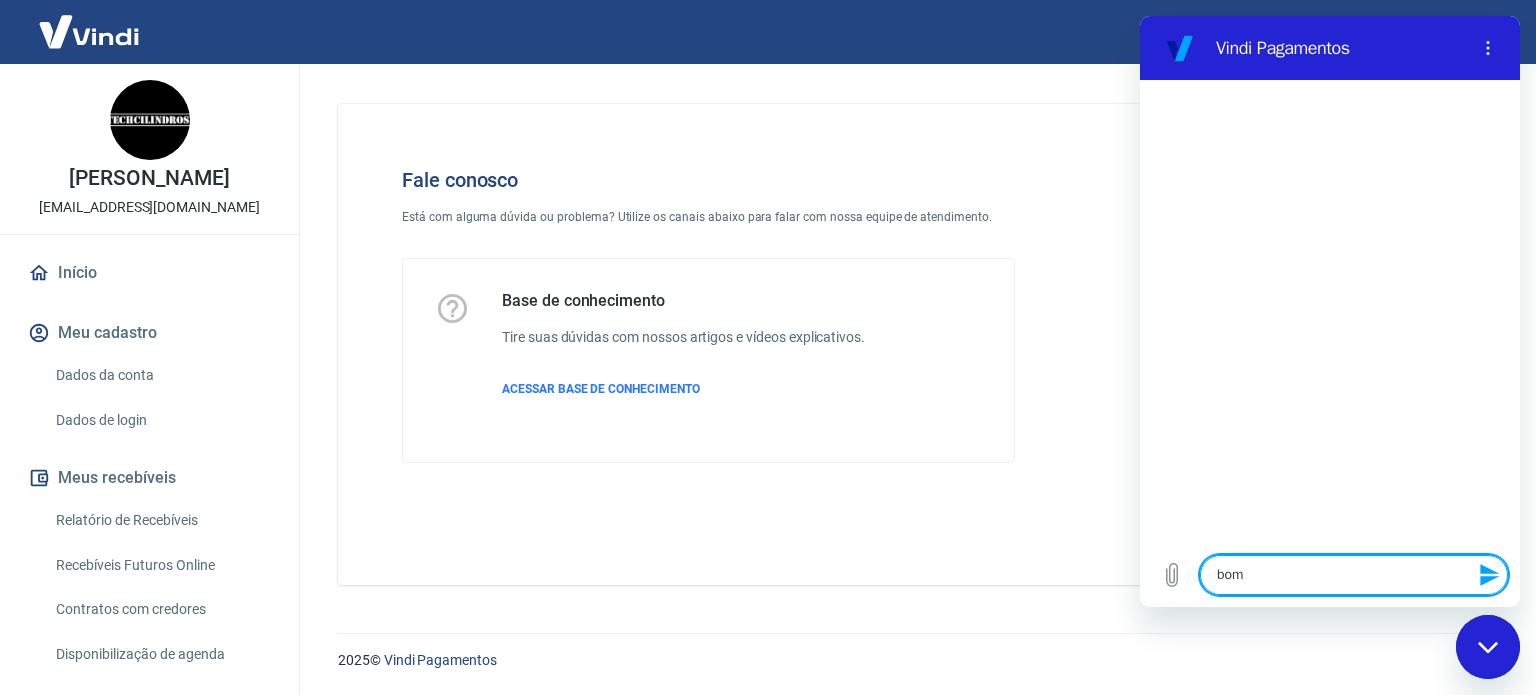 type on "bom" 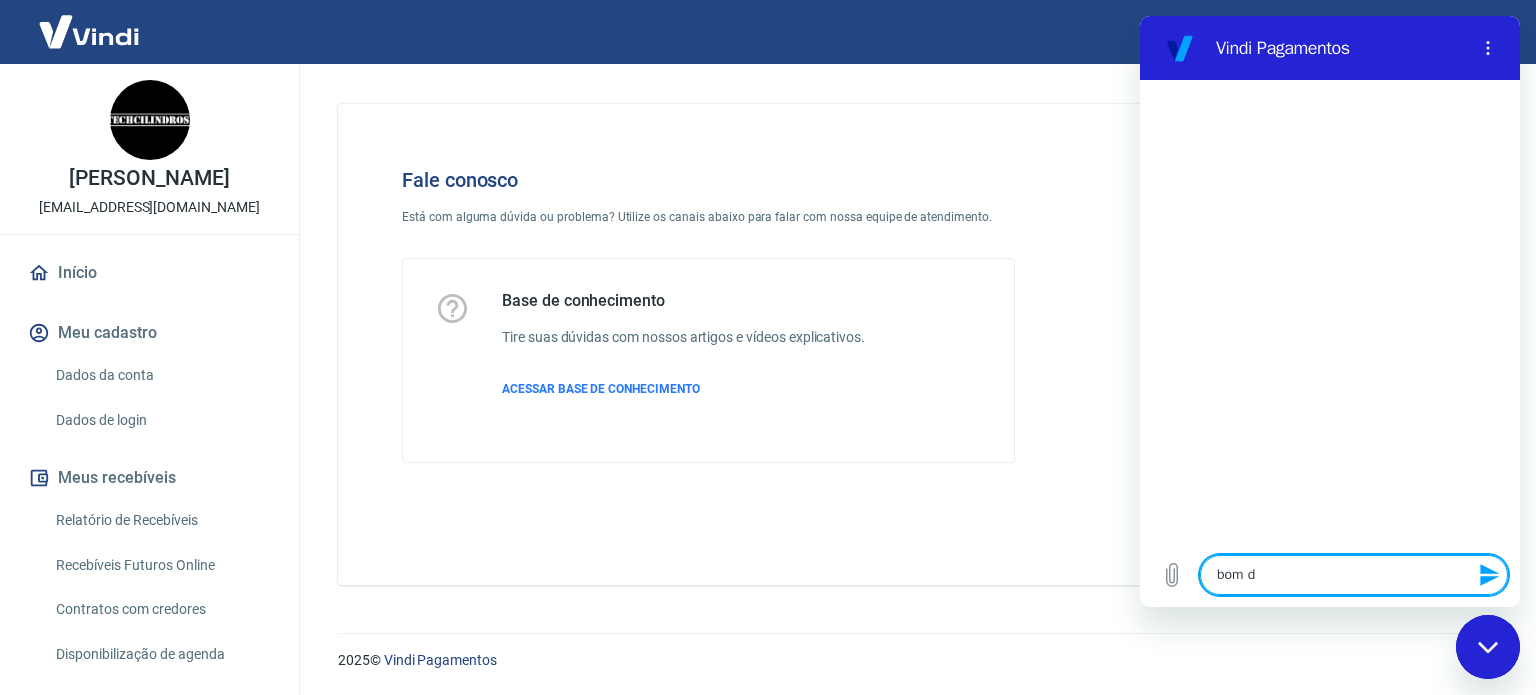 type on "x" 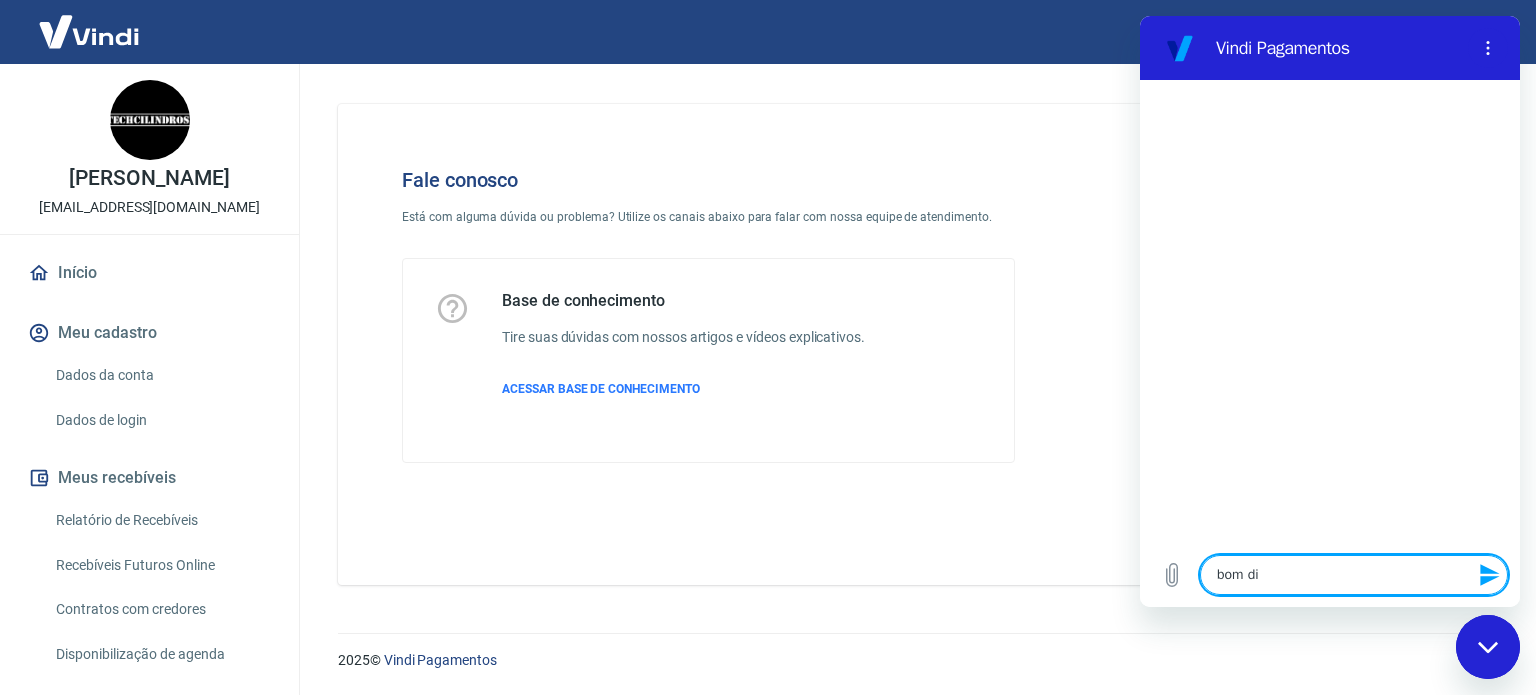 type on "bom dia" 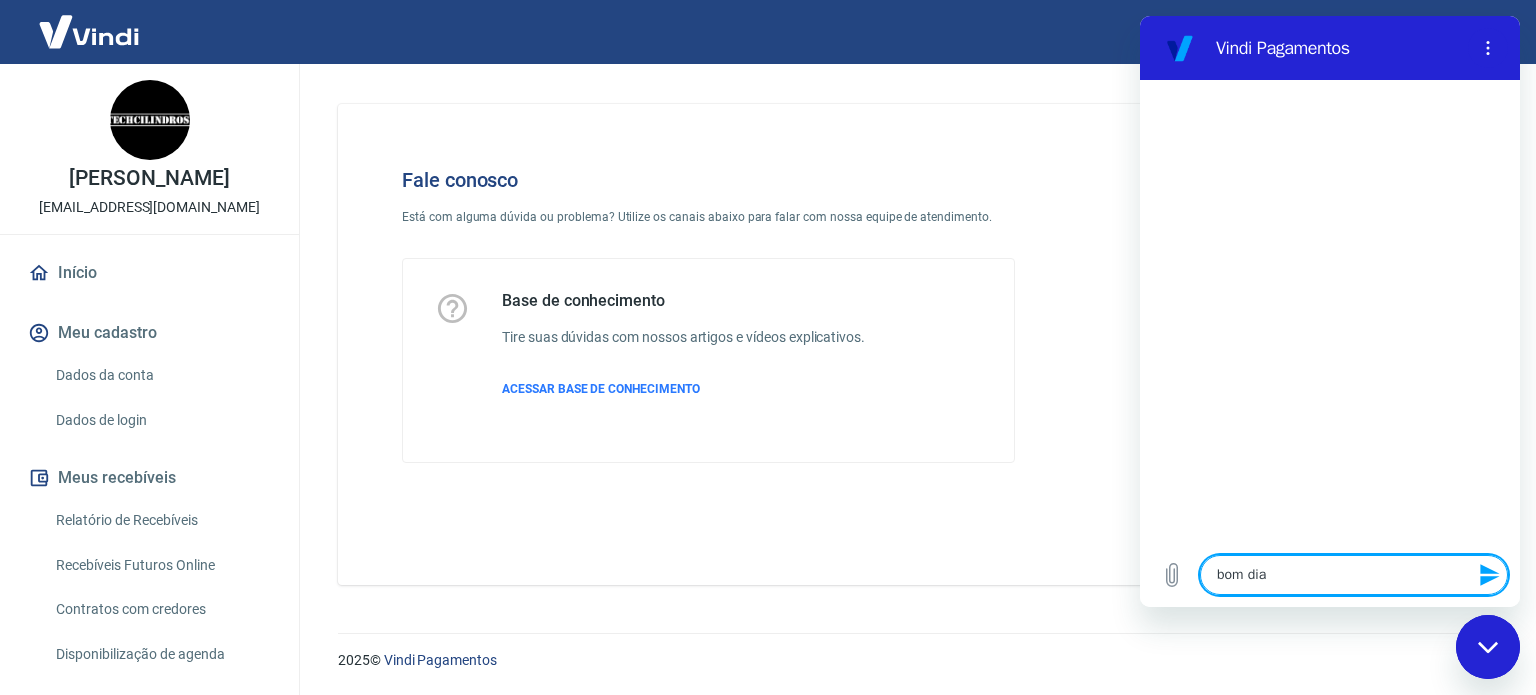 type on "bom dia." 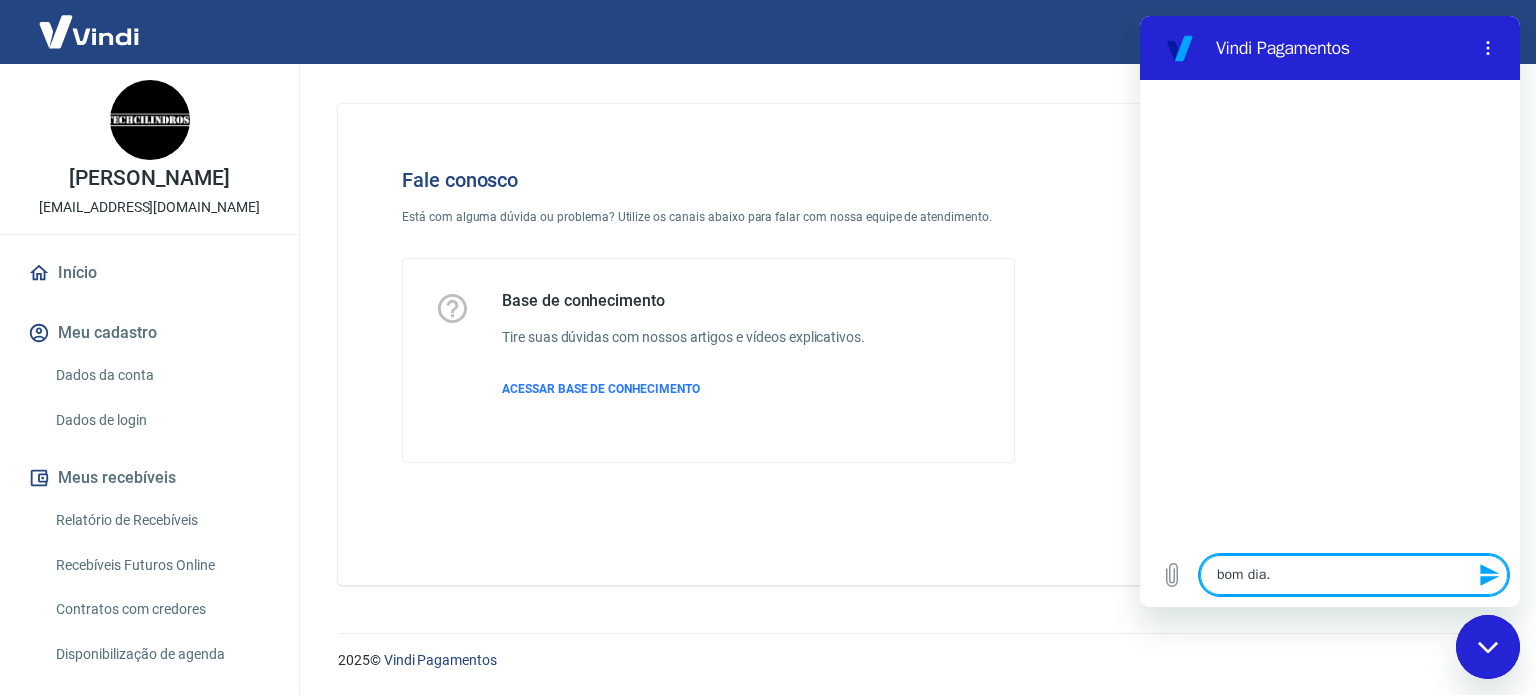 type on "bom dia." 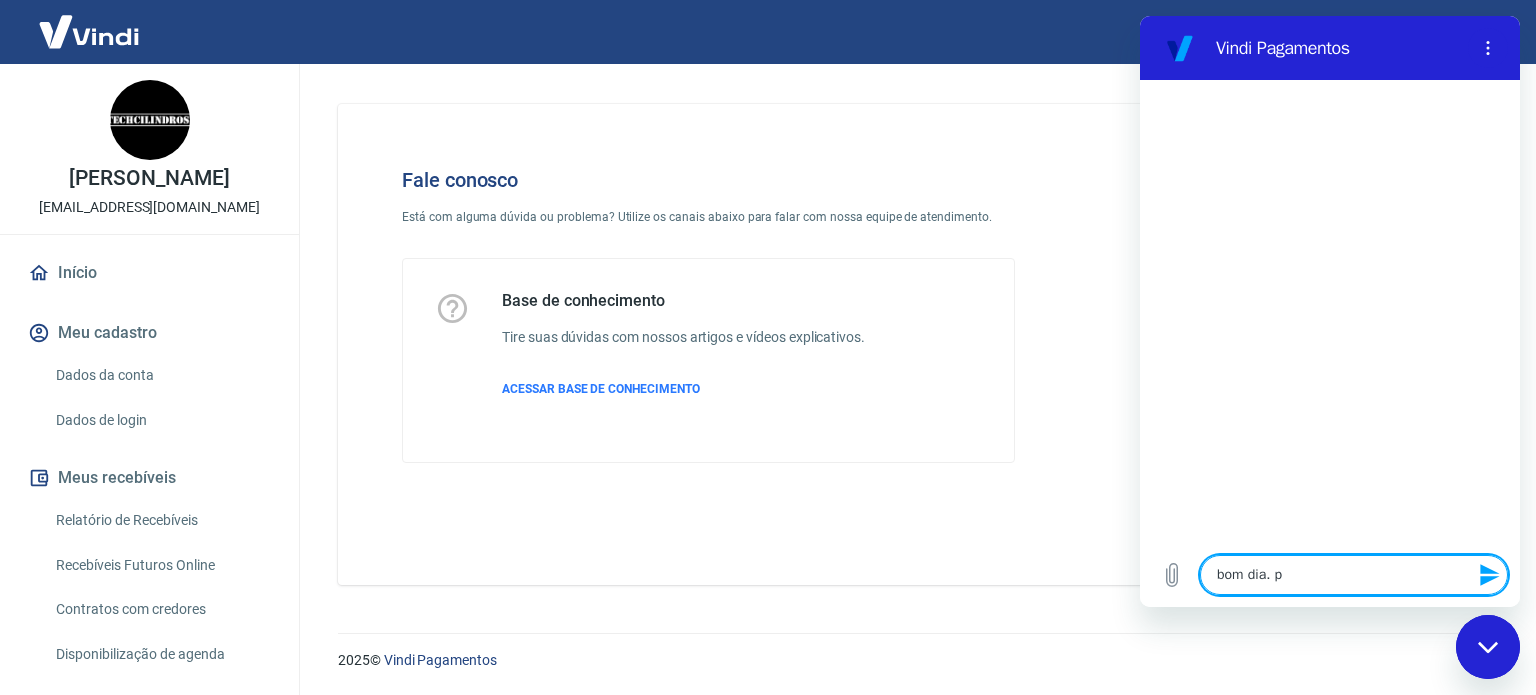 type on "bom dia. pr" 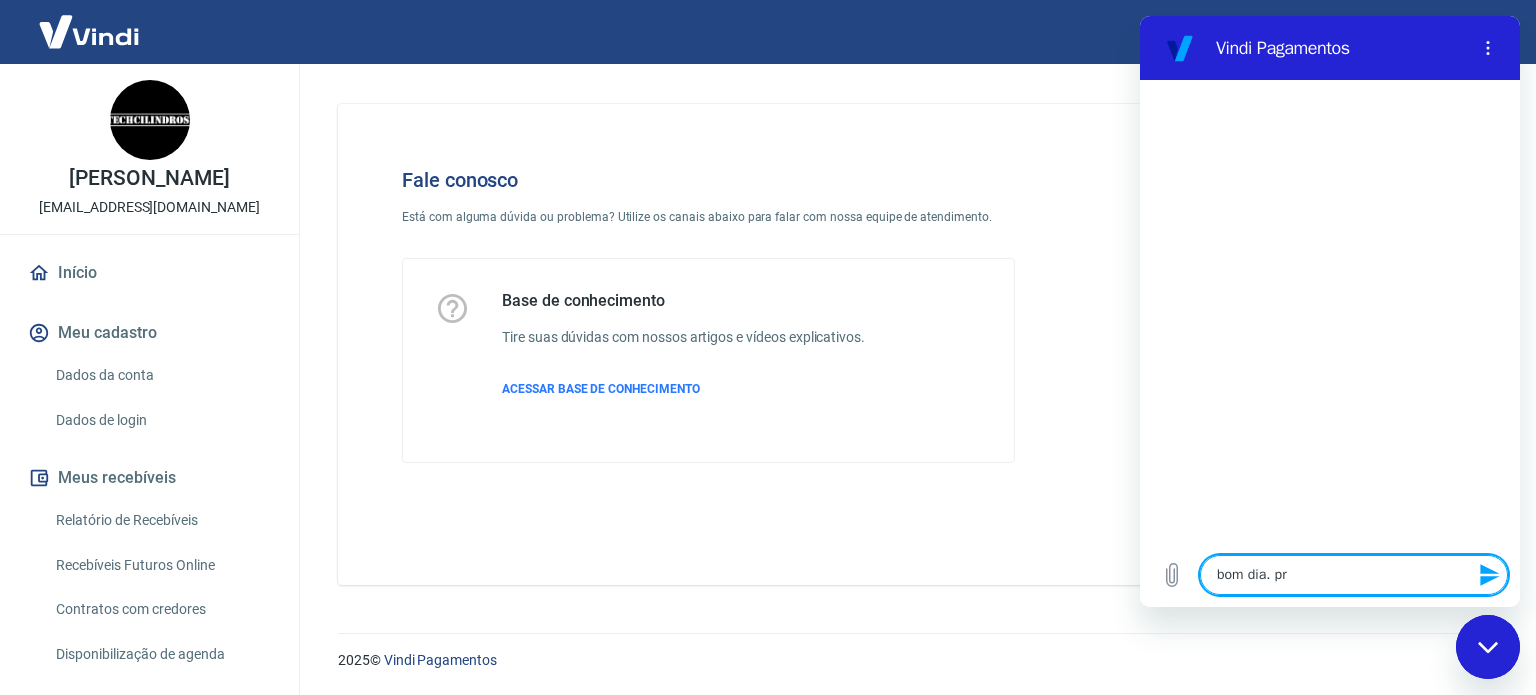 type on "bom dia. pre" 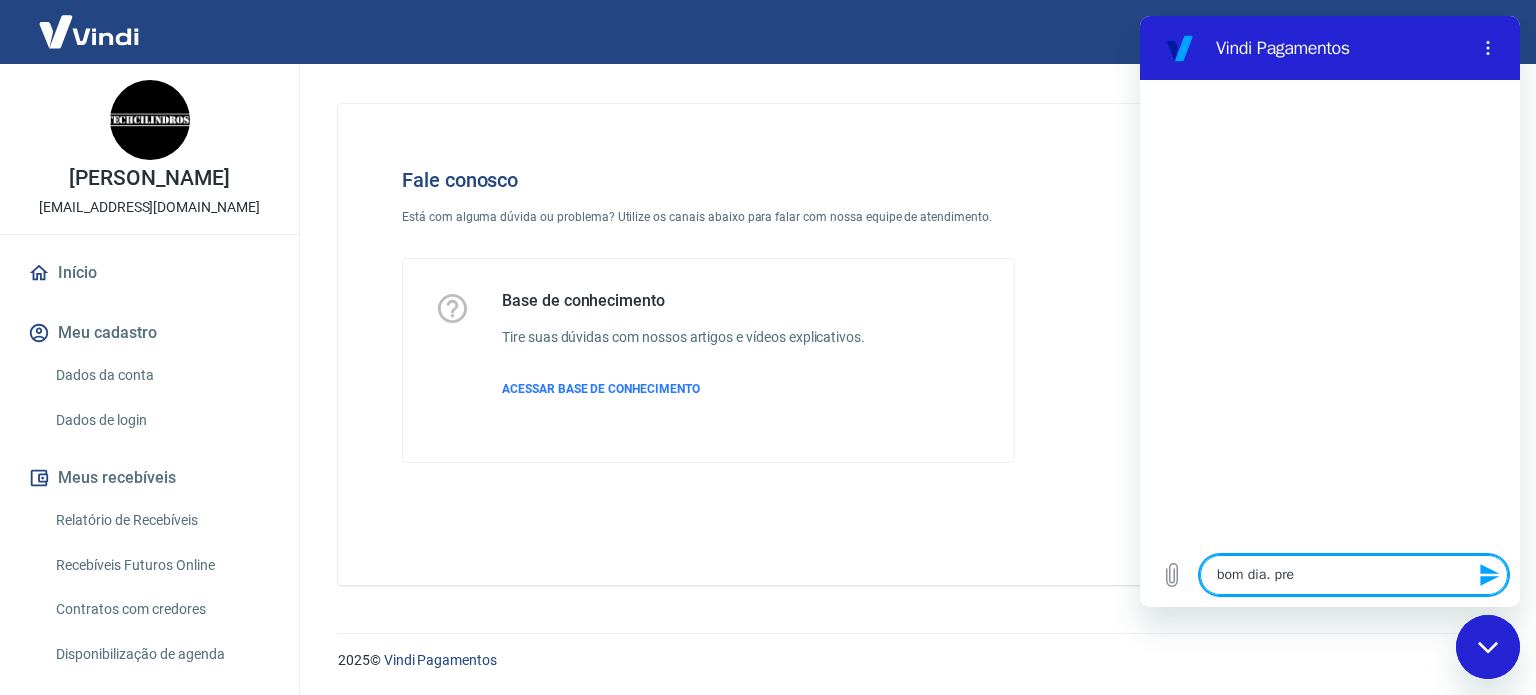 type on "bom dia. prec" 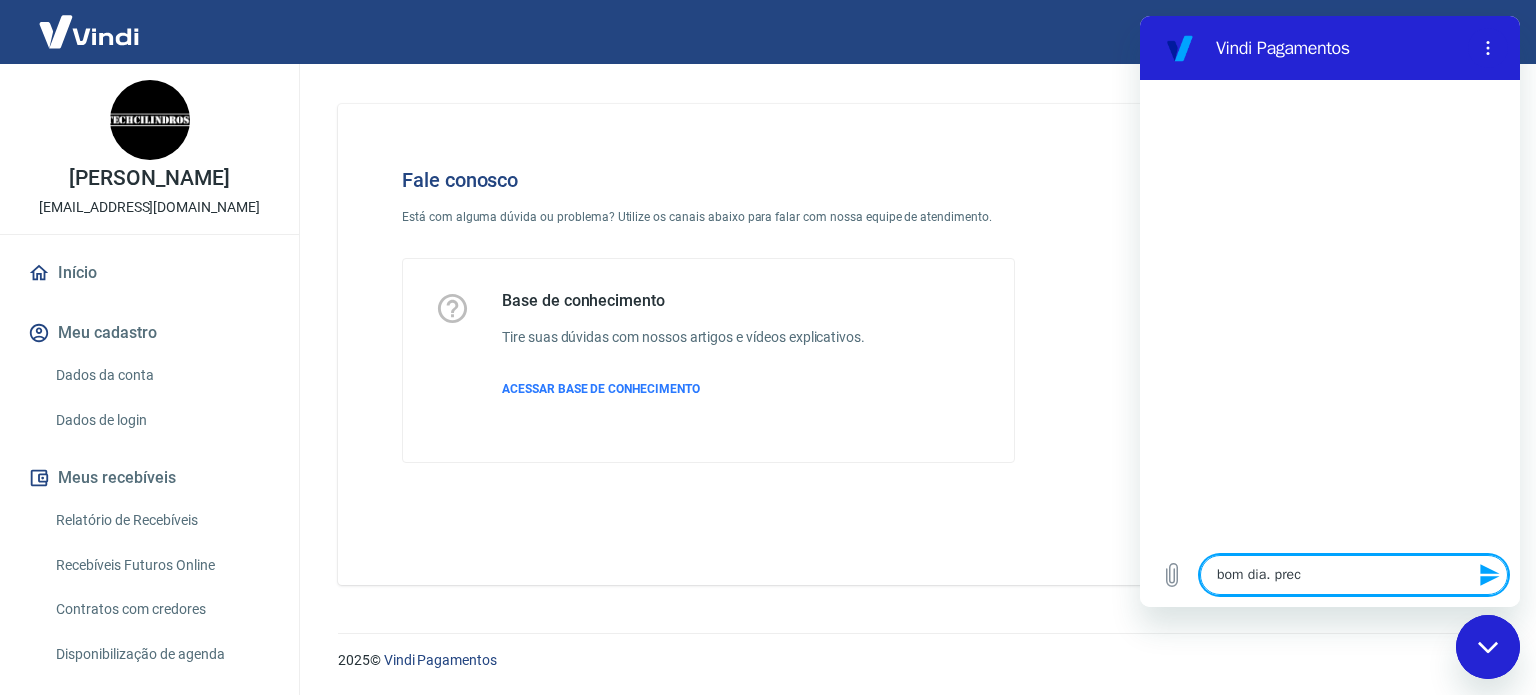 type on "bom dia. preci" 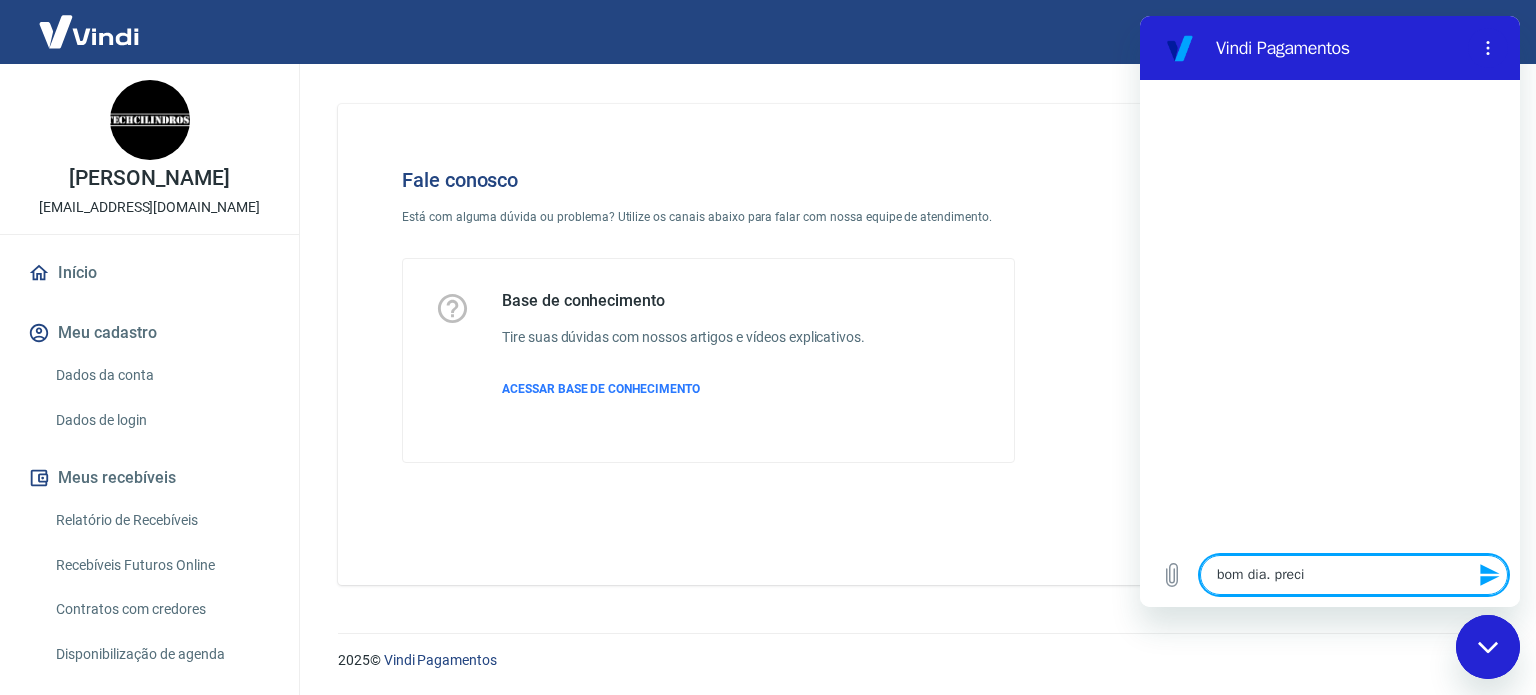 type on "bom dia. precis" 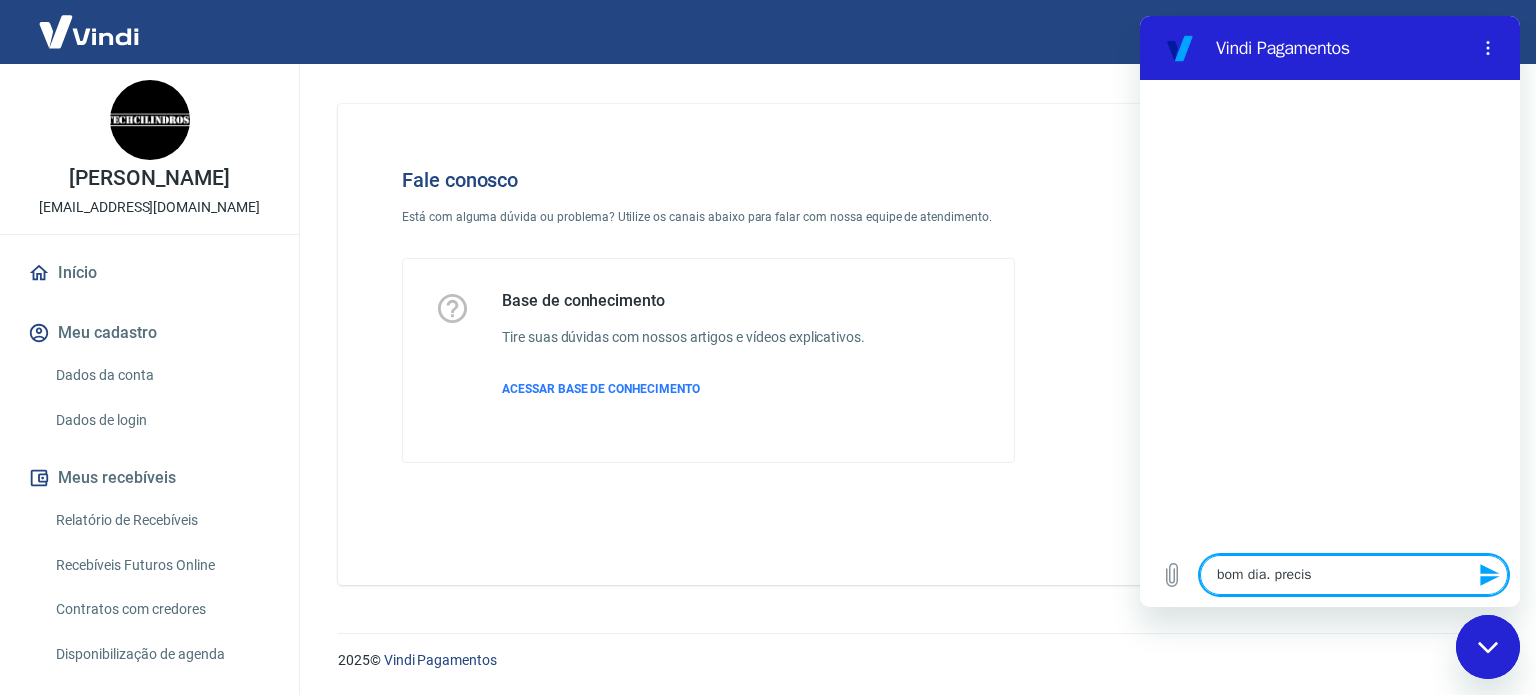 type on "bom dia. preciso" 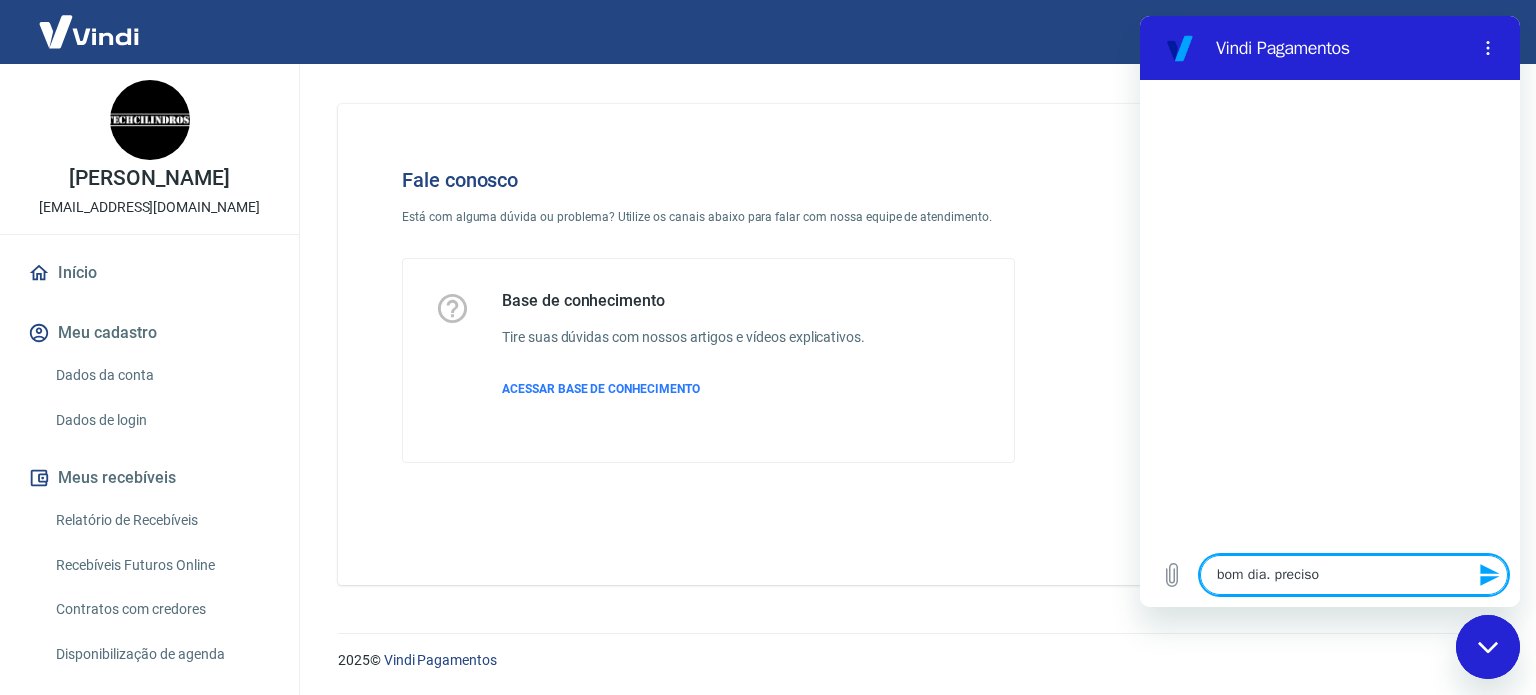 type on "bom dia. preciso" 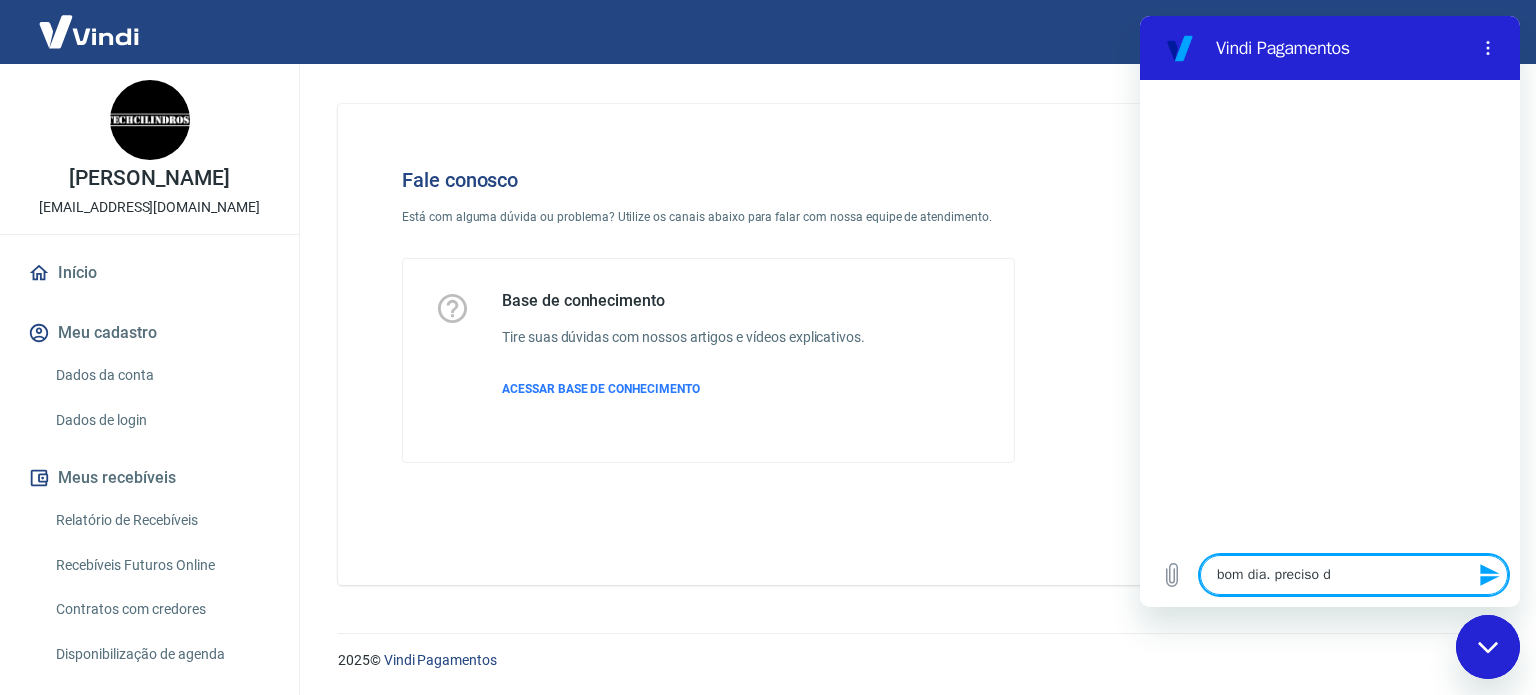 type on "bom dia. preciso de" 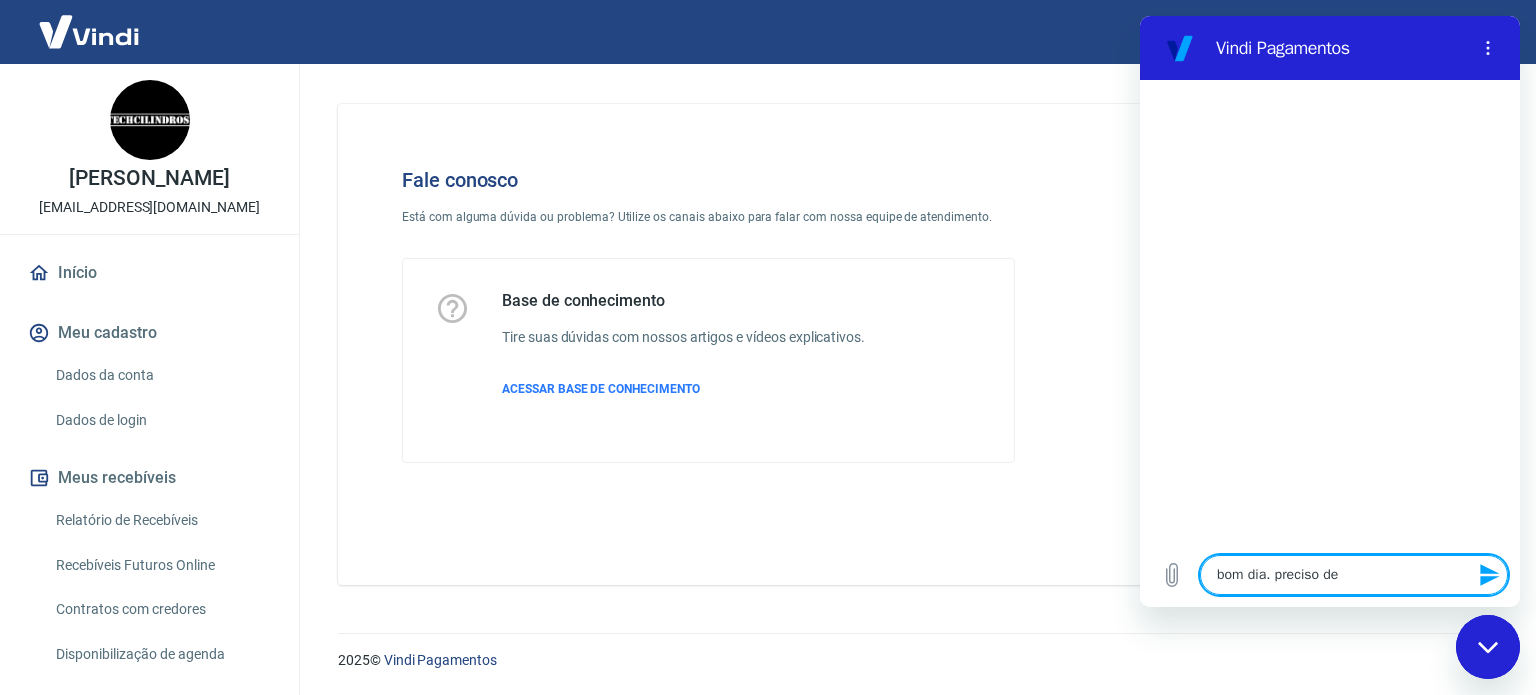 type on "bom dia. preciso de" 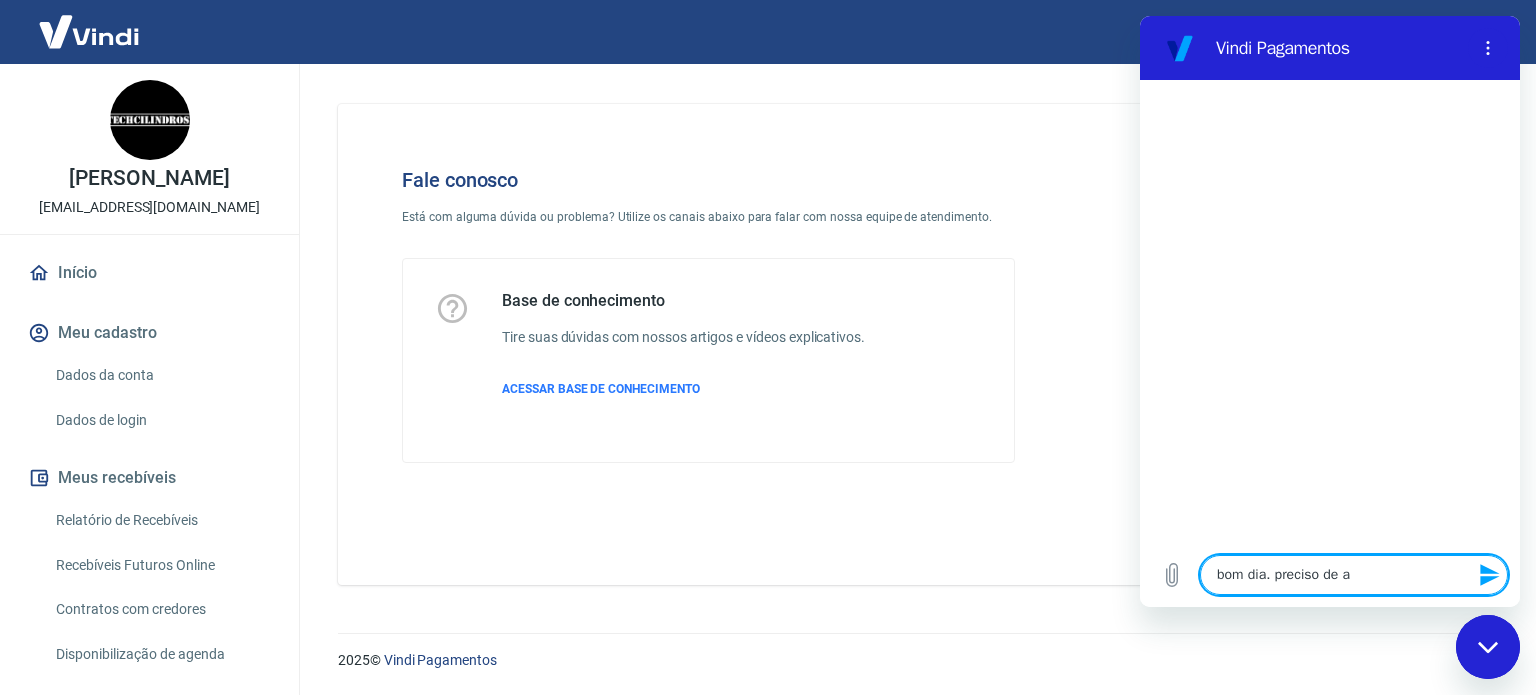 type on "bom dia. preciso de aj" 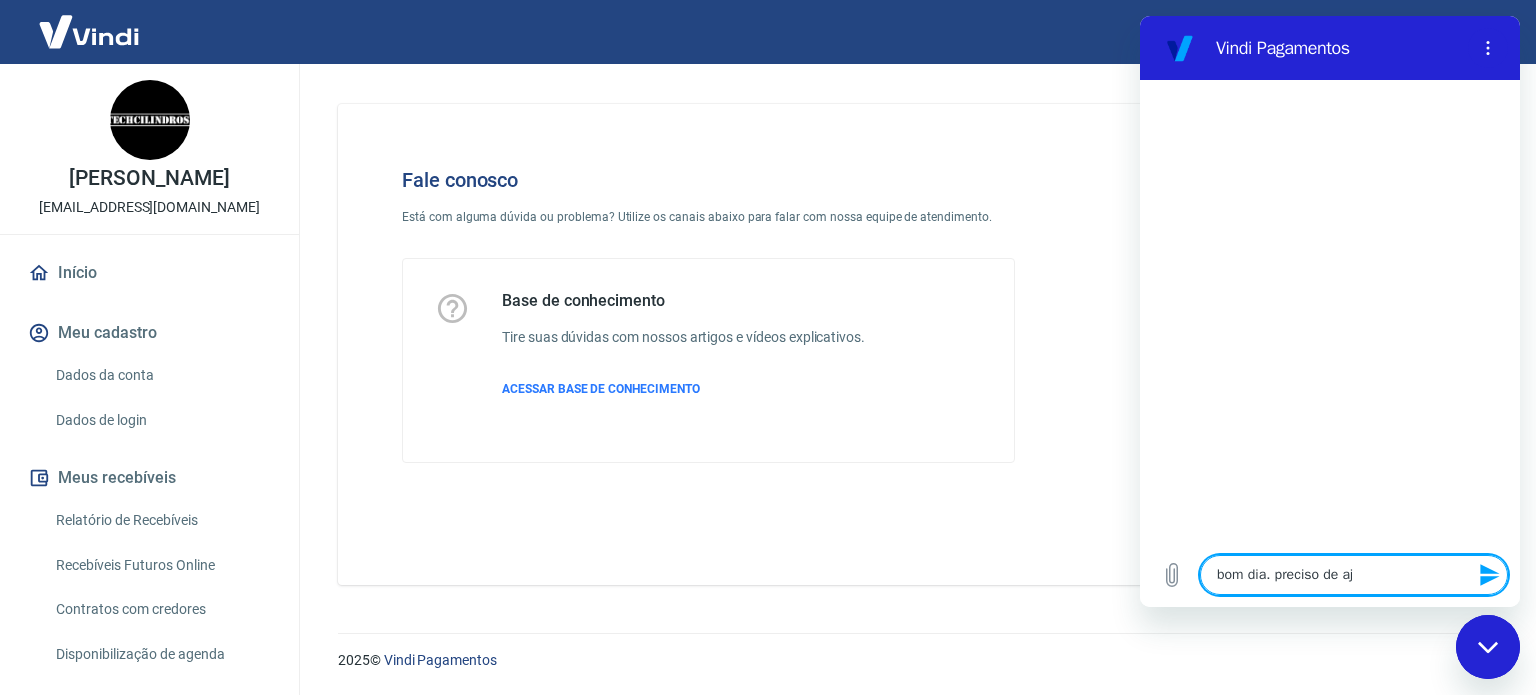 type on "bom dia. preciso de aju" 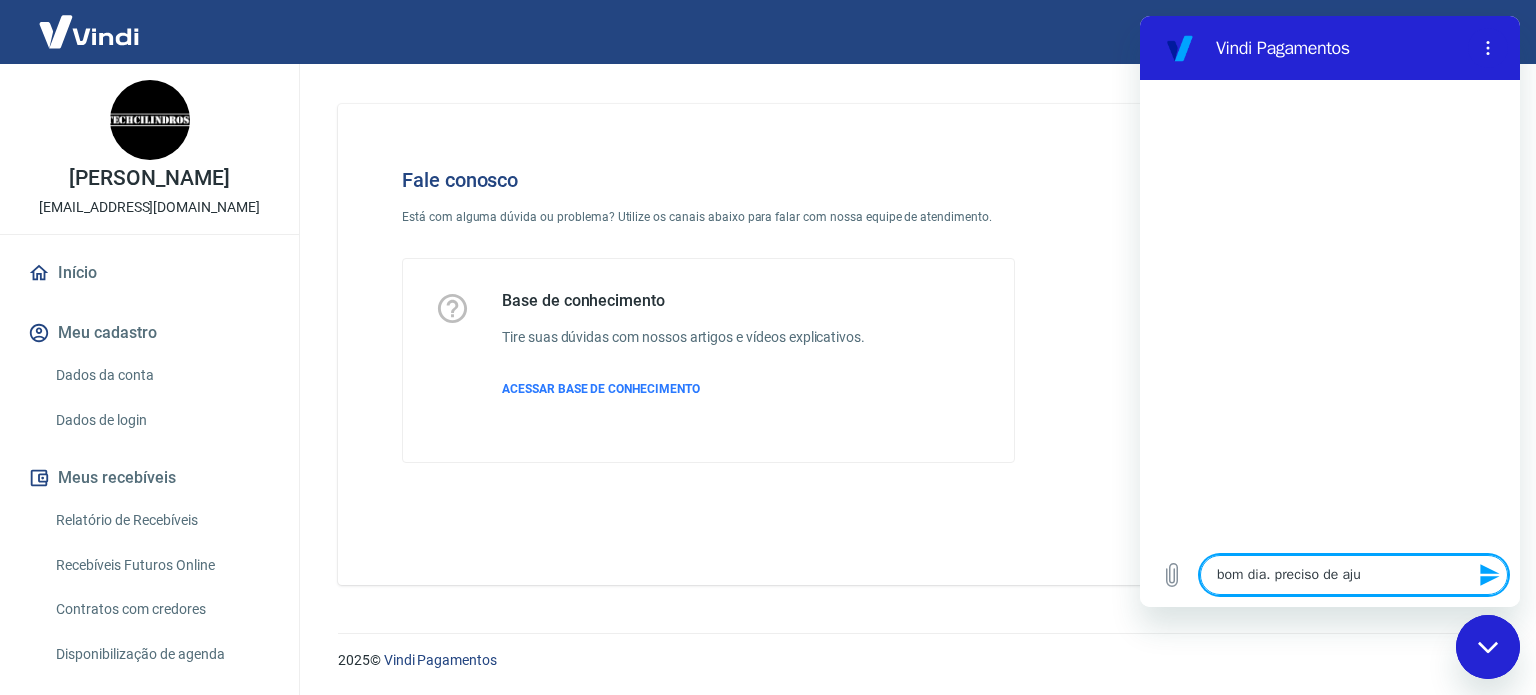 type on "x" 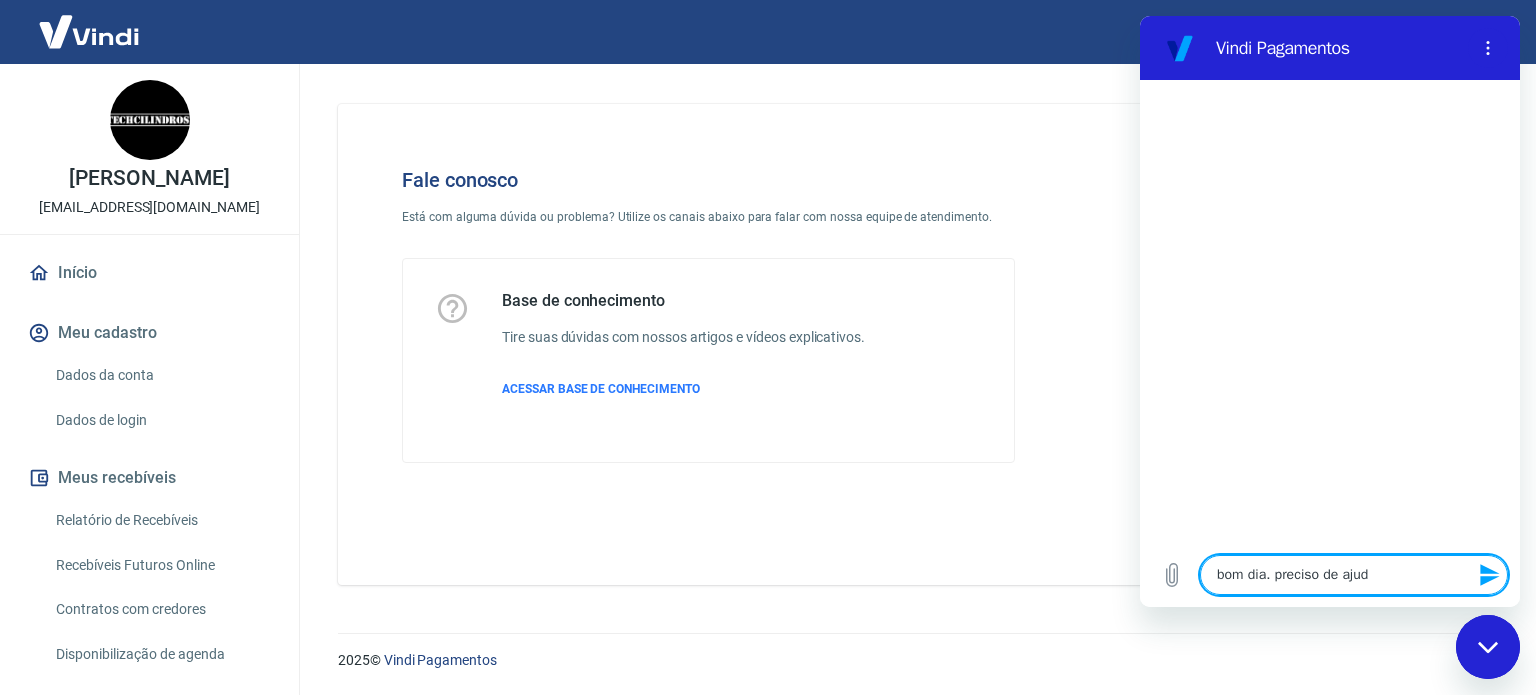 type on "bom dia. preciso de ajuda" 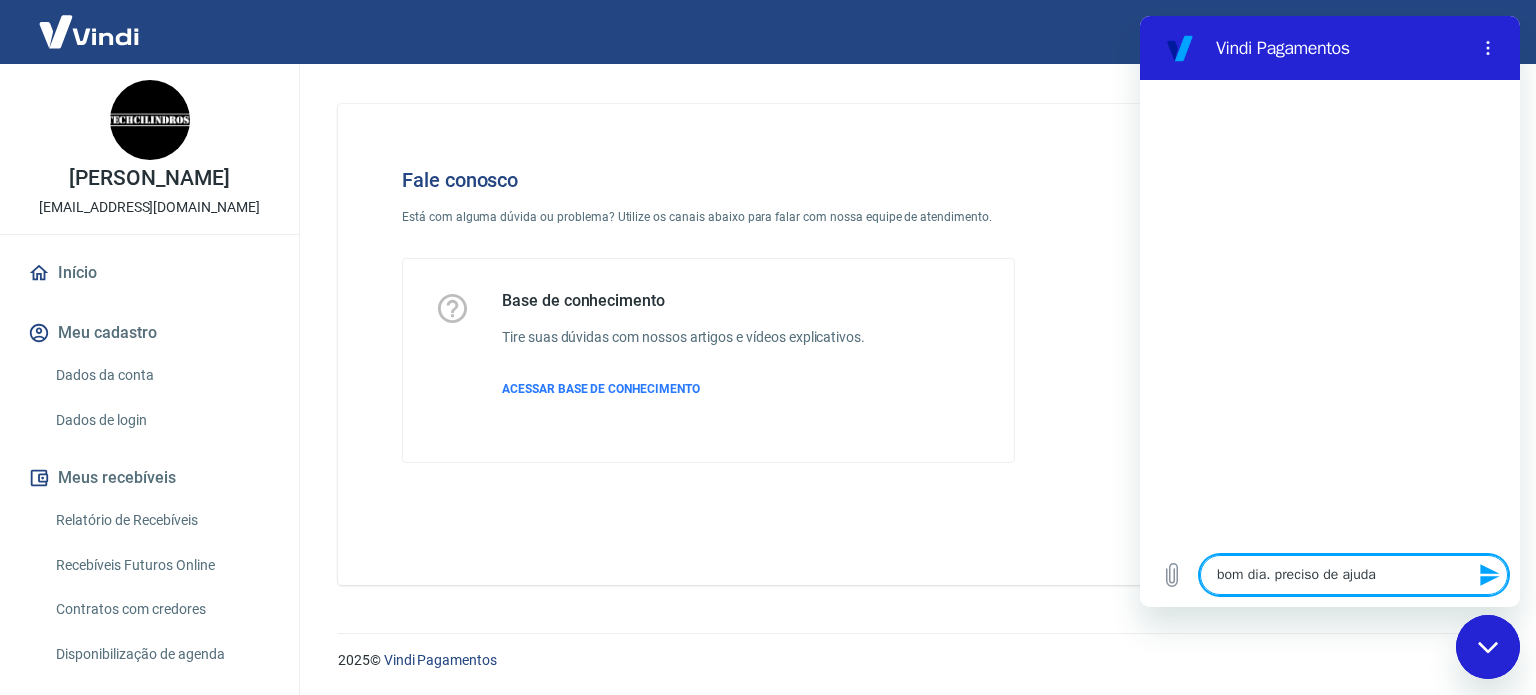 type on "bom dia. preciso de ajuda" 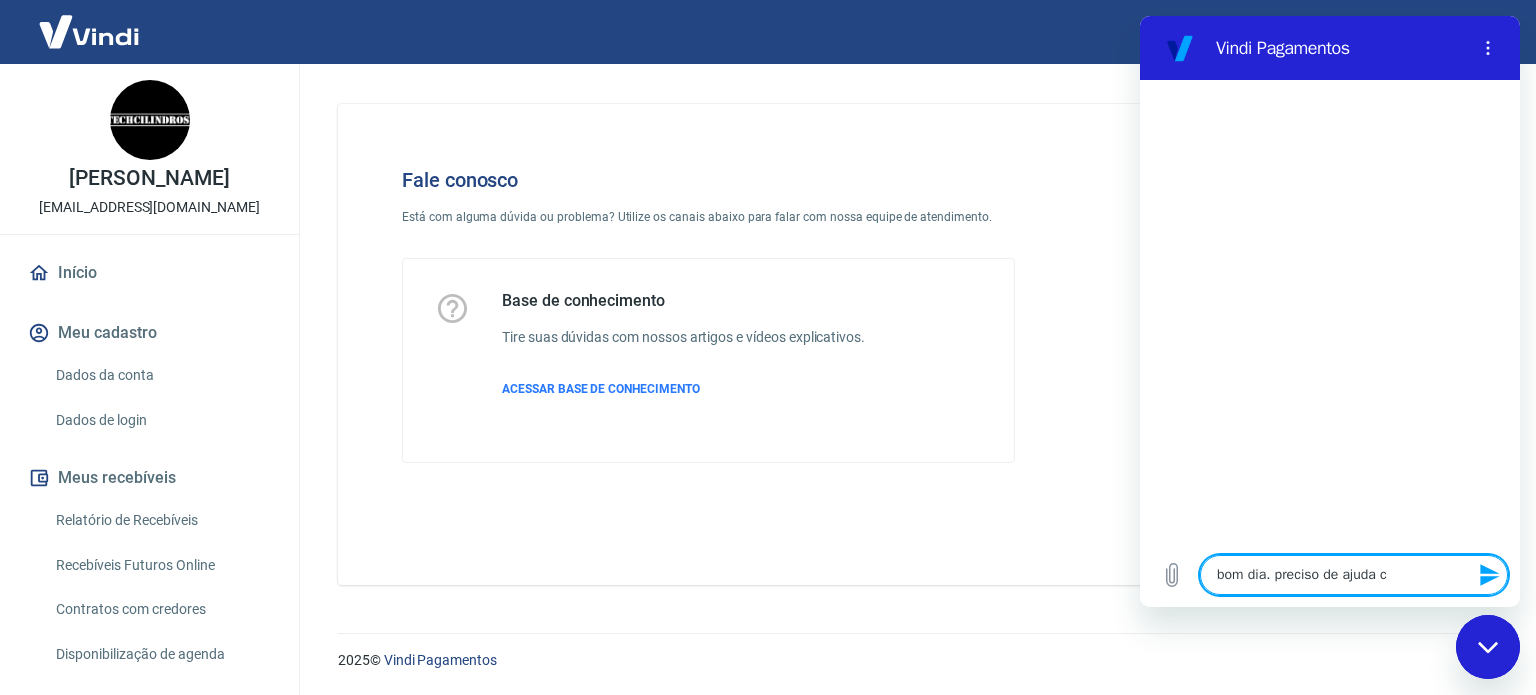 type on "x" 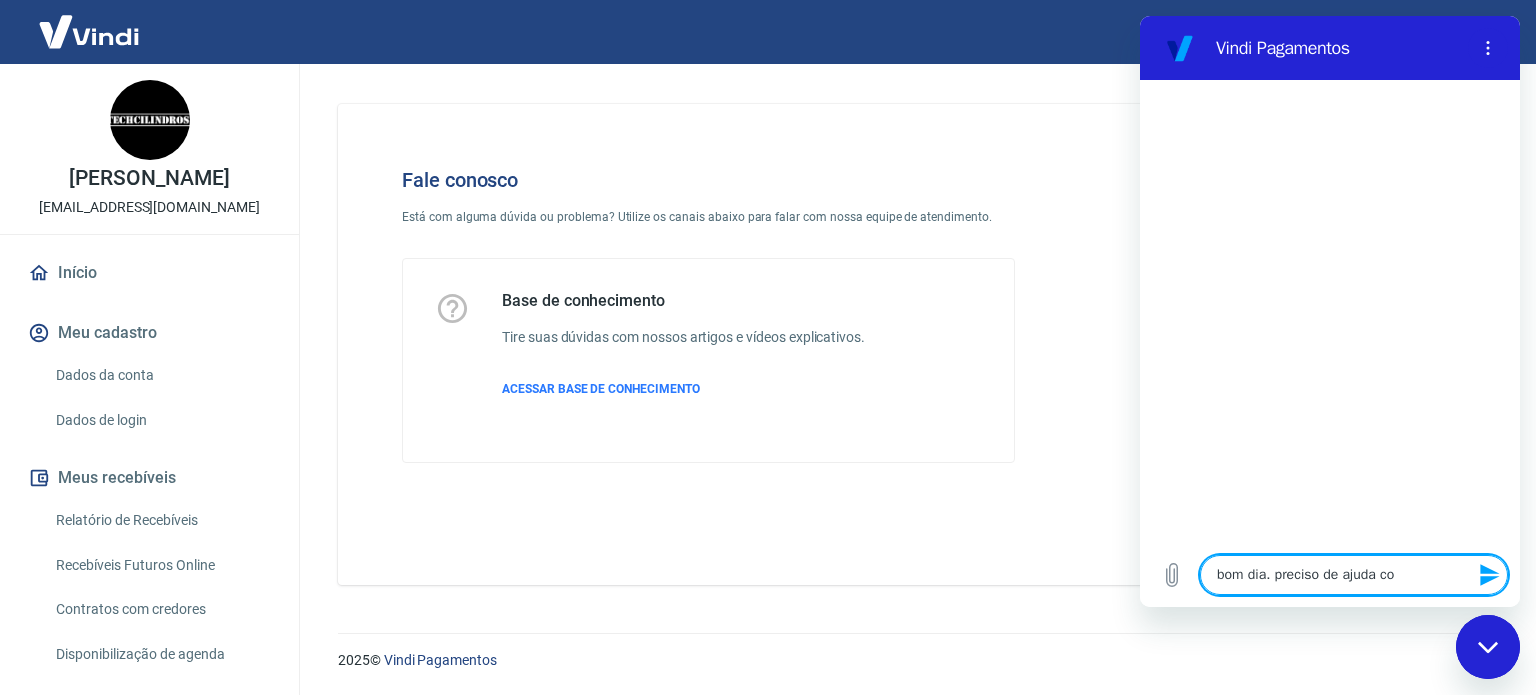 type on "x" 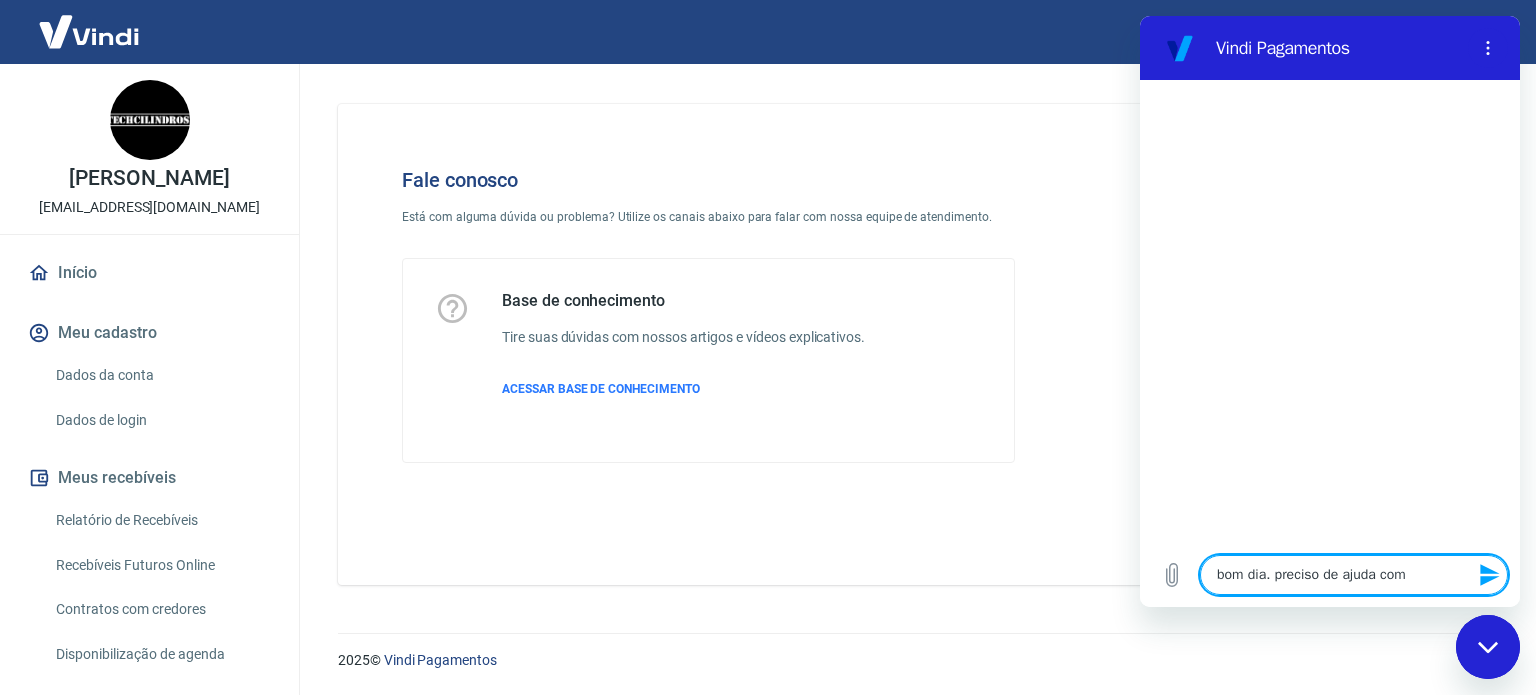 type on "bom dia. preciso de ajuda com" 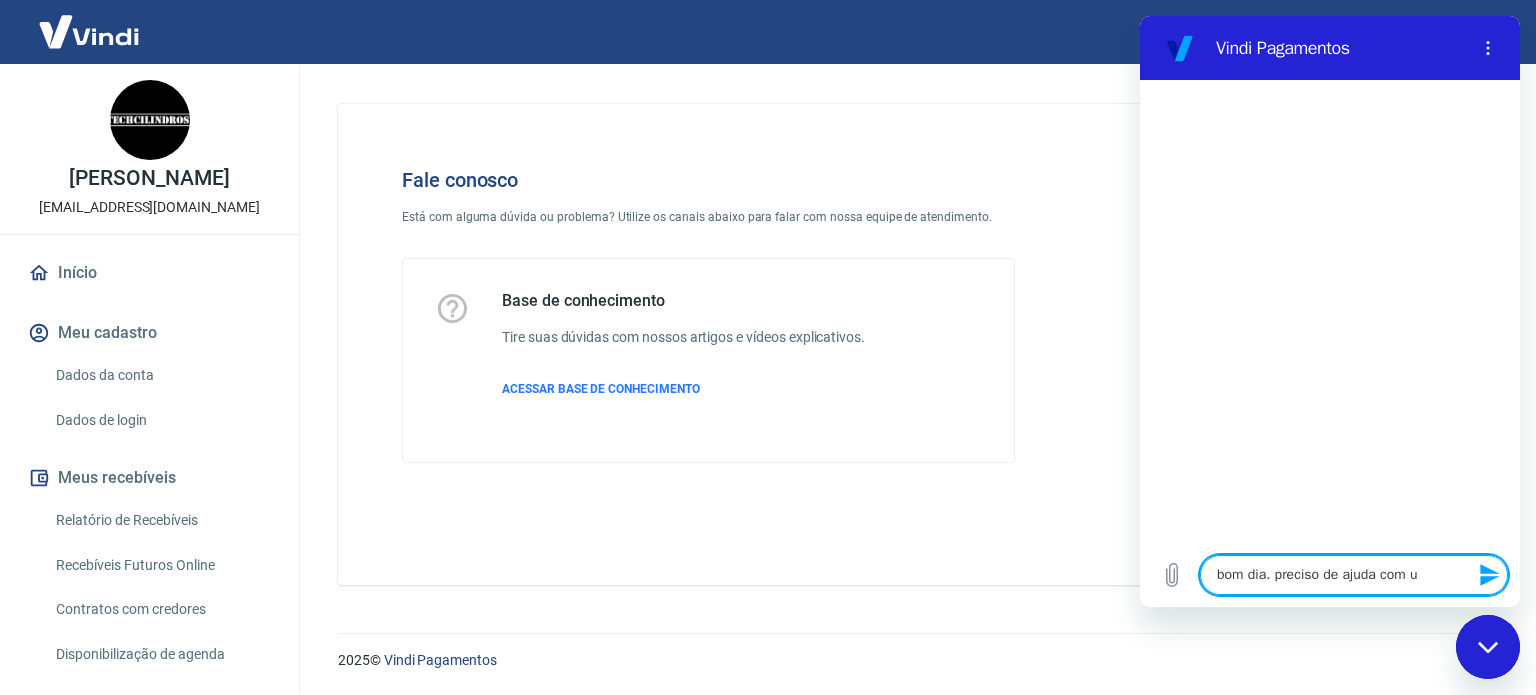 type on "bom dia. preciso de ajuda com um" 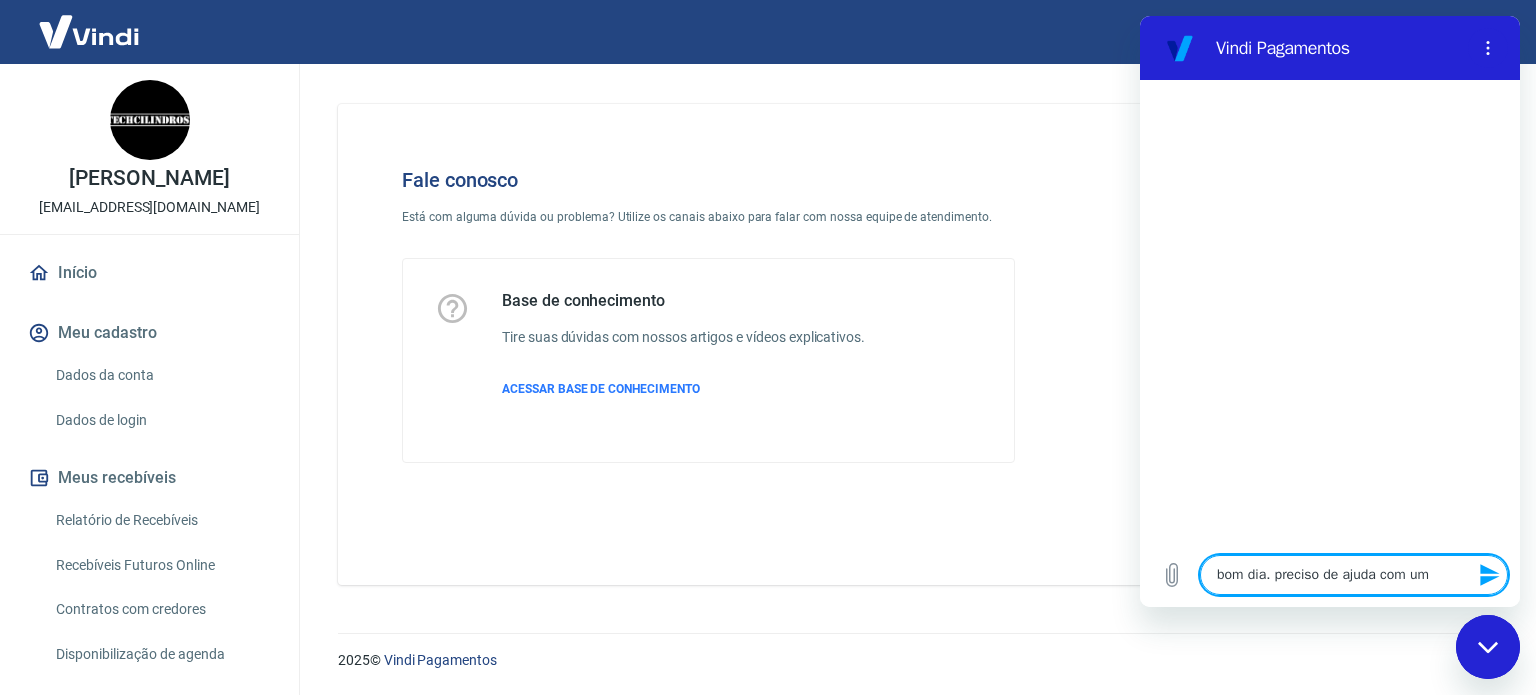 type on "bom dia. preciso de ajuda com uma" 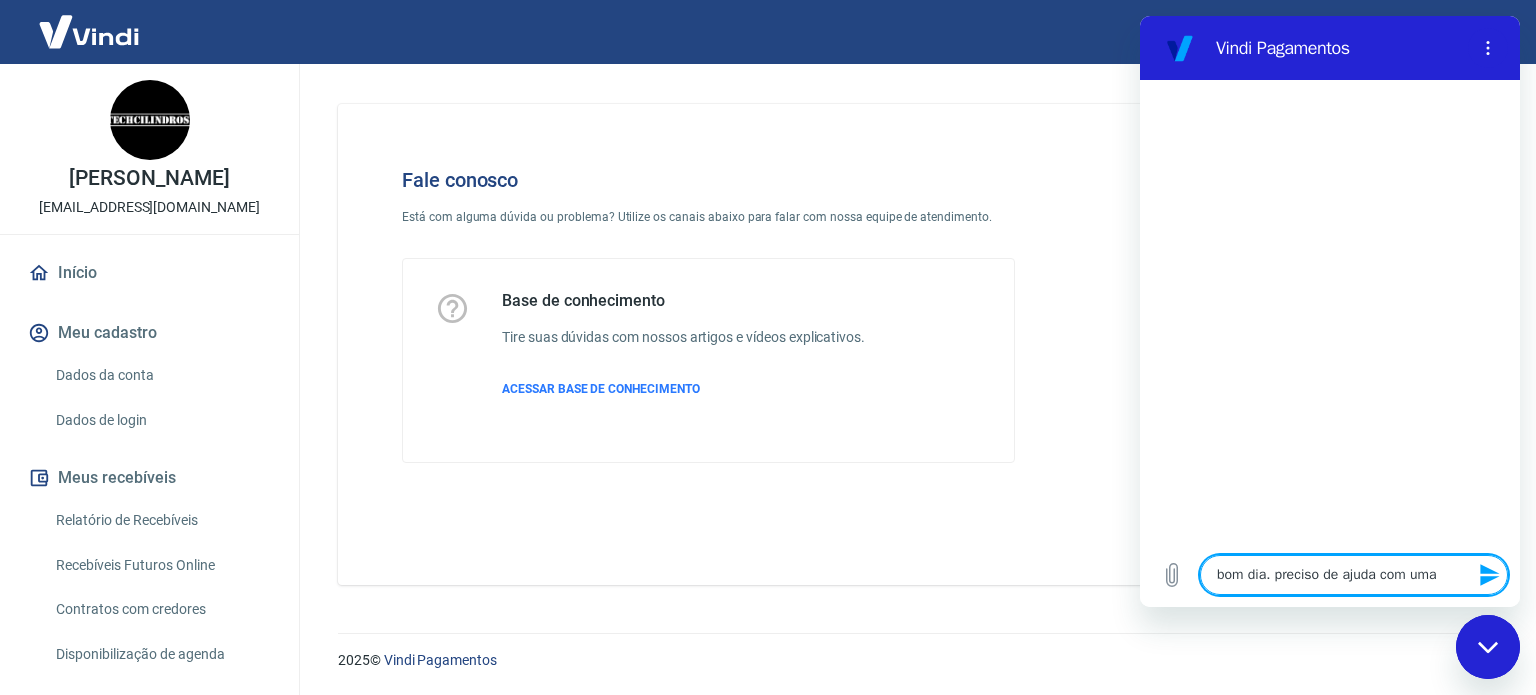 type on "bom dia. preciso de ajuda com uma" 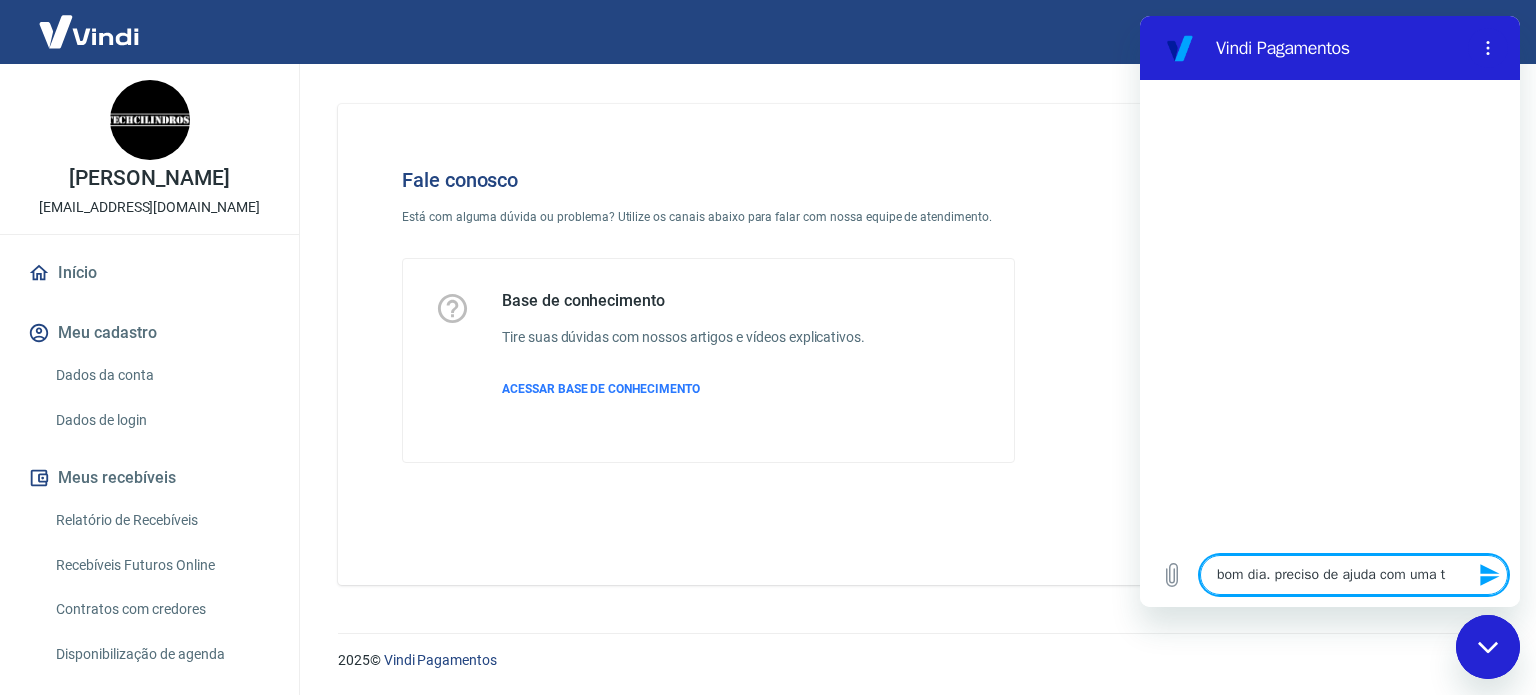 type on "bom dia. preciso de ajuda com uma tr" 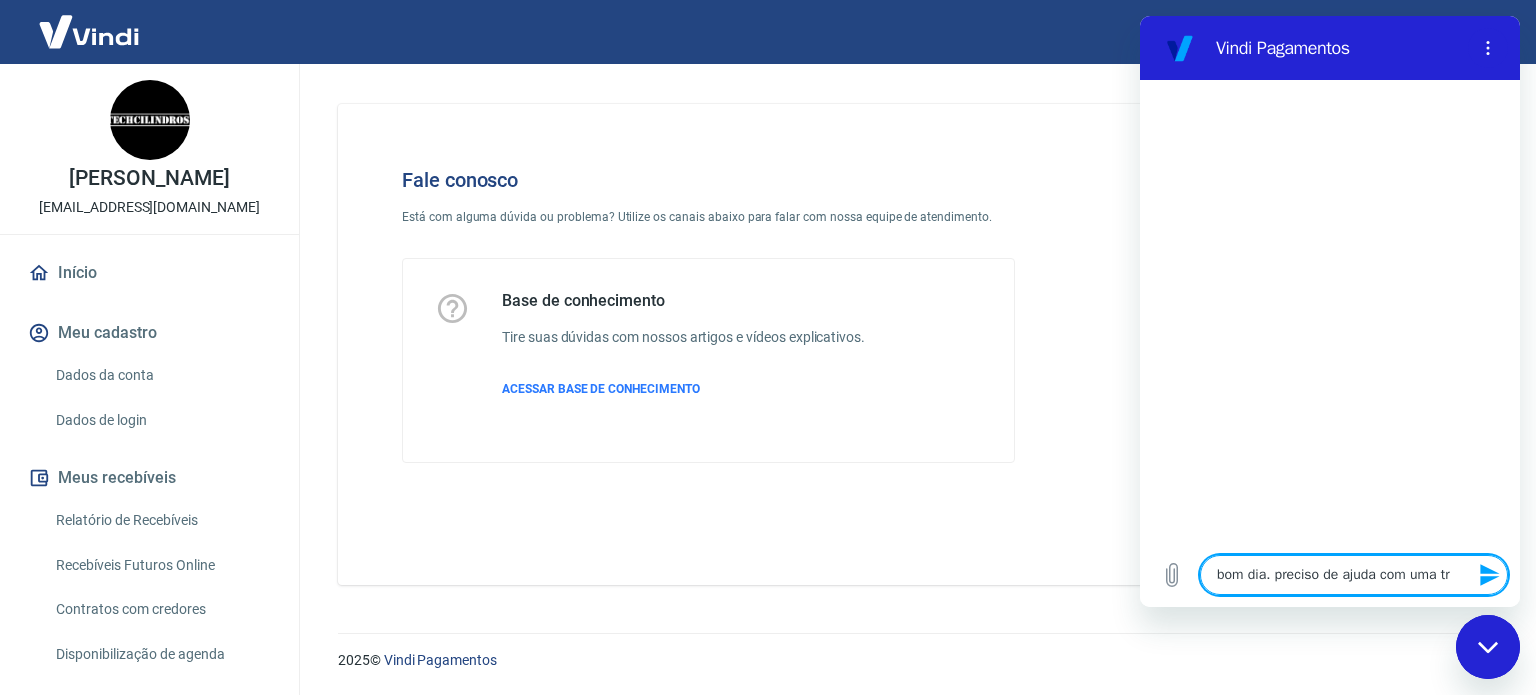 type on "bom dia. preciso de ajuda com uma tra" 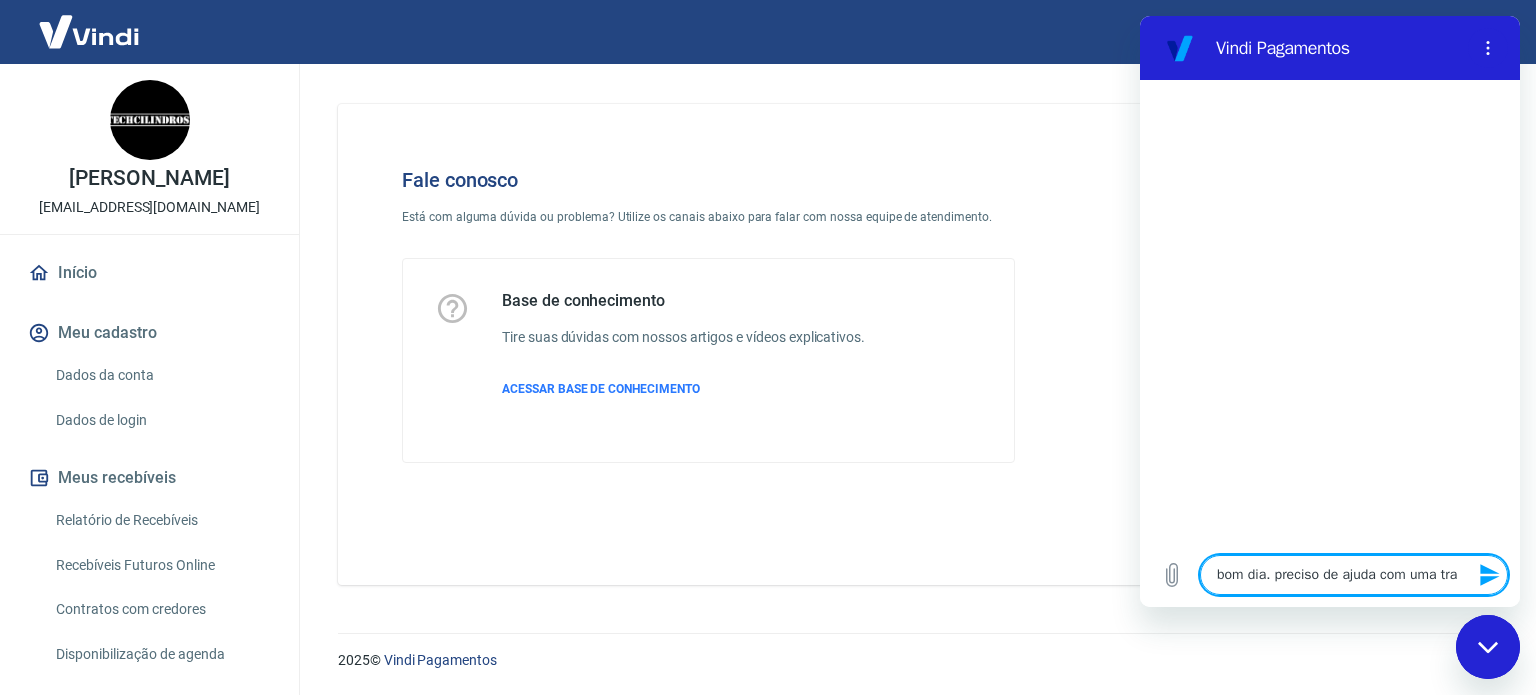 type on "bom dia. preciso de ajuda com uma tras" 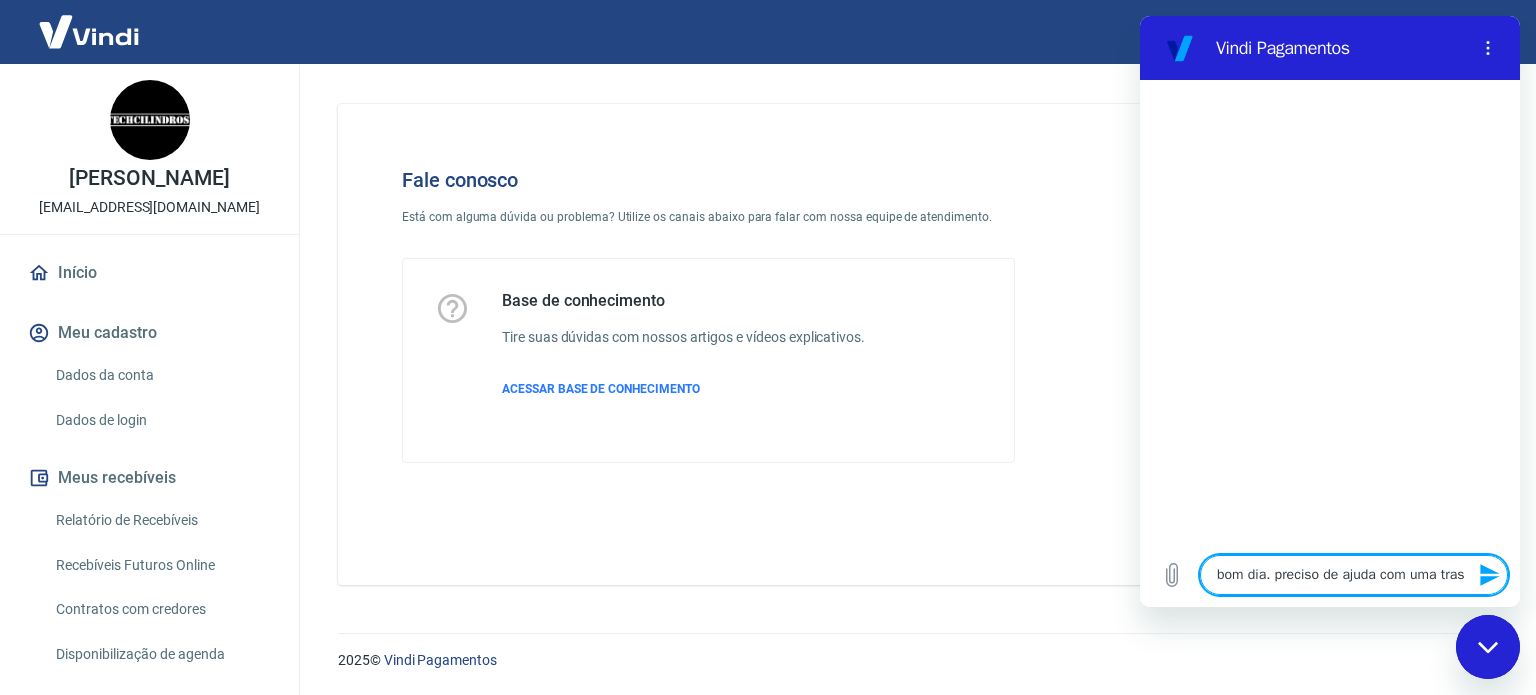 type on "bom dia. preciso de ajuda com uma trasa" 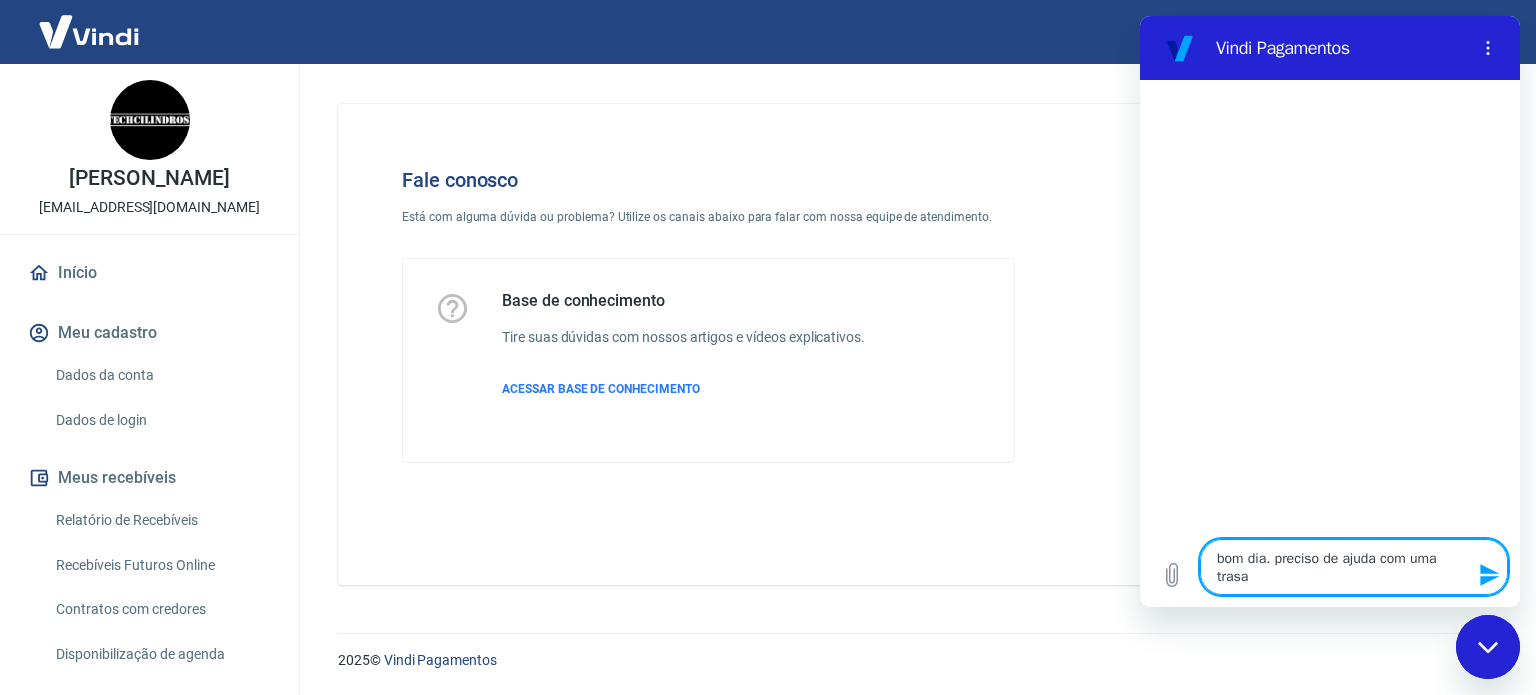 type on "bom dia. preciso de ajuda com uma tras" 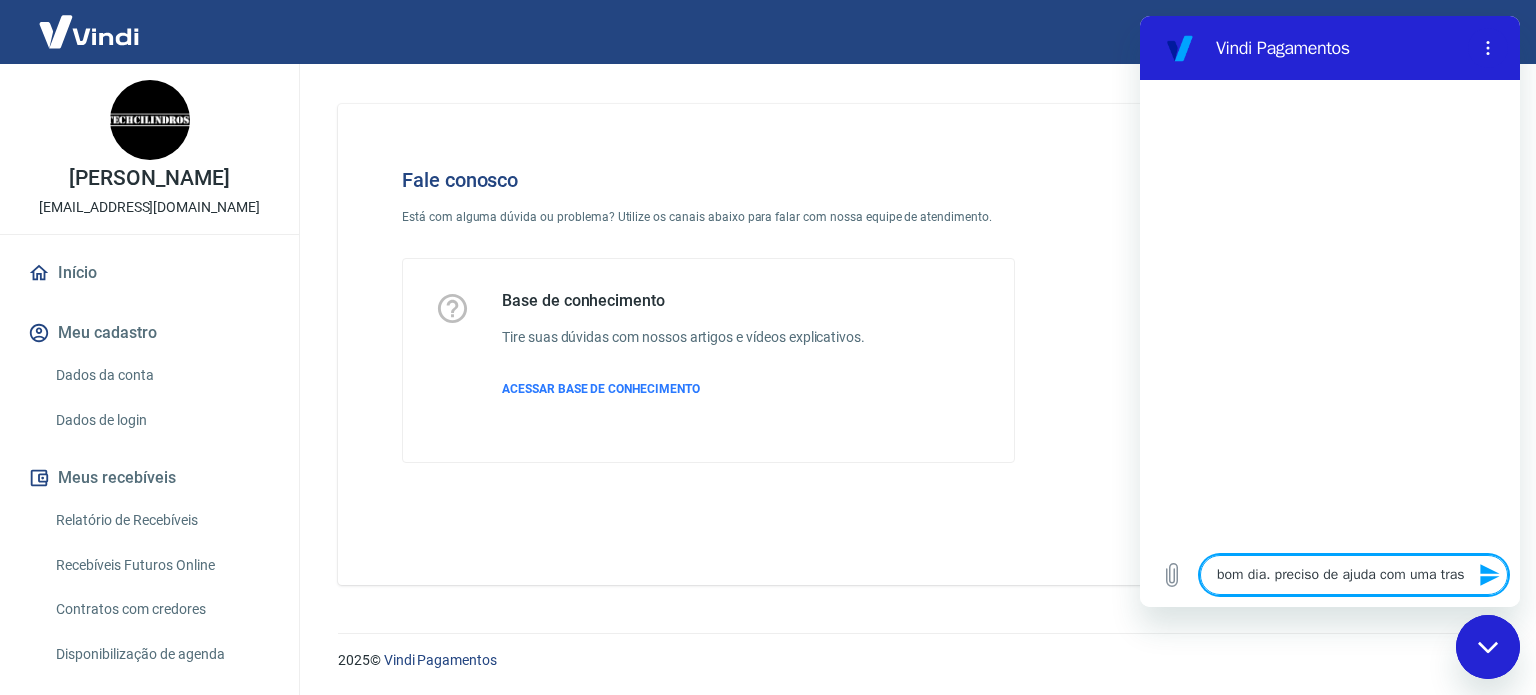 type on "bom dia. preciso de ajuda com uma tra" 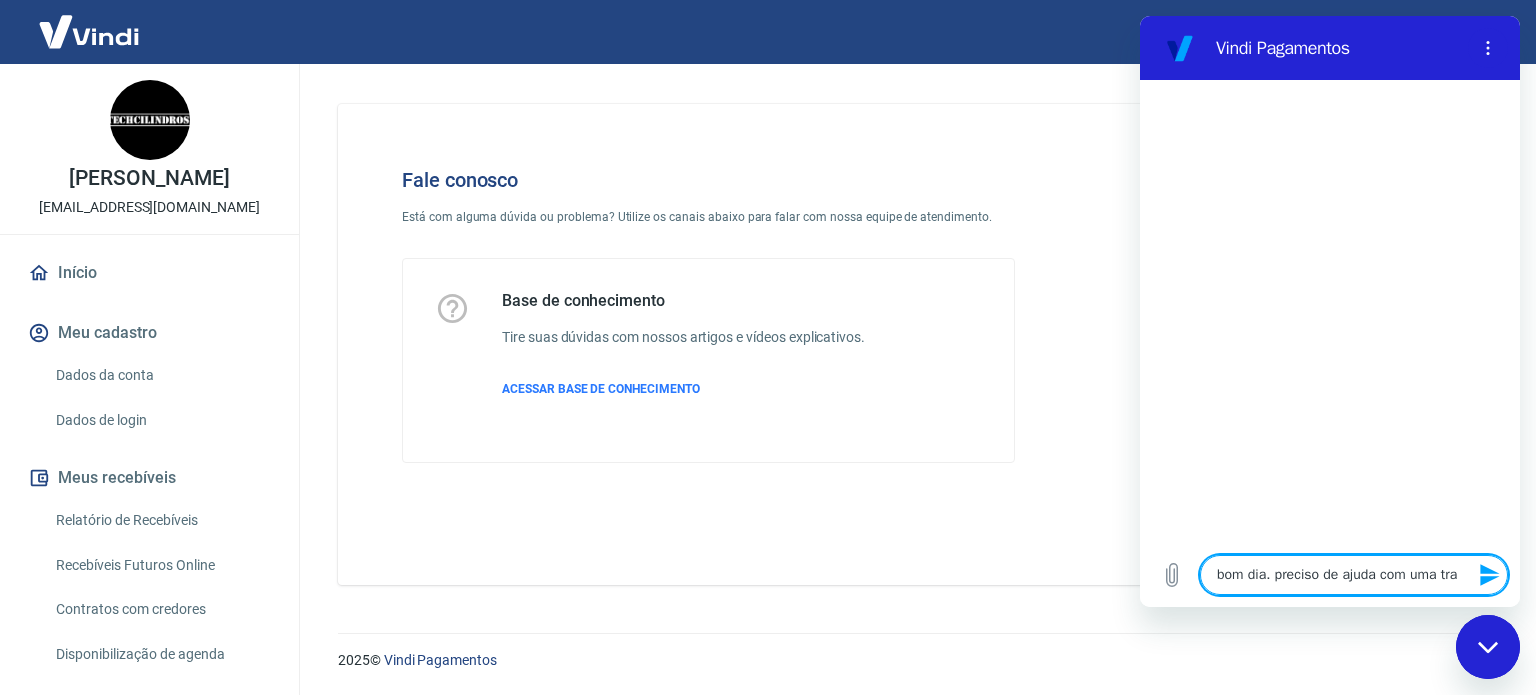 type on "bom dia. preciso de ajuda com uma tran" 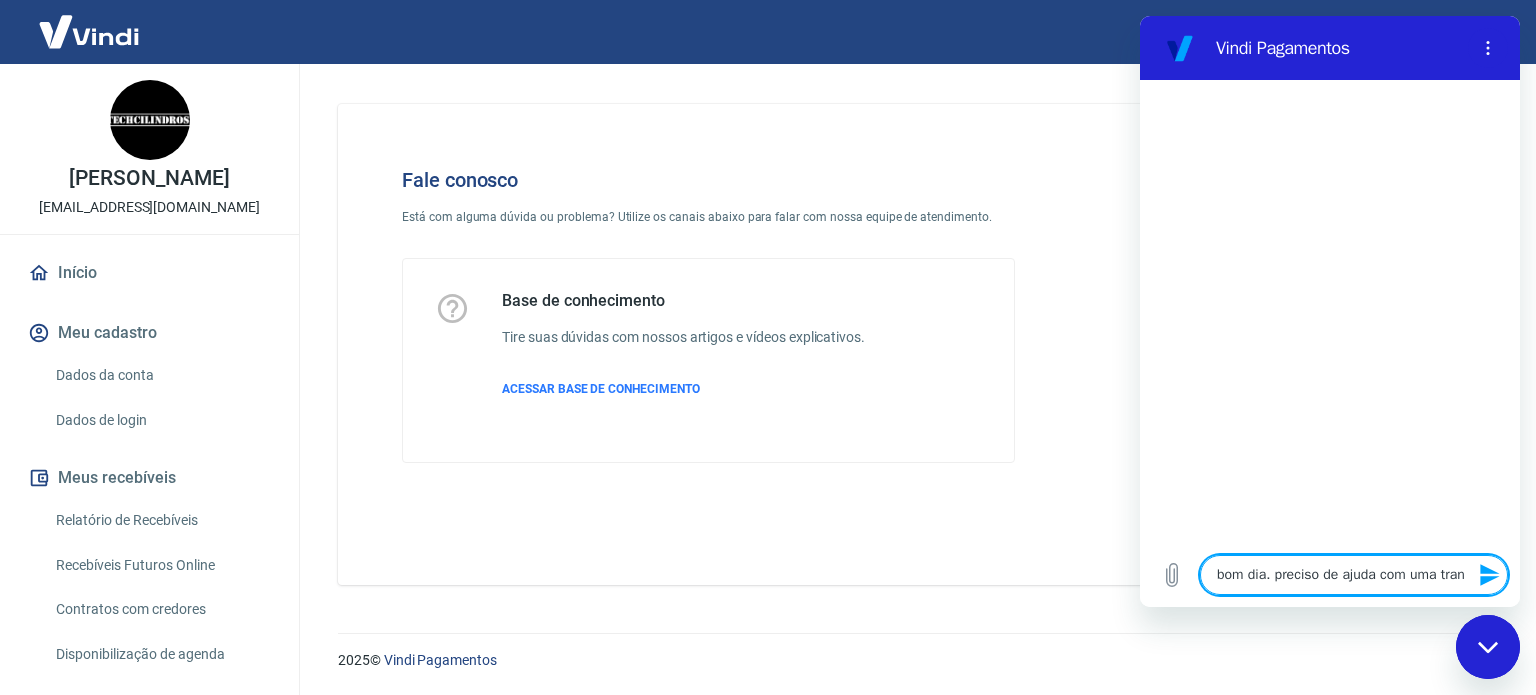 type on "bom dia. preciso de ajuda com uma trans" 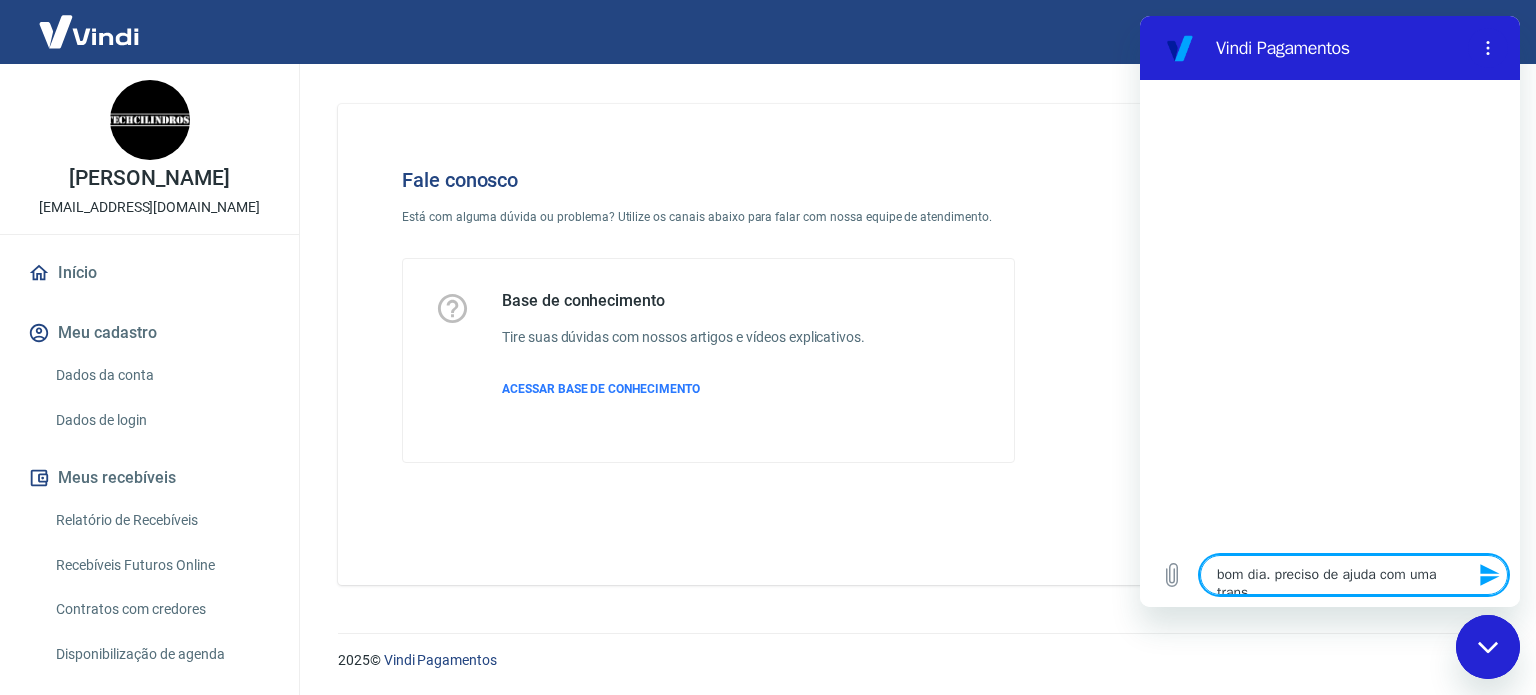 type on "bom dia. preciso de ajuda com uma transa" 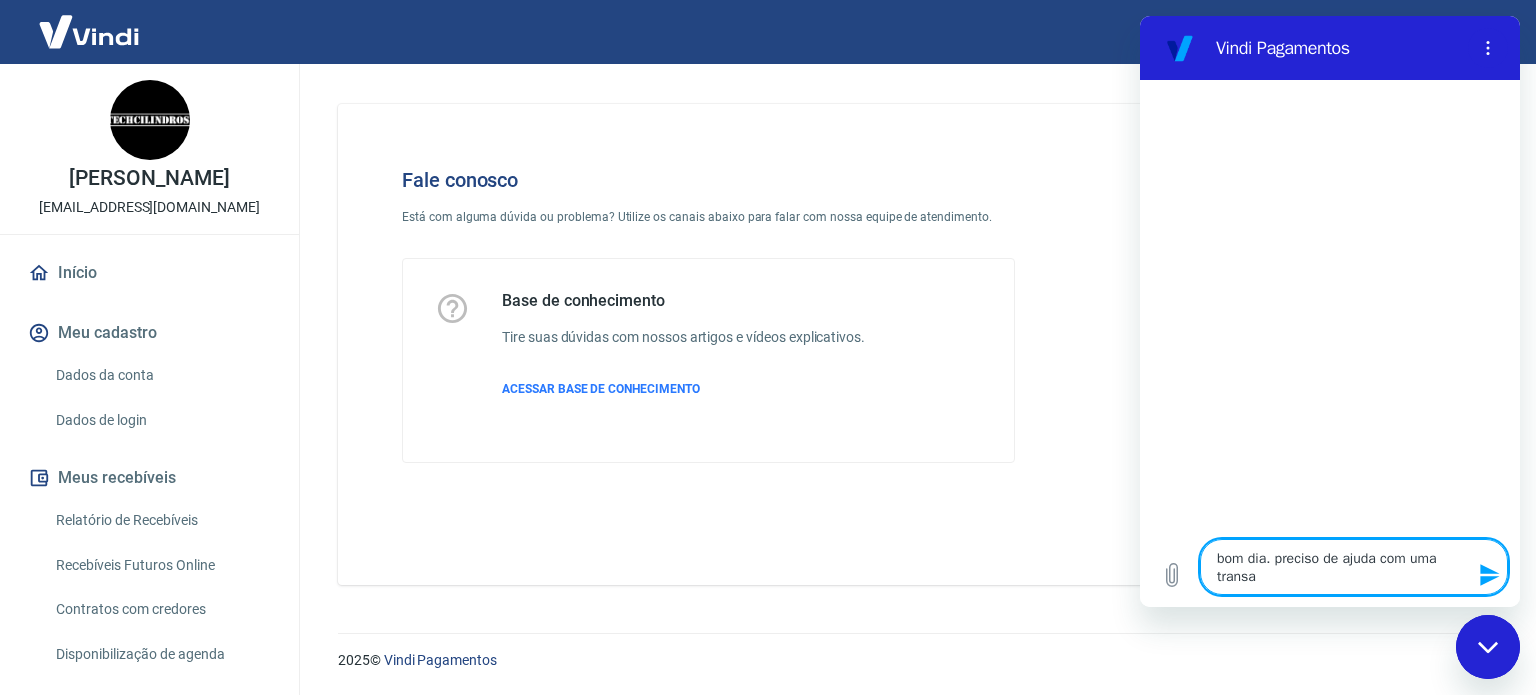 type on "bom dia. preciso de ajuda com uma transaç" 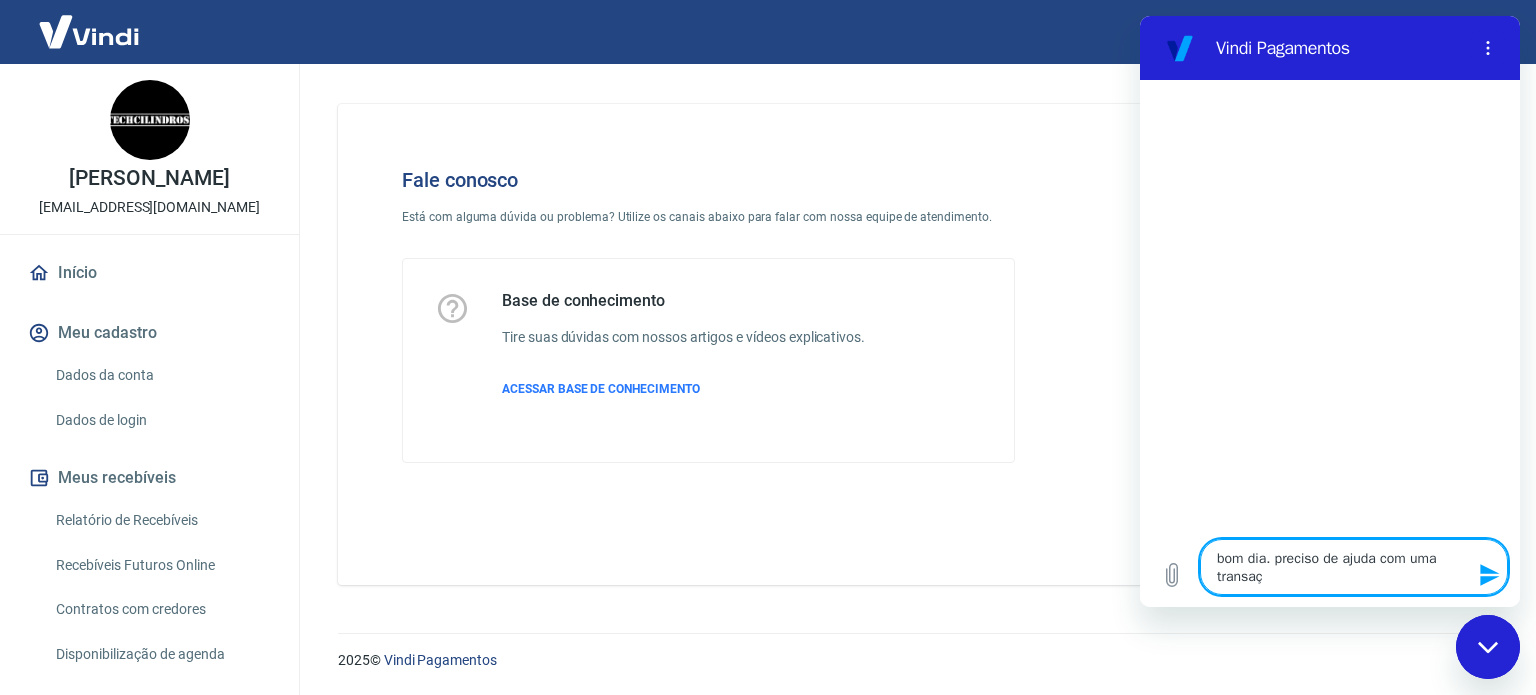 type on "bom dia. preciso de ajuda com uma transaçã" 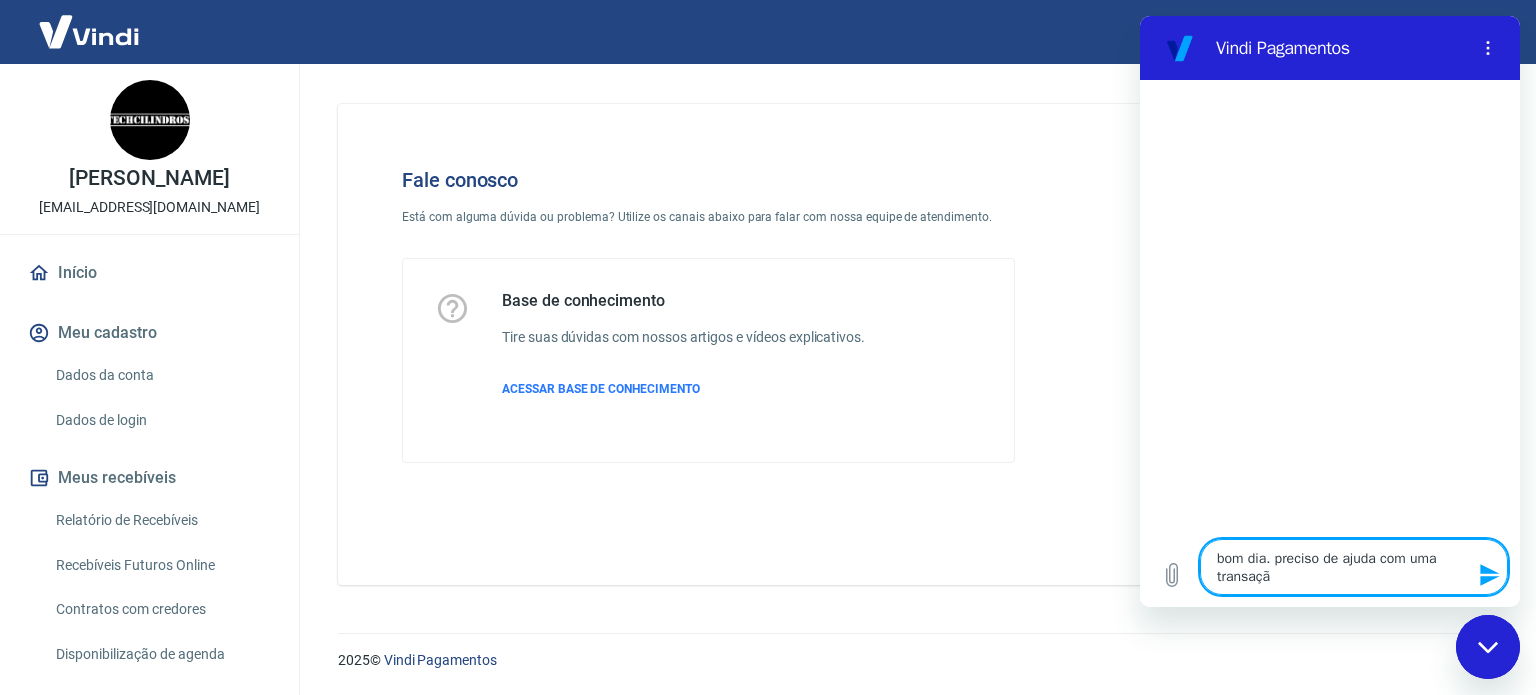 type on "bom dia. preciso de ajuda com uma transação" 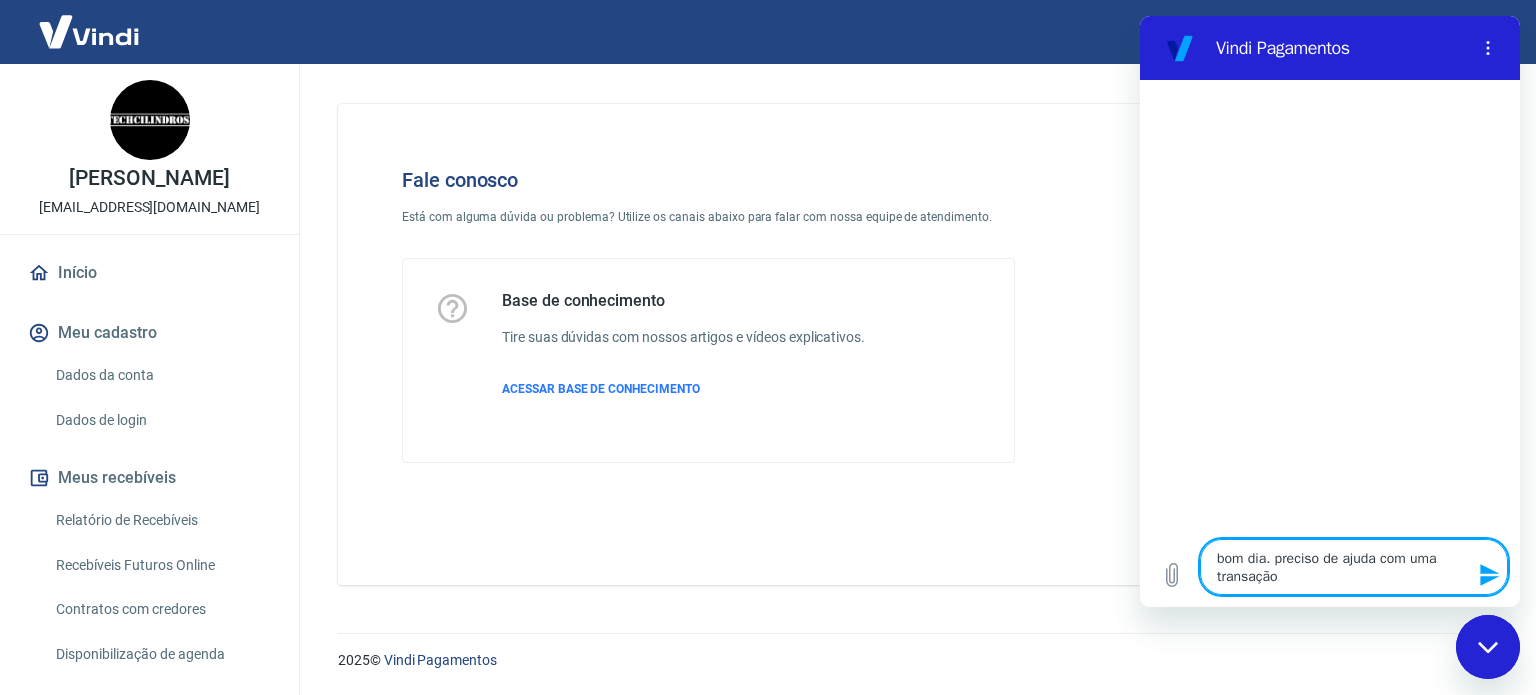 type 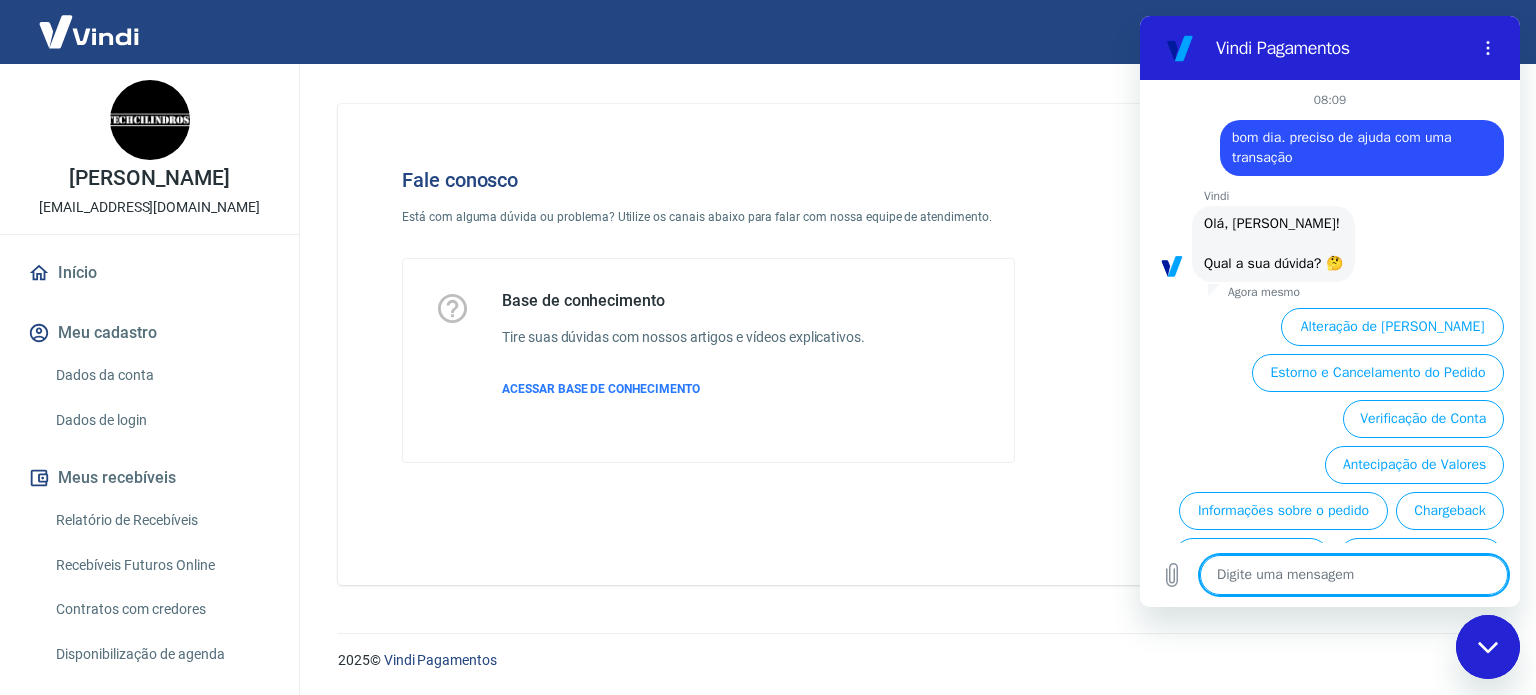 scroll, scrollTop: 126, scrollLeft: 0, axis: vertical 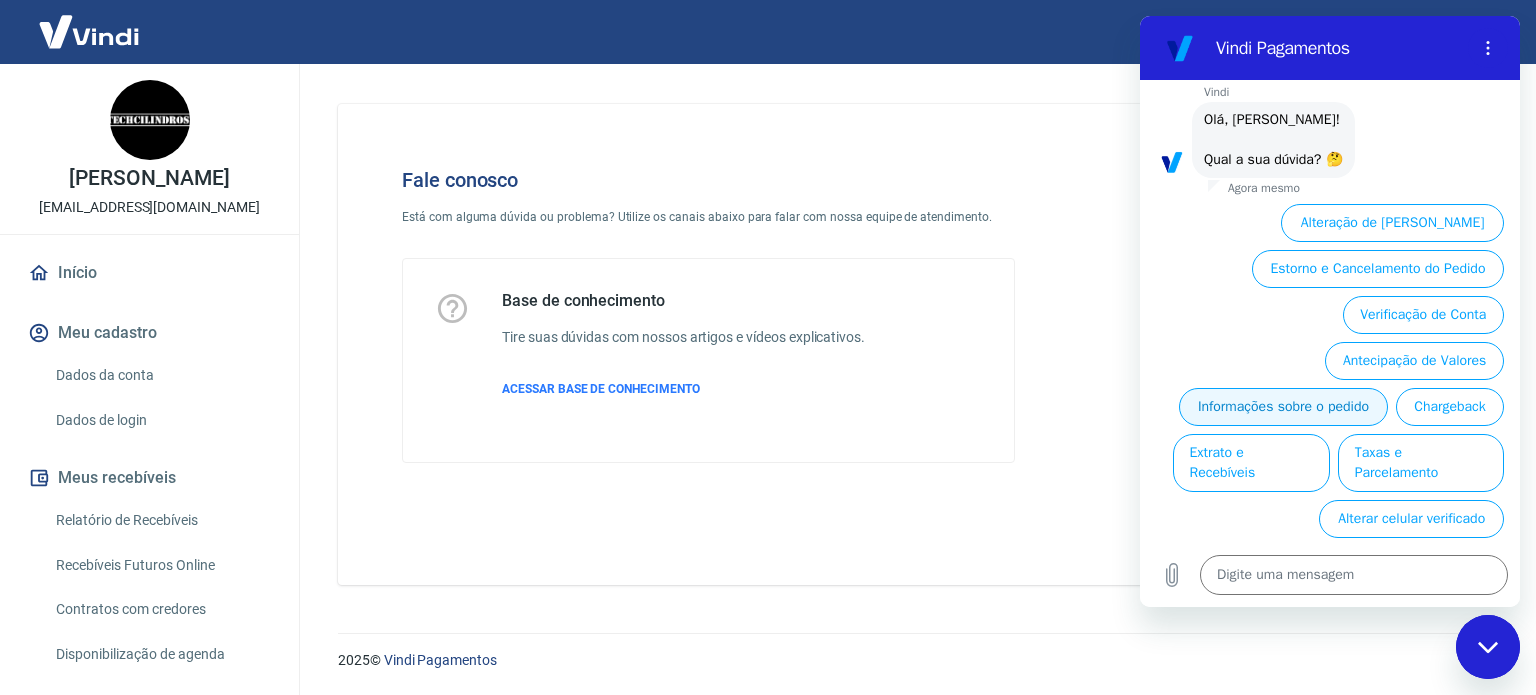 click on "Informações sobre o pedido" at bounding box center (1283, 407) 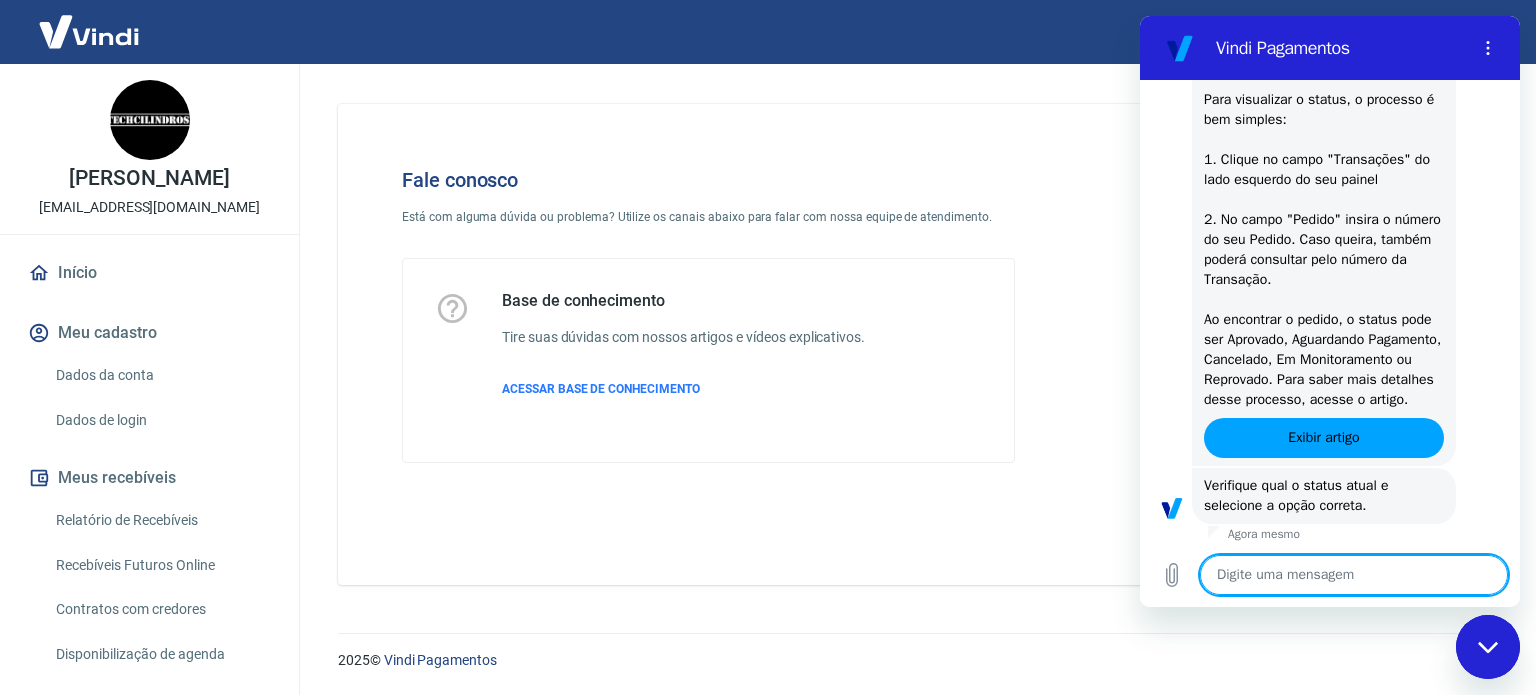 scroll, scrollTop: 518, scrollLeft: 0, axis: vertical 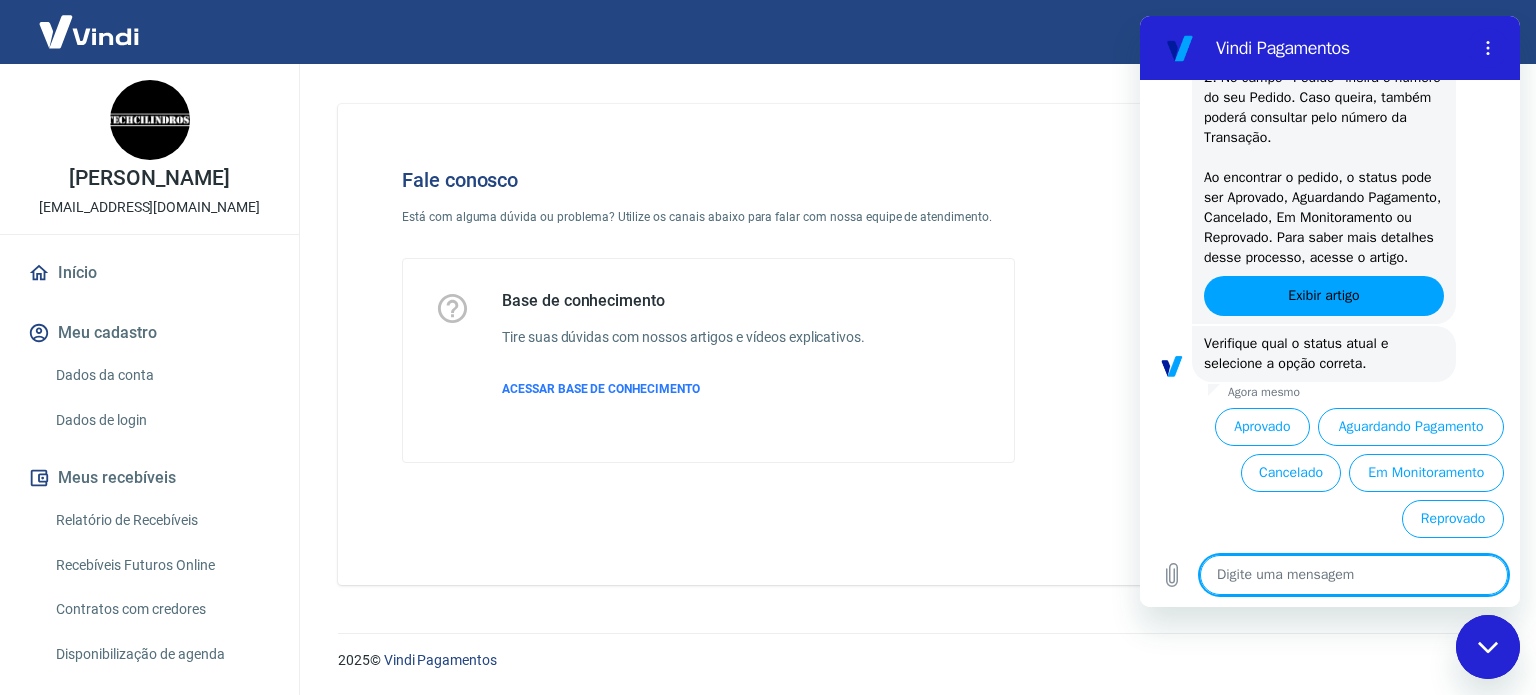 click on "Cancelado" at bounding box center (1290, 473) 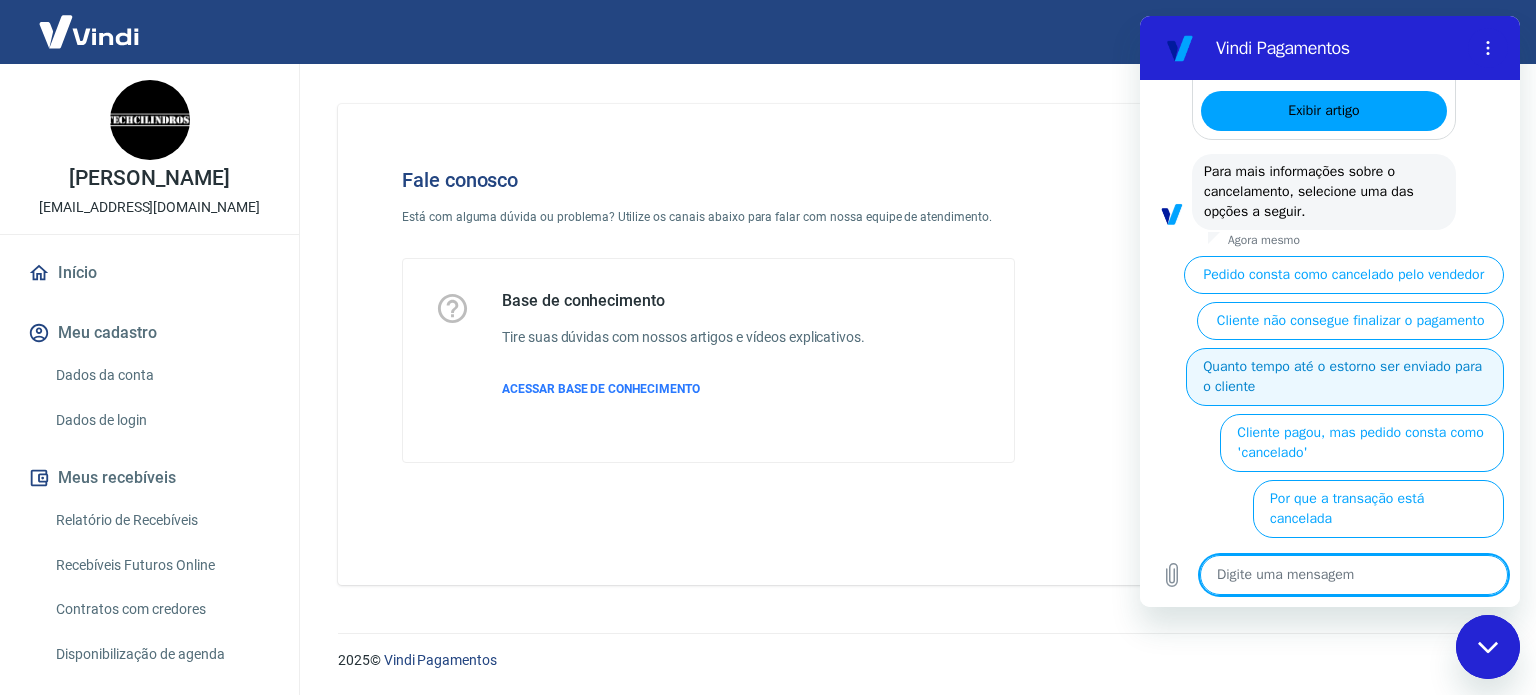 scroll, scrollTop: 1435, scrollLeft: 0, axis: vertical 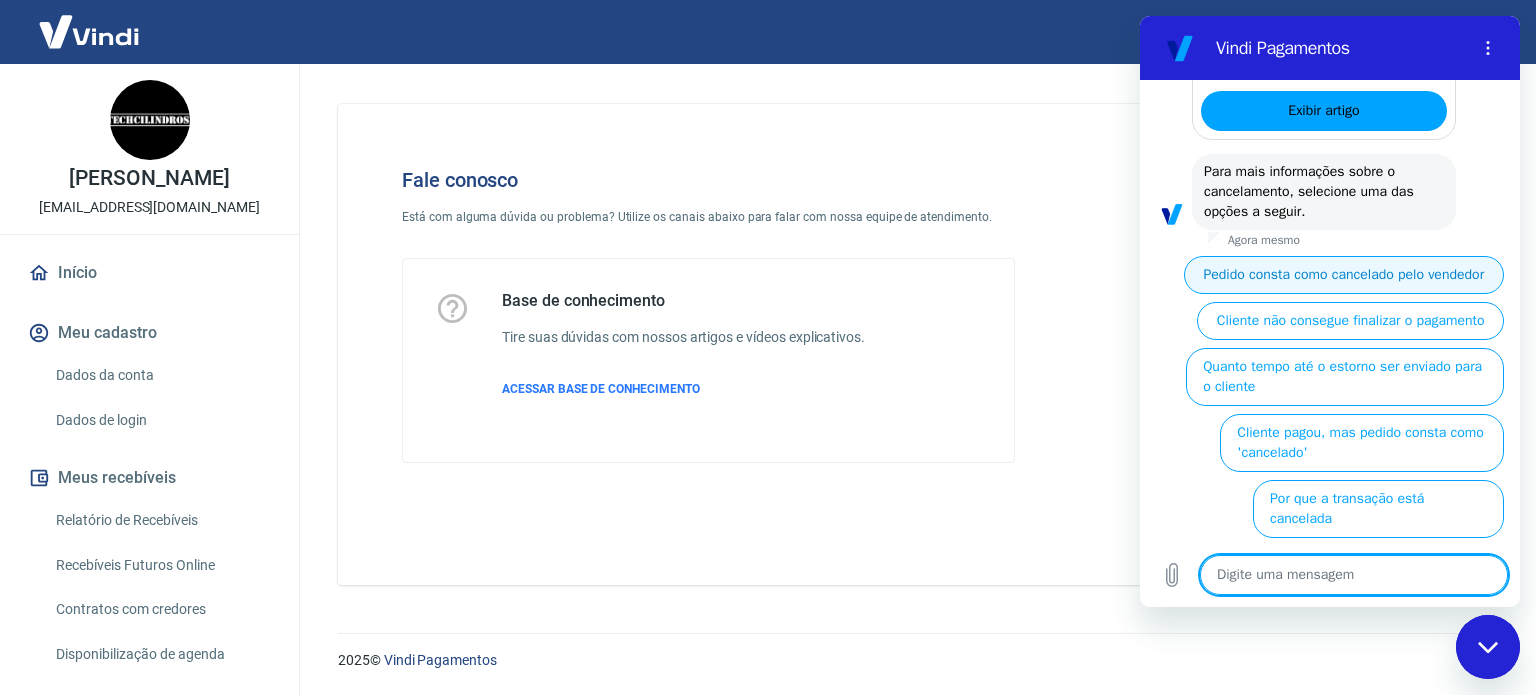click on "Pedido consta como cancelado pelo vendedor" at bounding box center (1344, 275) 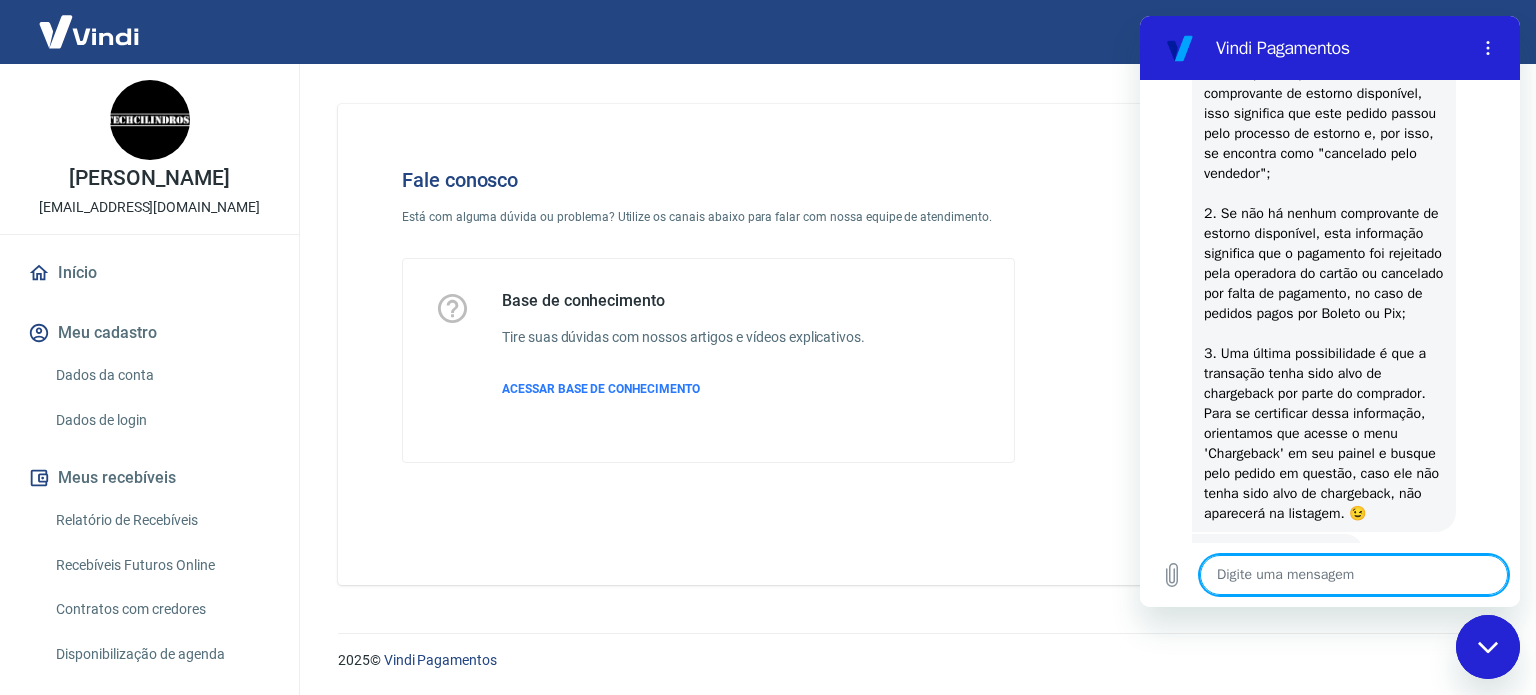 scroll, scrollTop: 2024, scrollLeft: 0, axis: vertical 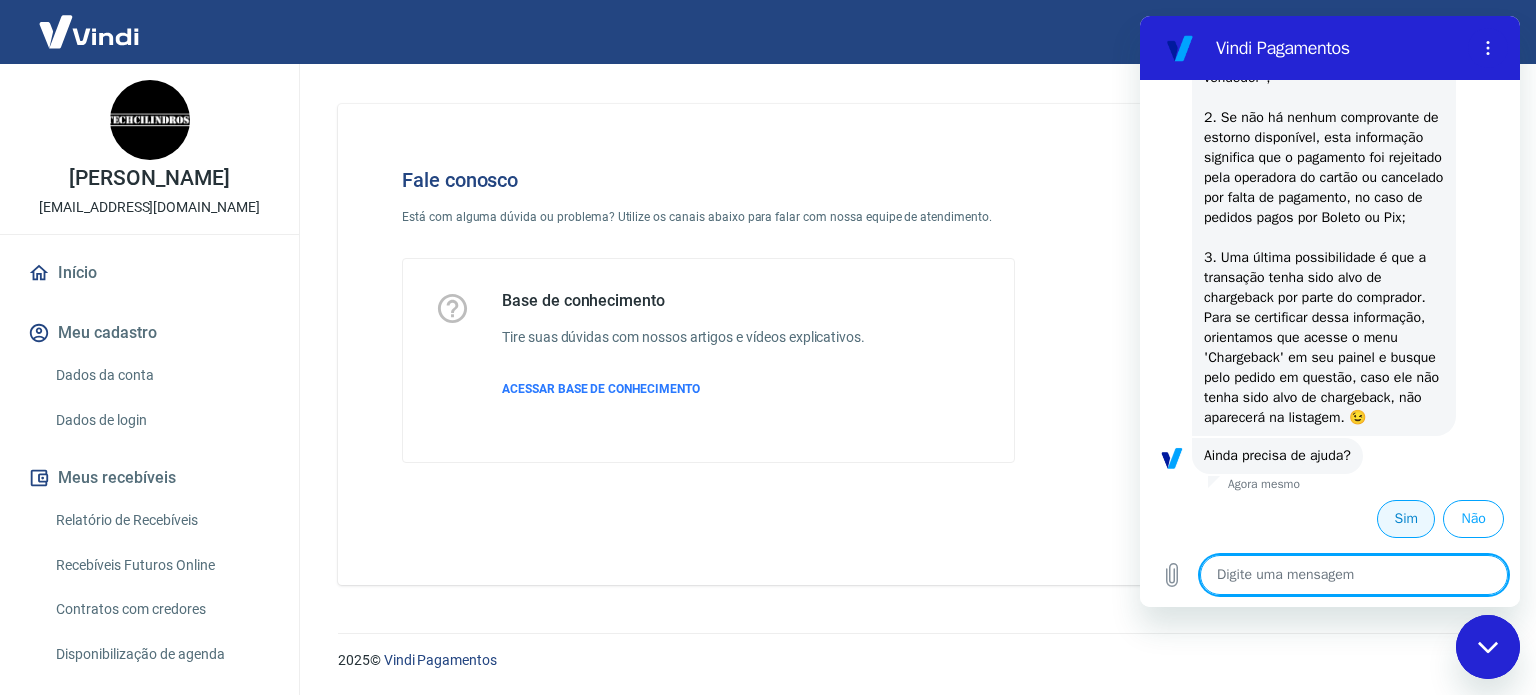 click on "Sim" at bounding box center (1406, 519) 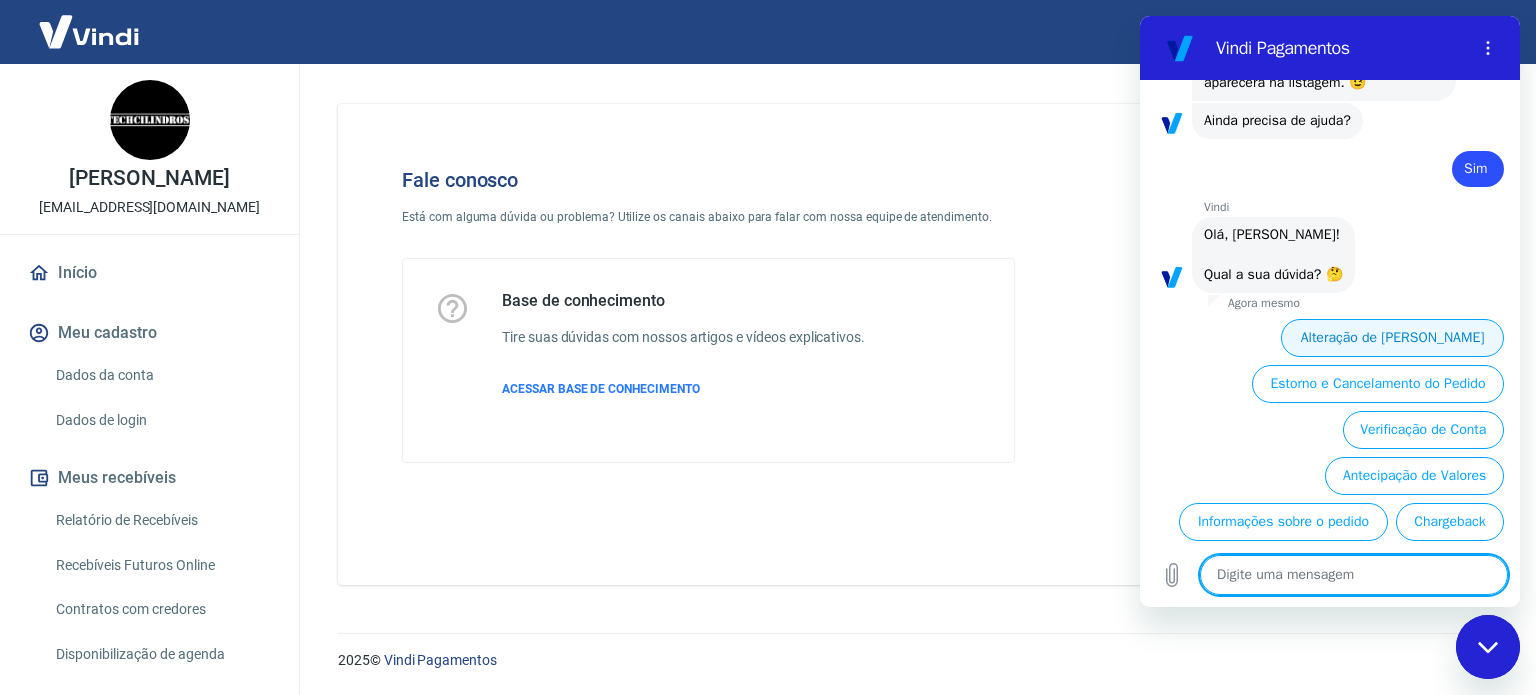 scroll, scrollTop: 2498, scrollLeft: 0, axis: vertical 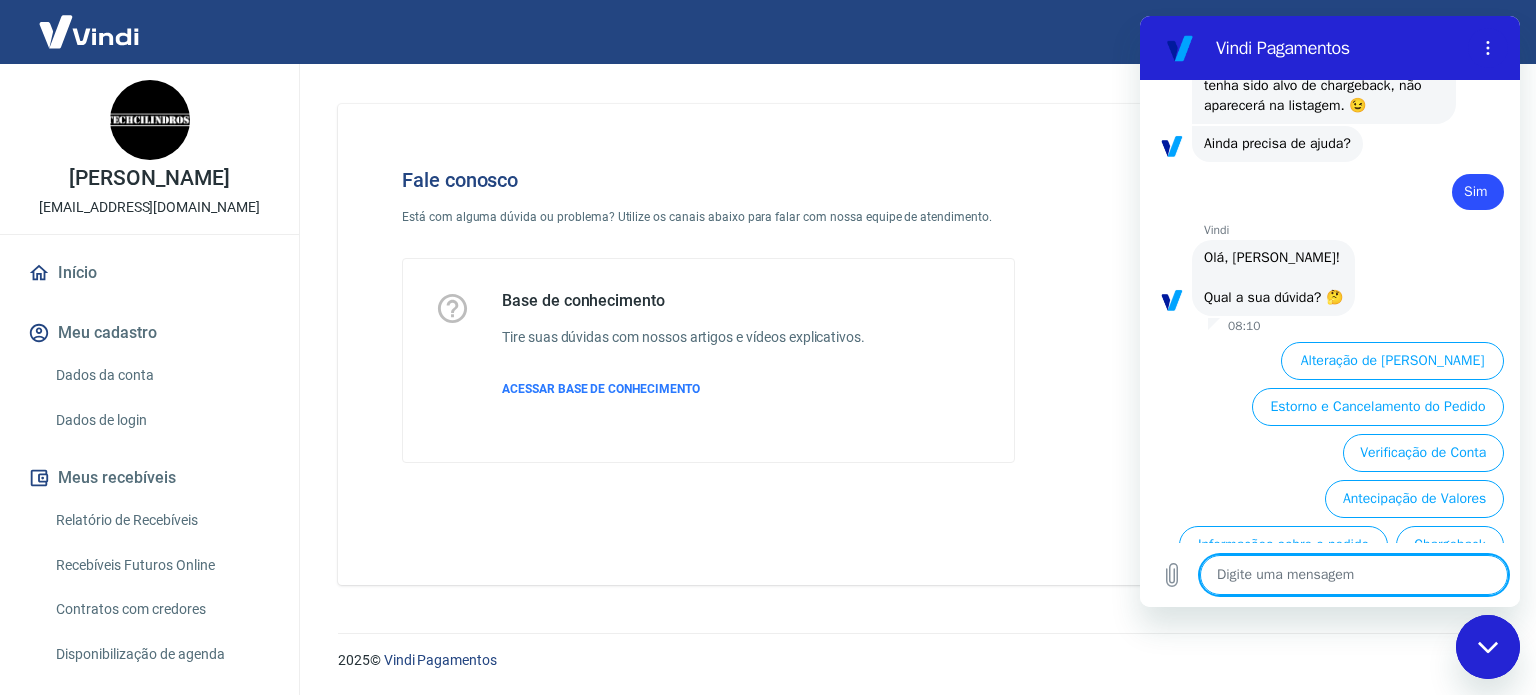 type on "x" 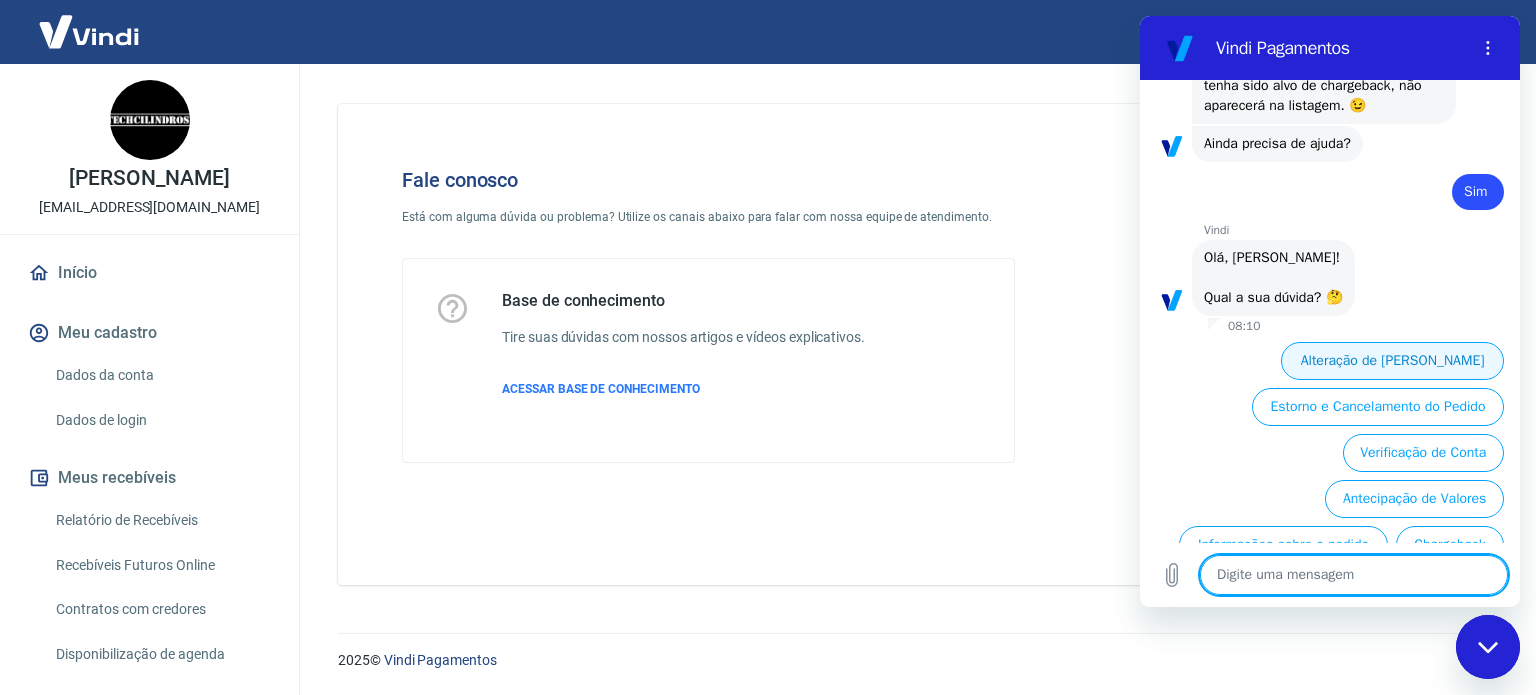 type on "q" 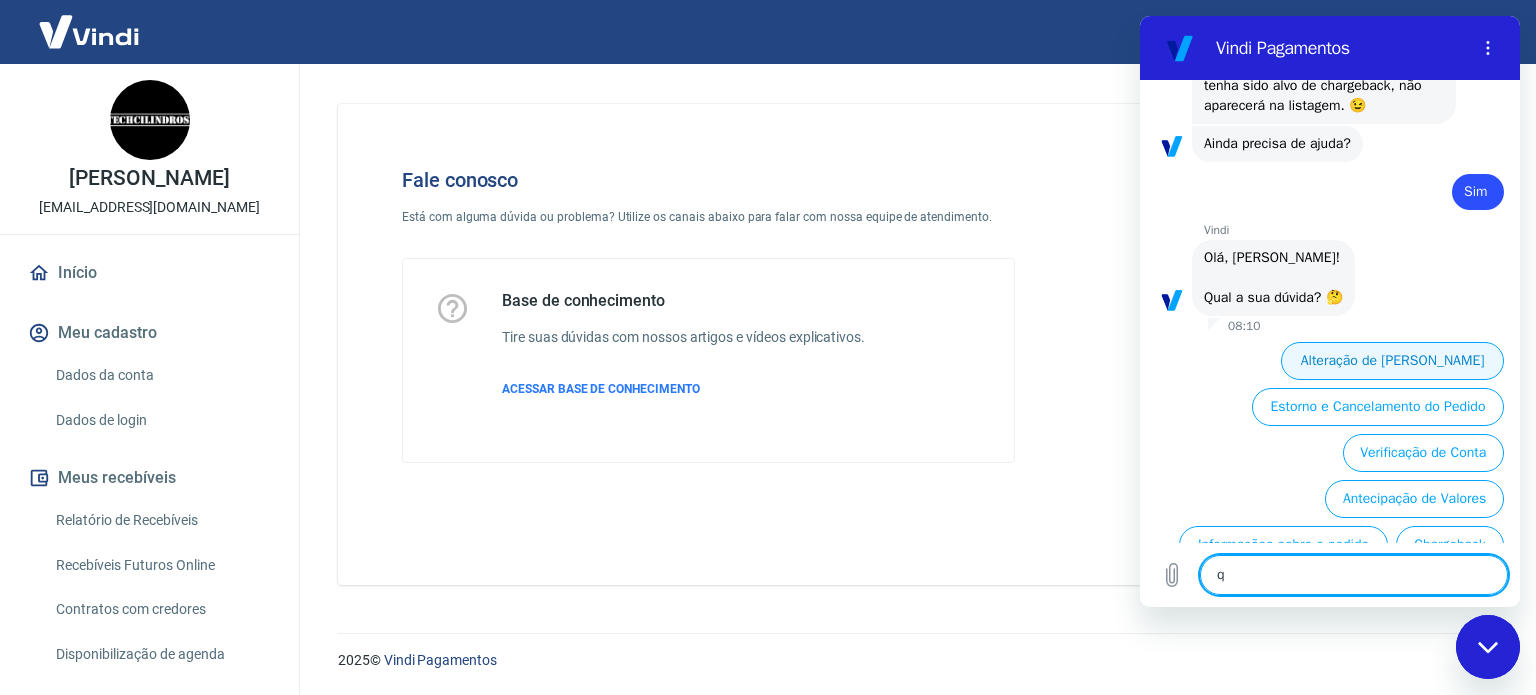 type on "qu" 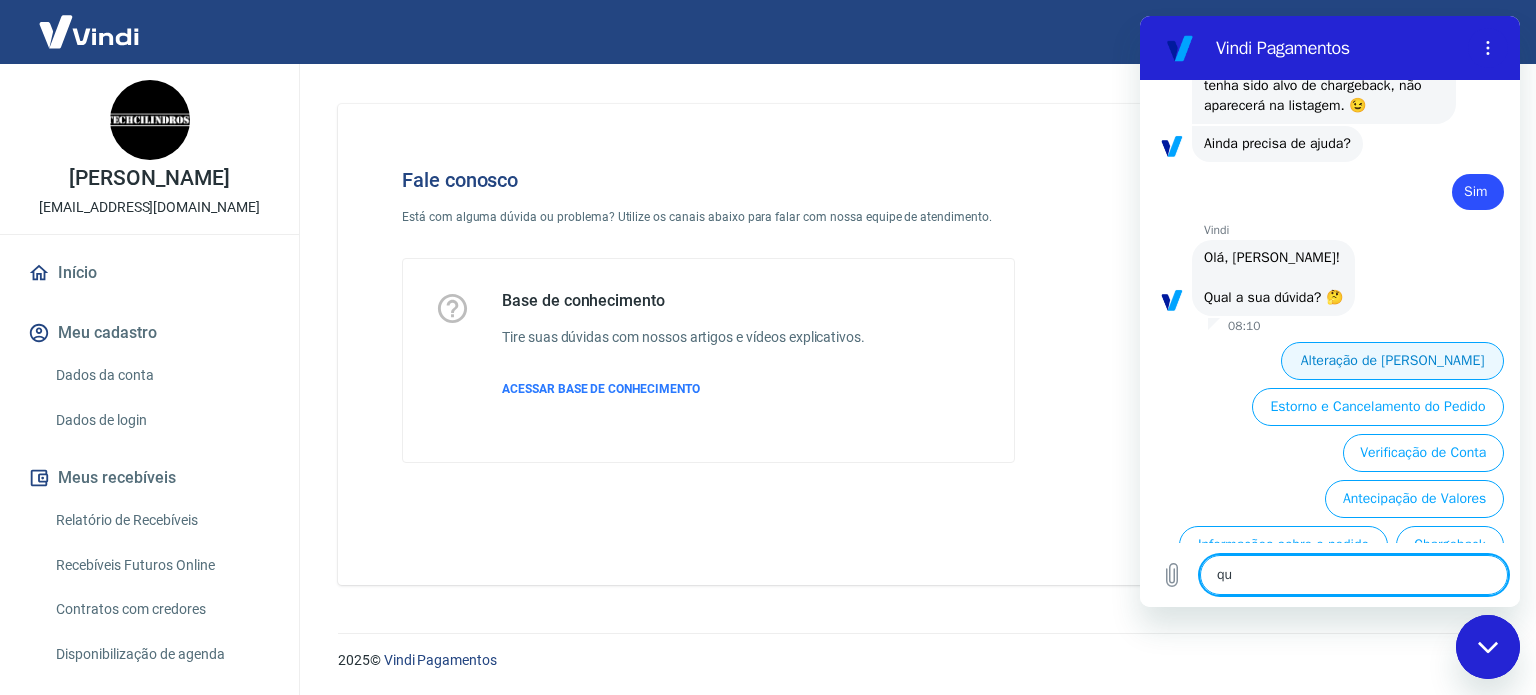 type on "que" 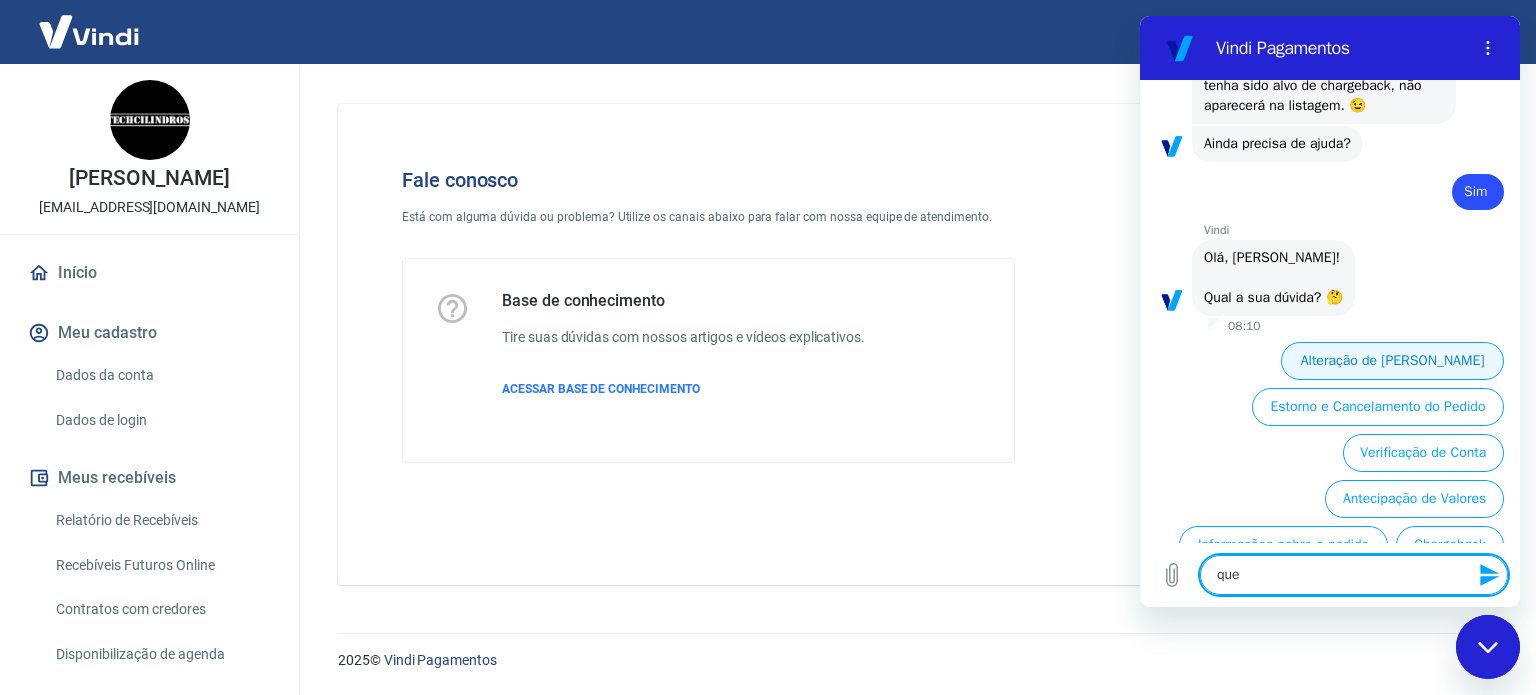 type on "quer" 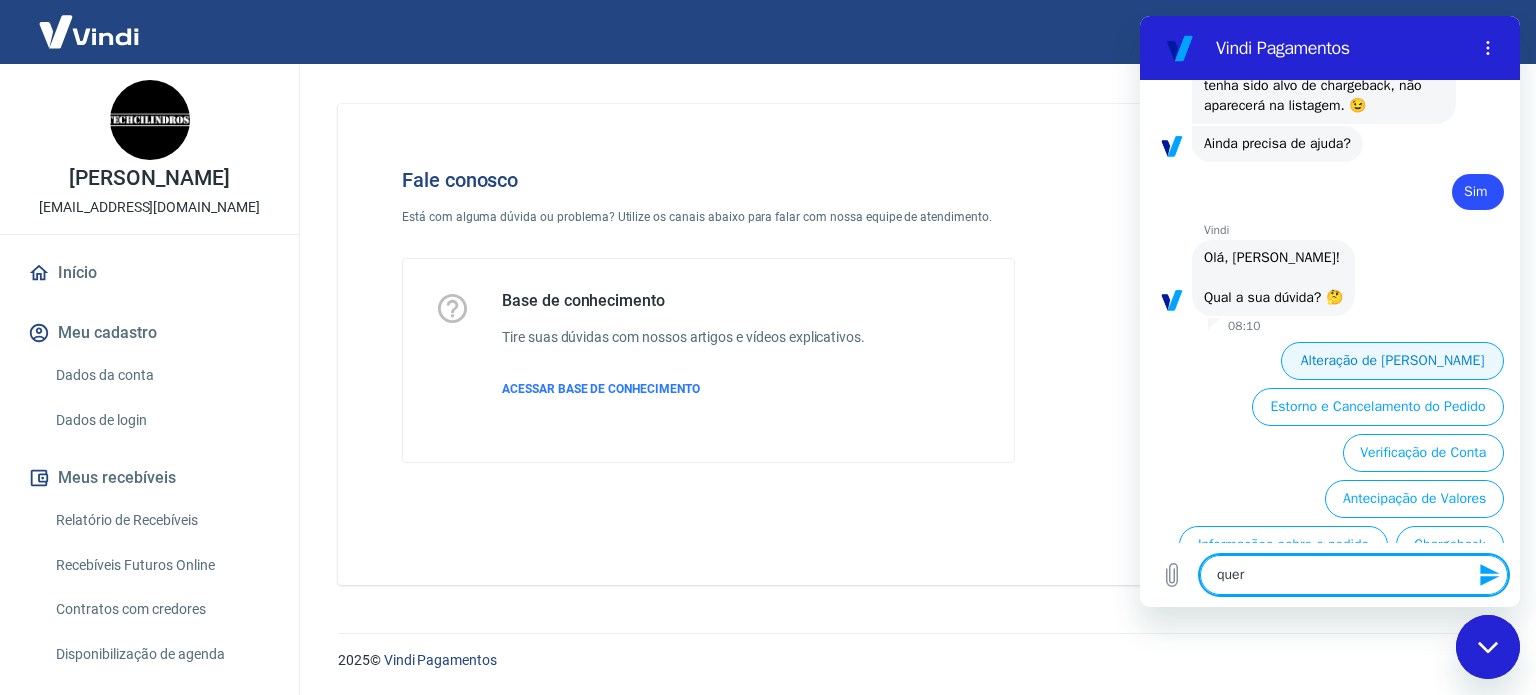 type on "quero" 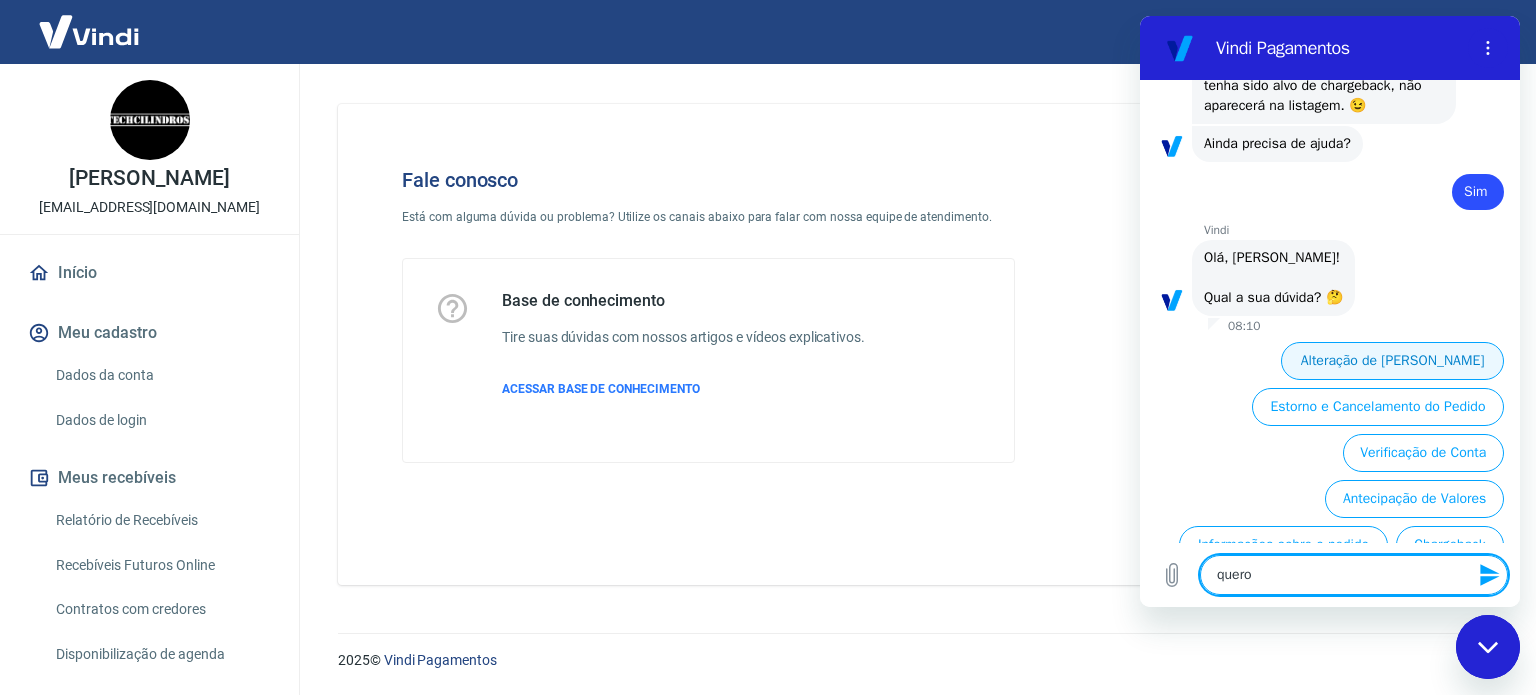 type on "quero" 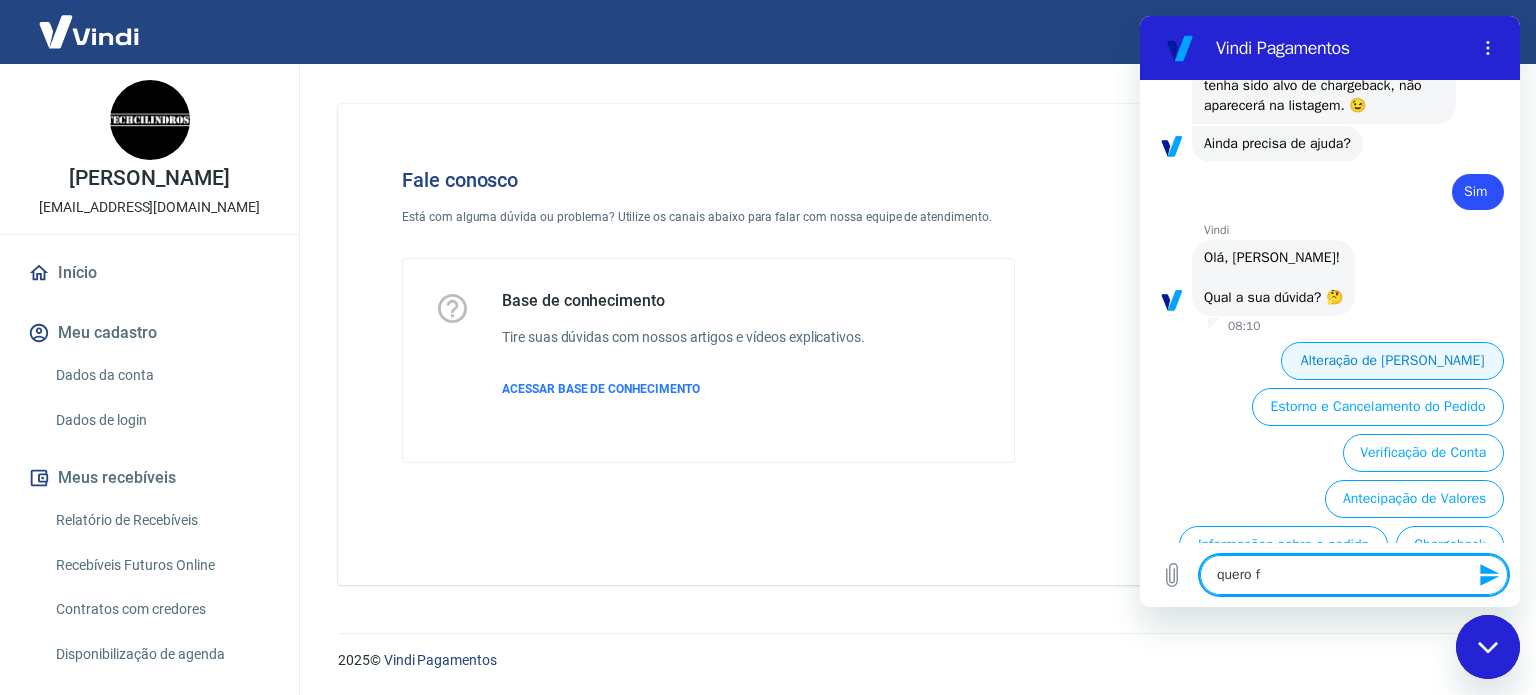 type on "quero fa" 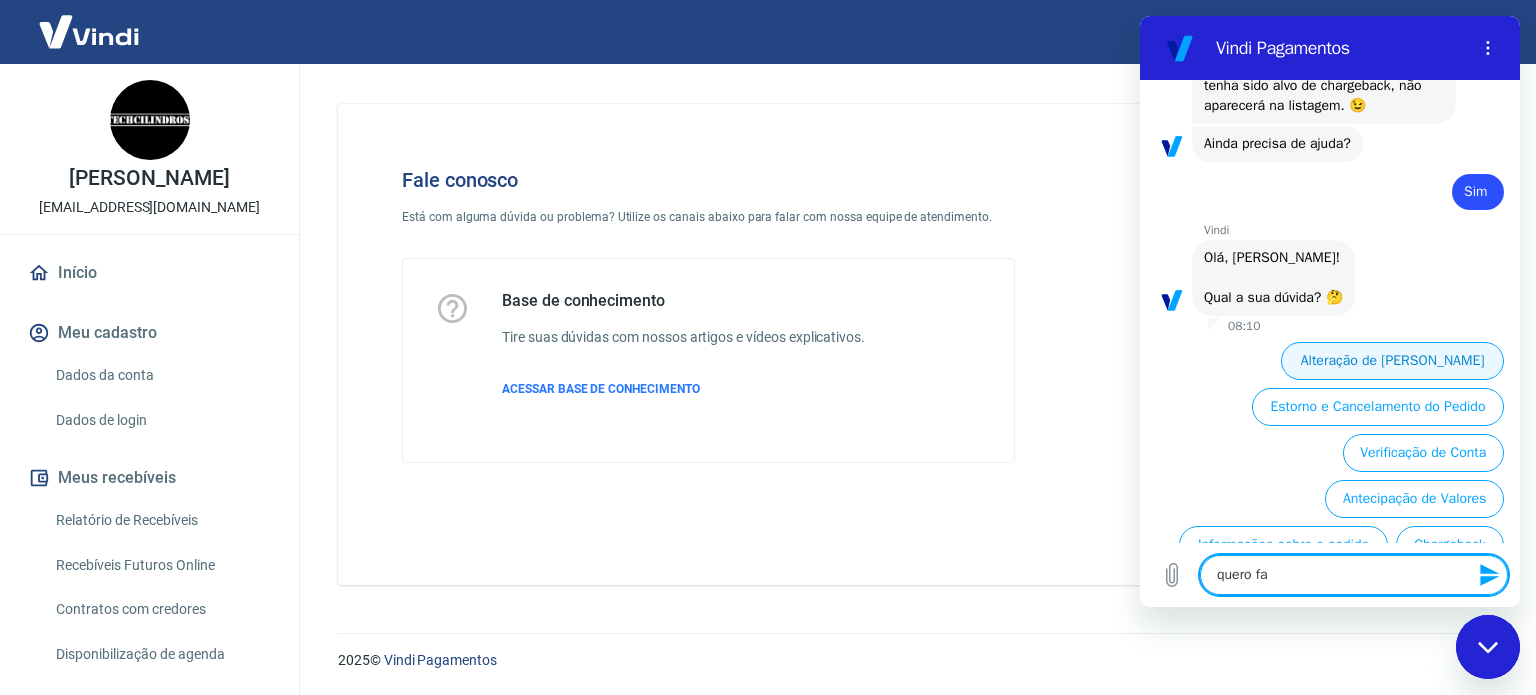 type on "quero fal" 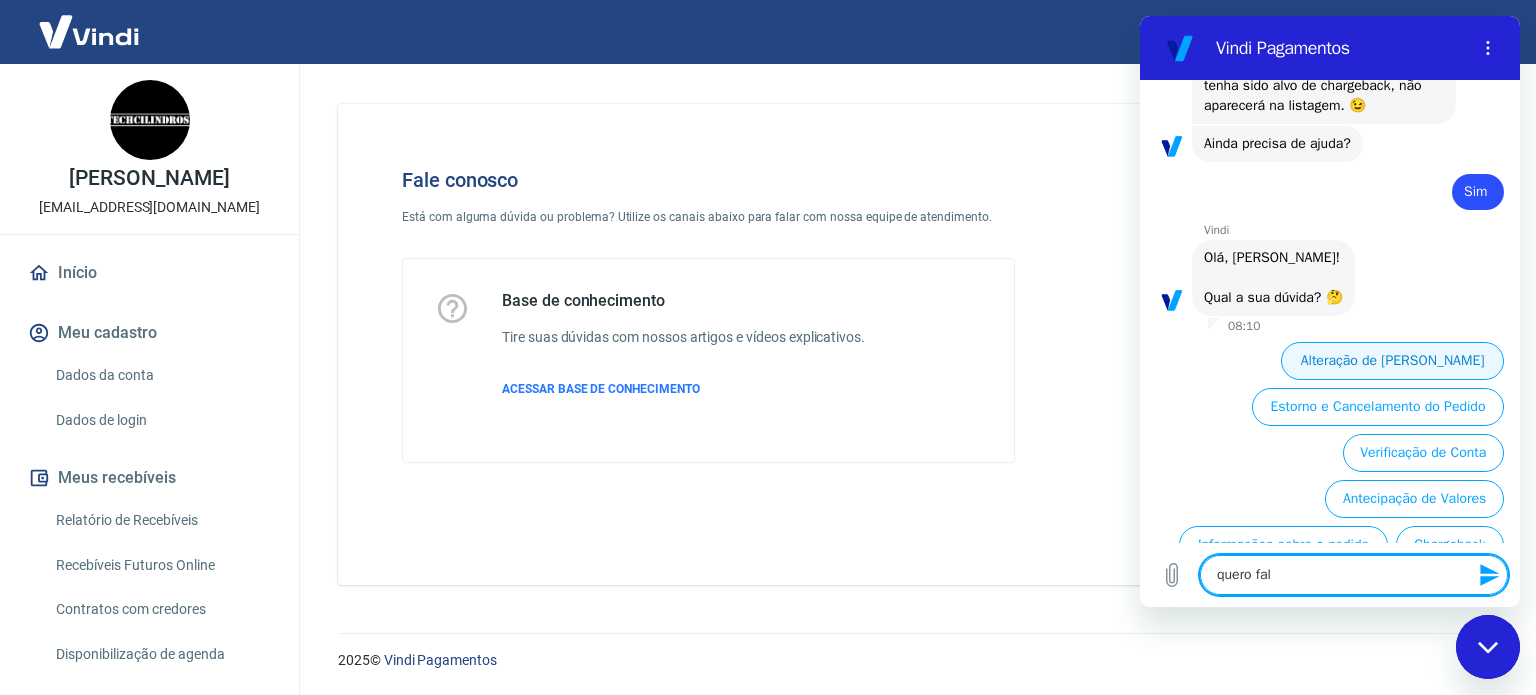 type on "x" 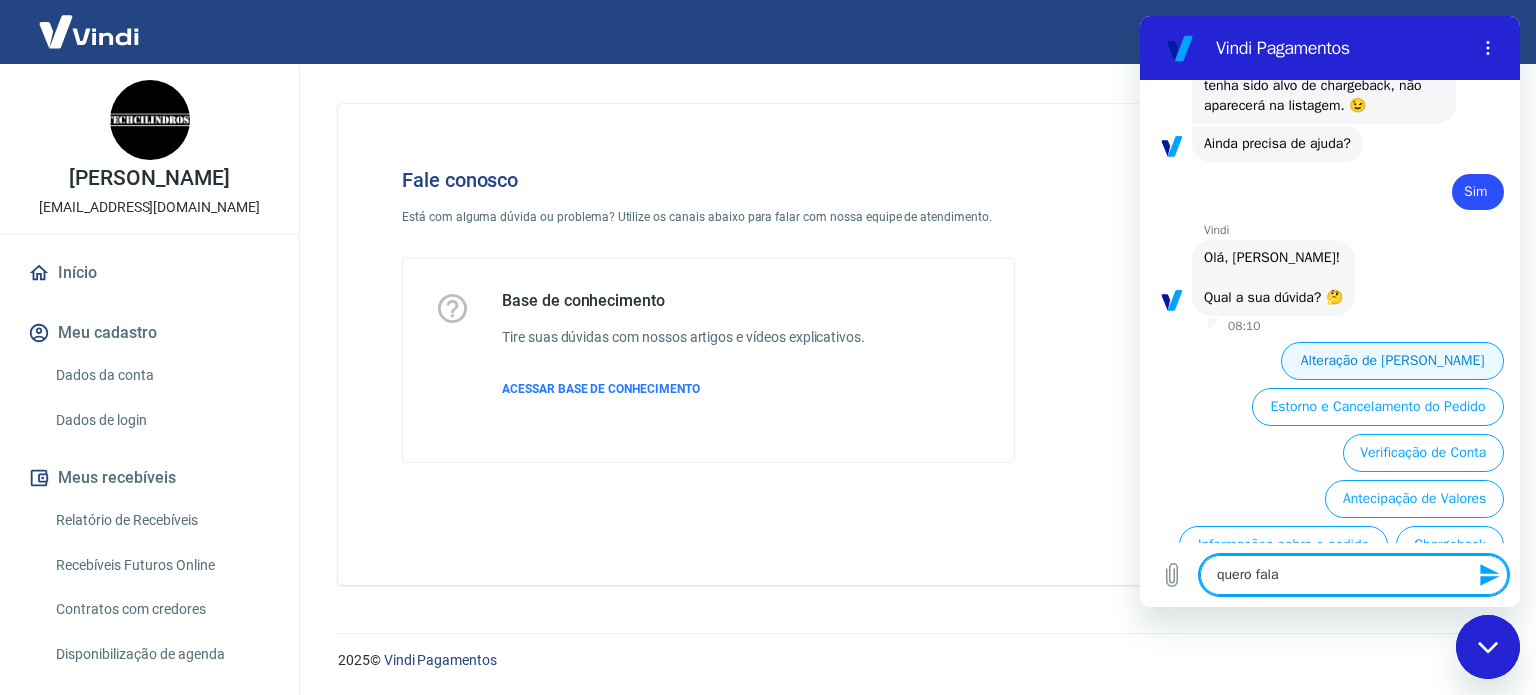 type on "quero falar" 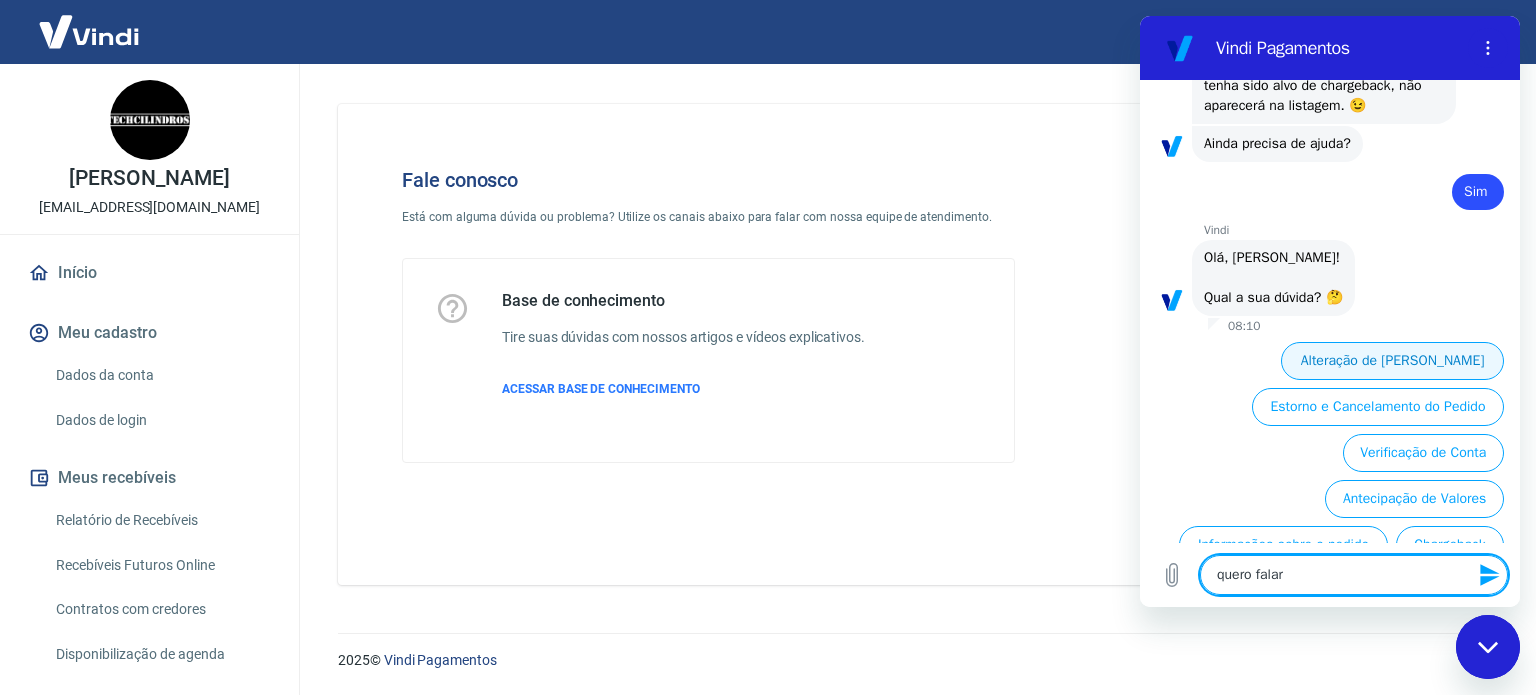 type on "quero falar" 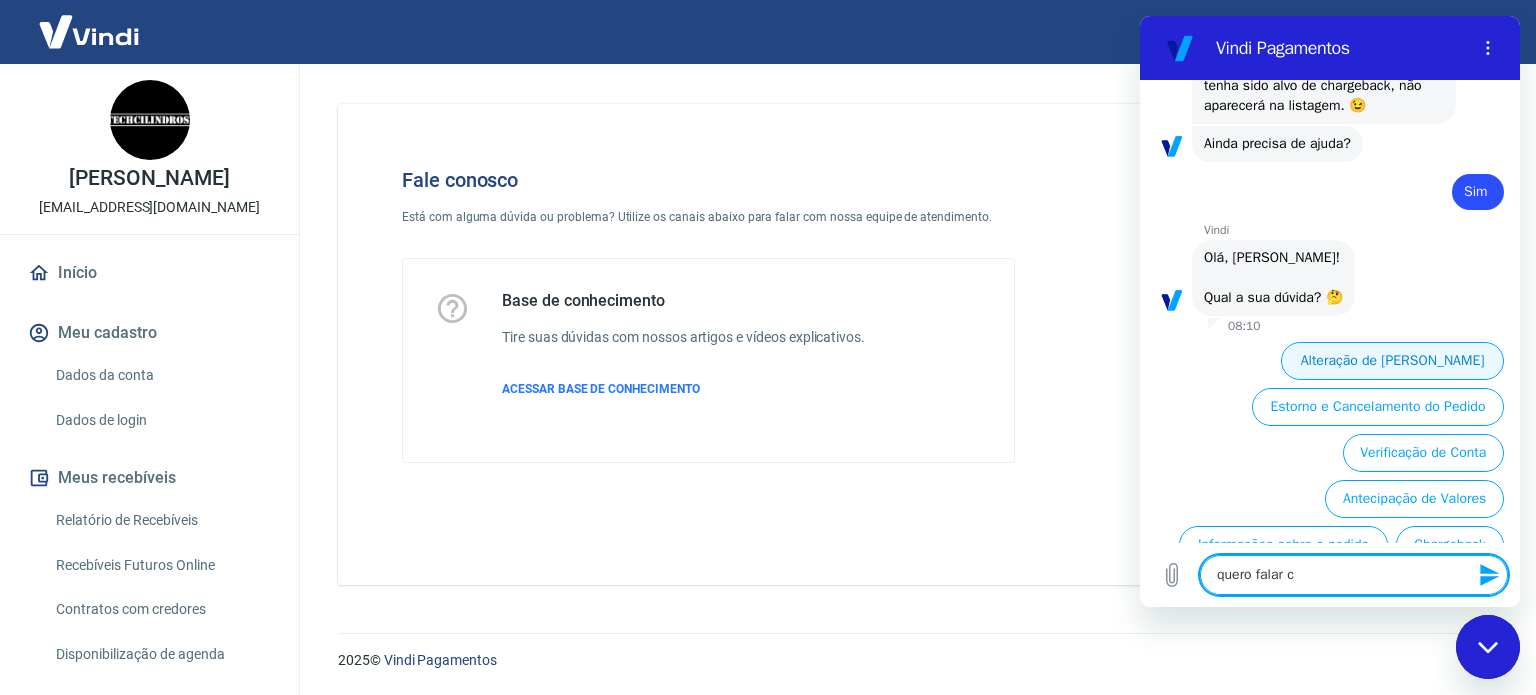 type on "quero falar co" 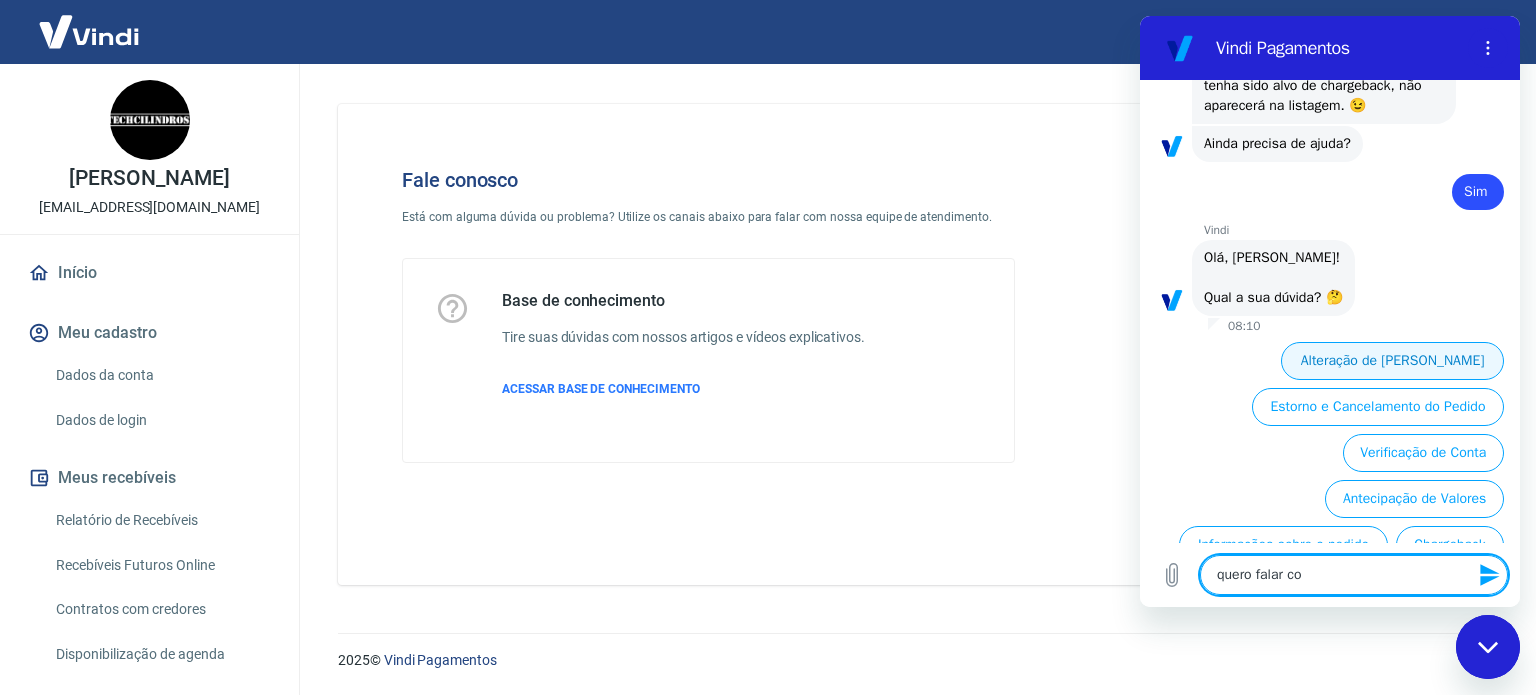 type on "quero falar com" 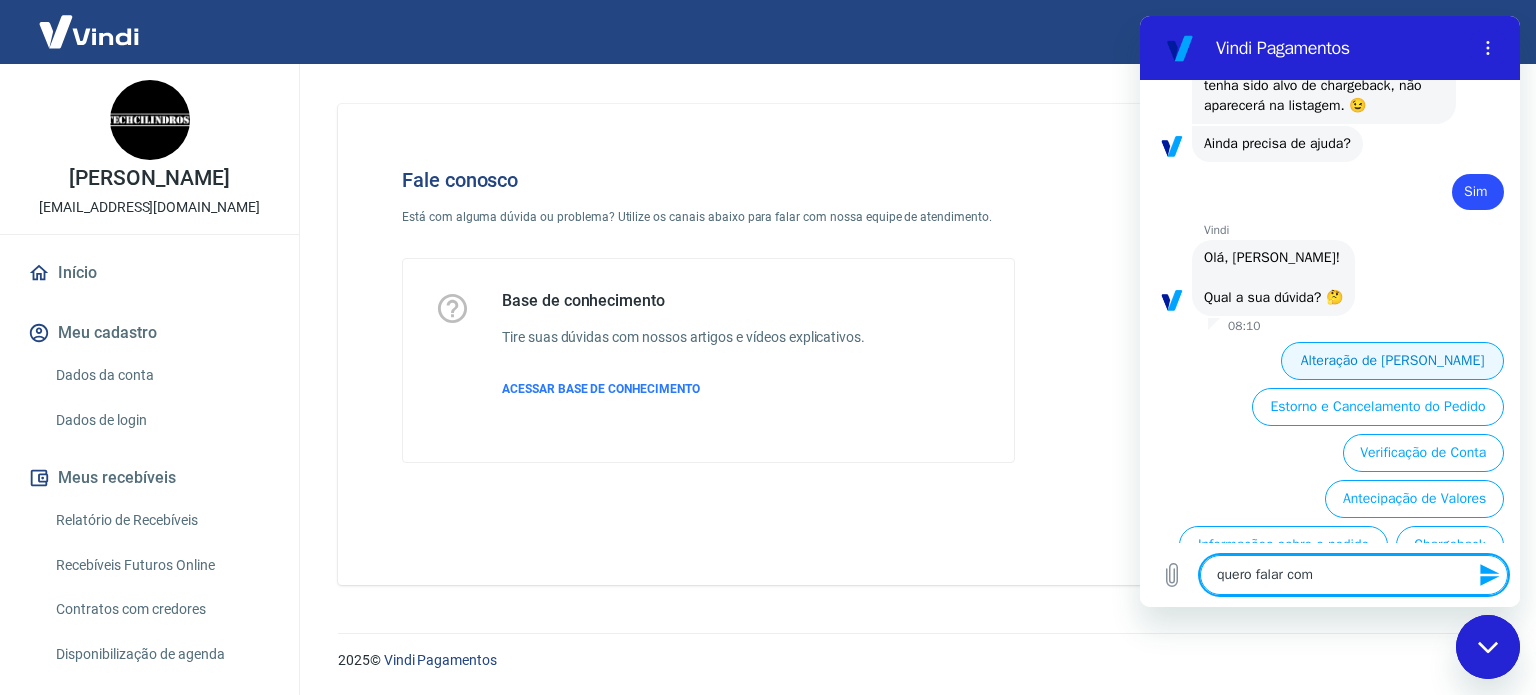 type on "quero falar com" 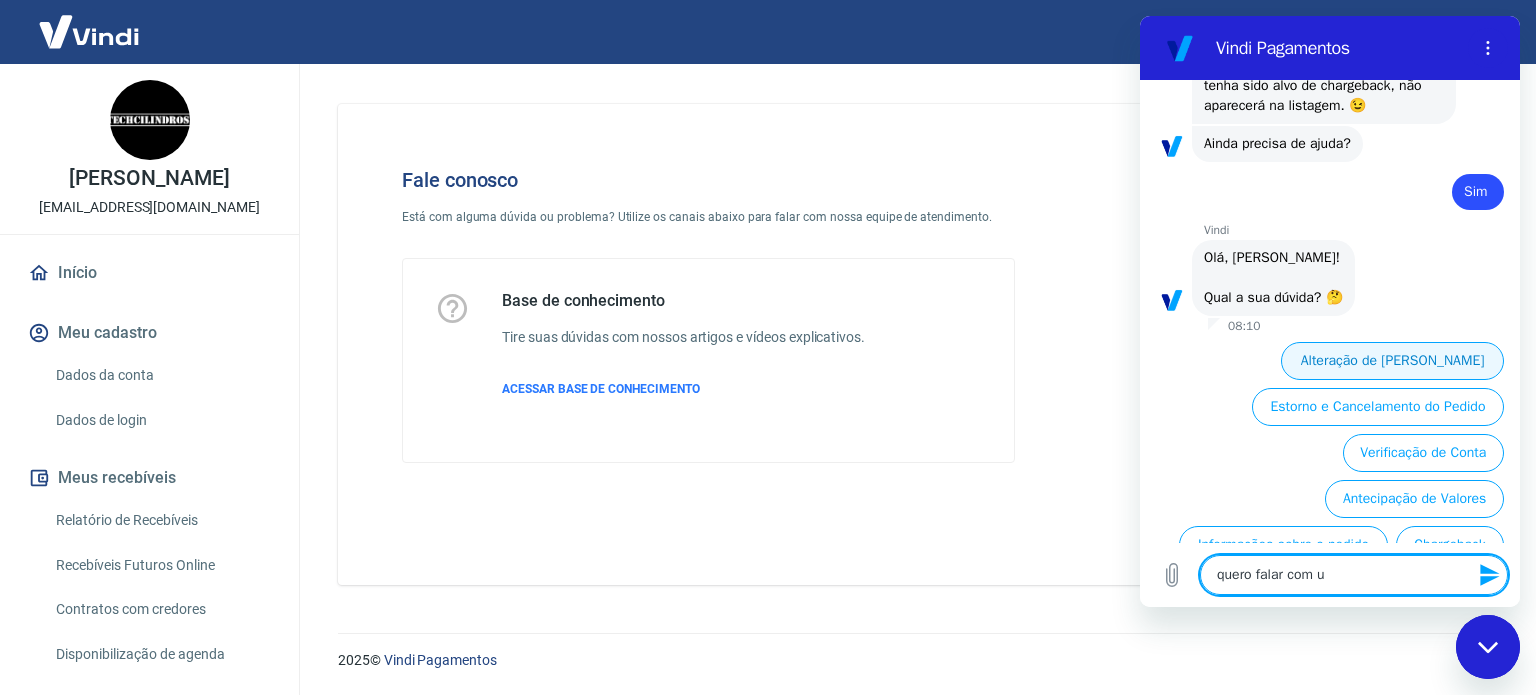 type on "quero falar com um" 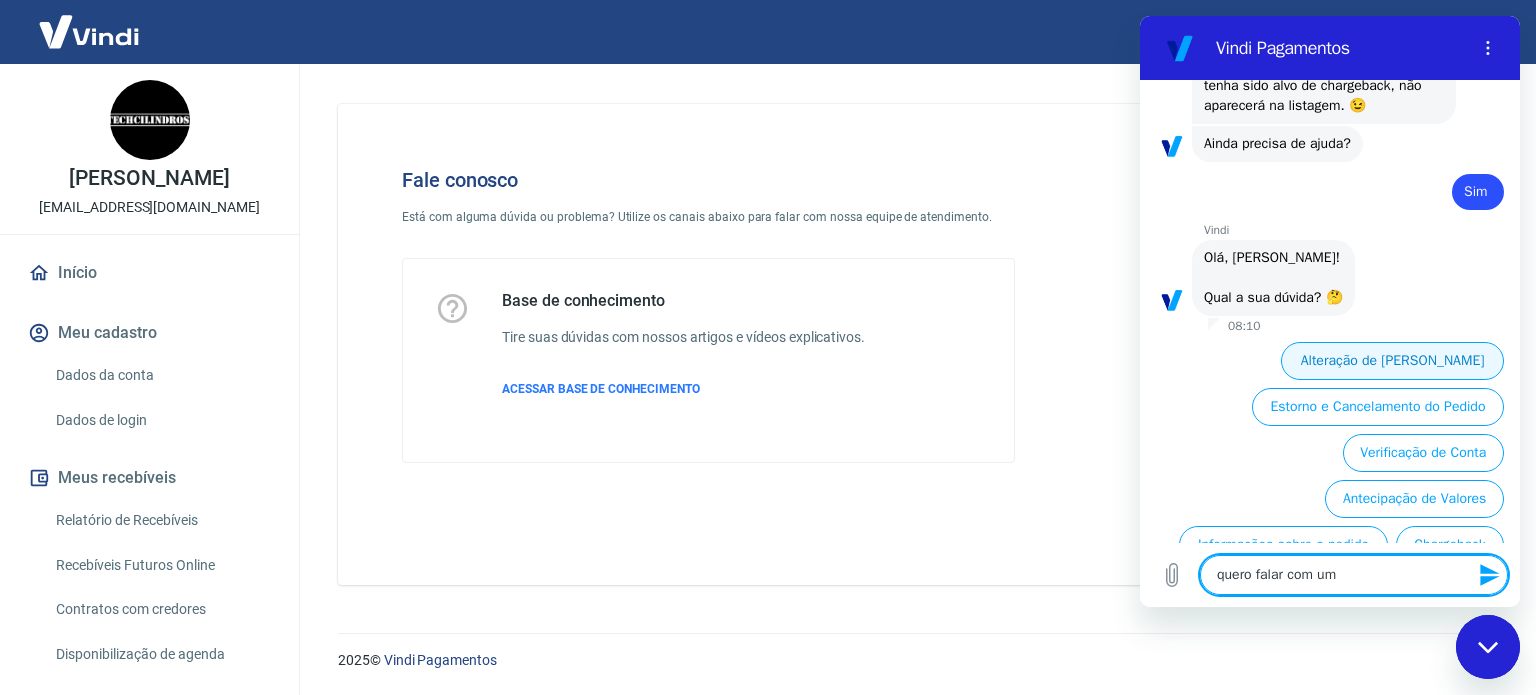 type on "quero falar com um" 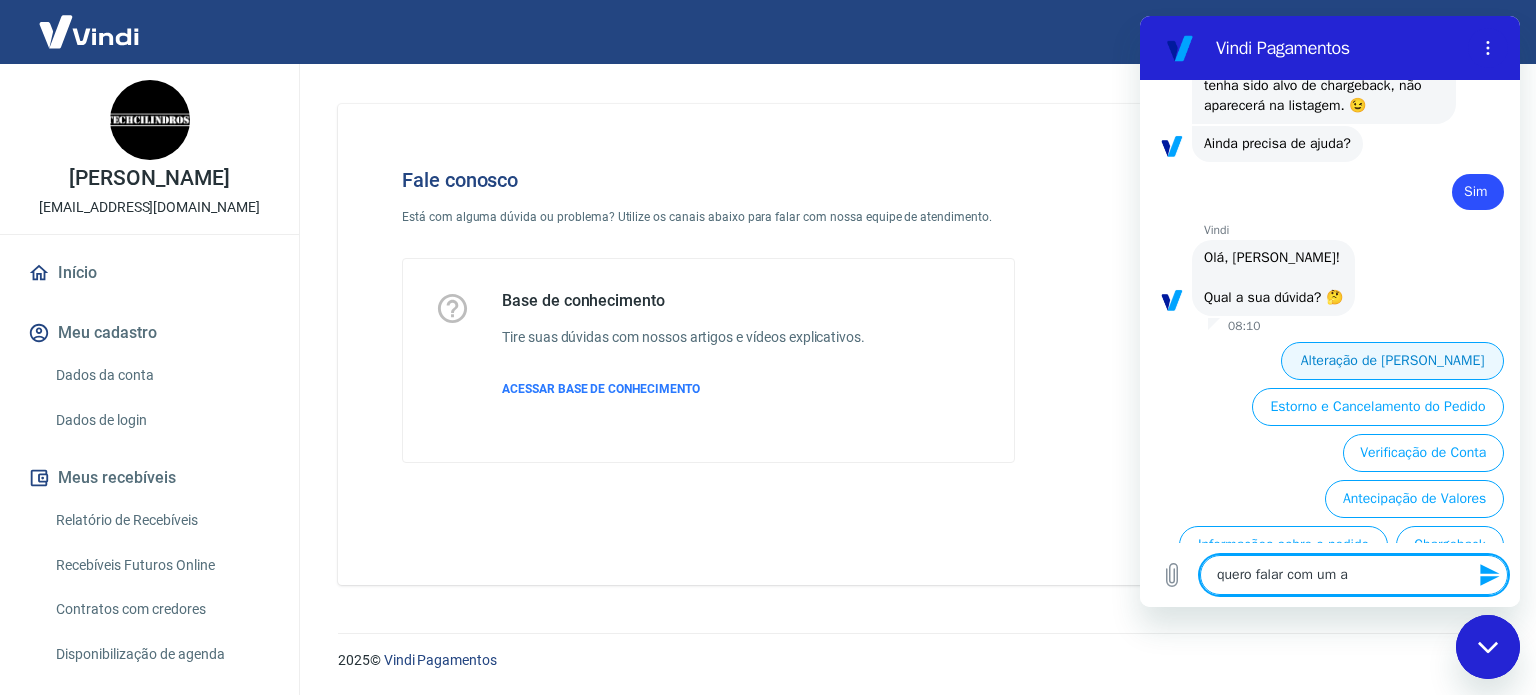 type on "quero falar com um at" 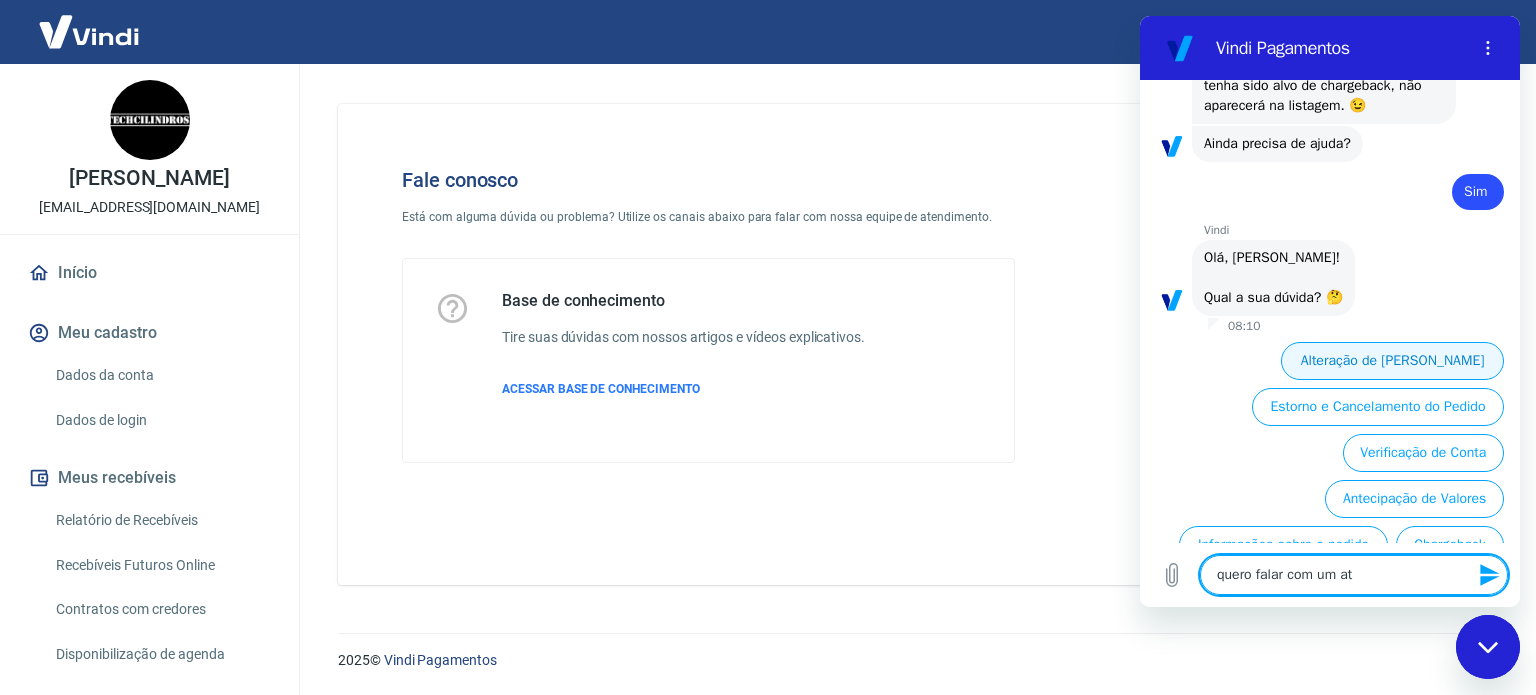 type on "quero falar com um ate" 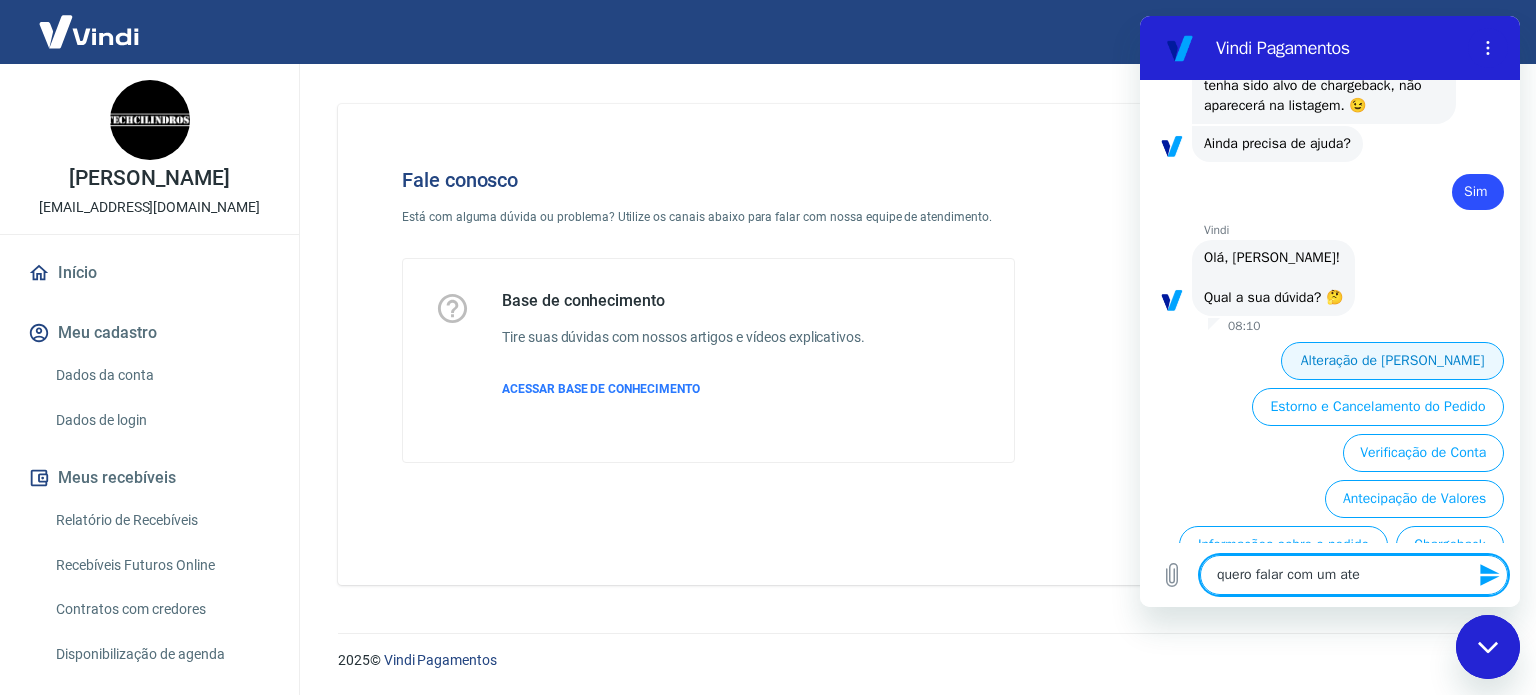 type on "quero falar com um aten" 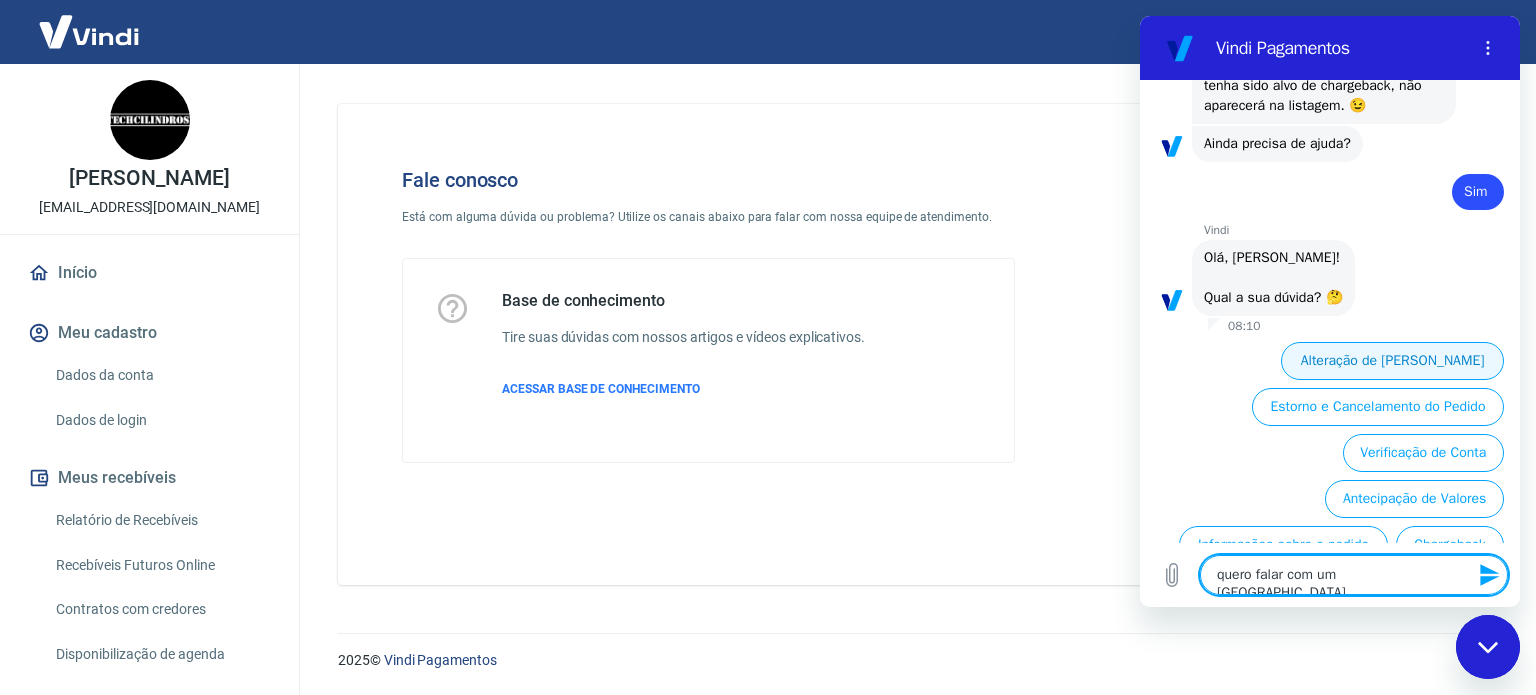 type on "quero falar com um atend" 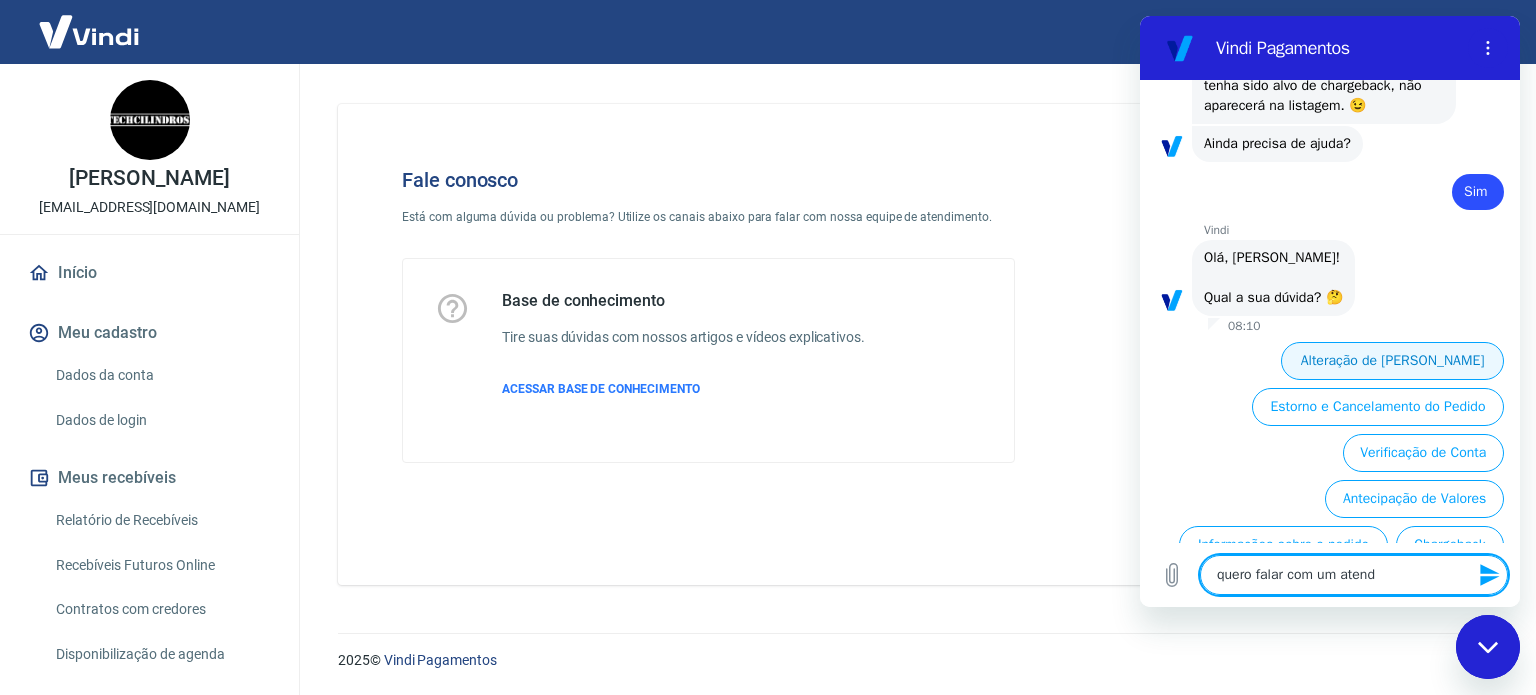 type on "quero falar com um atende" 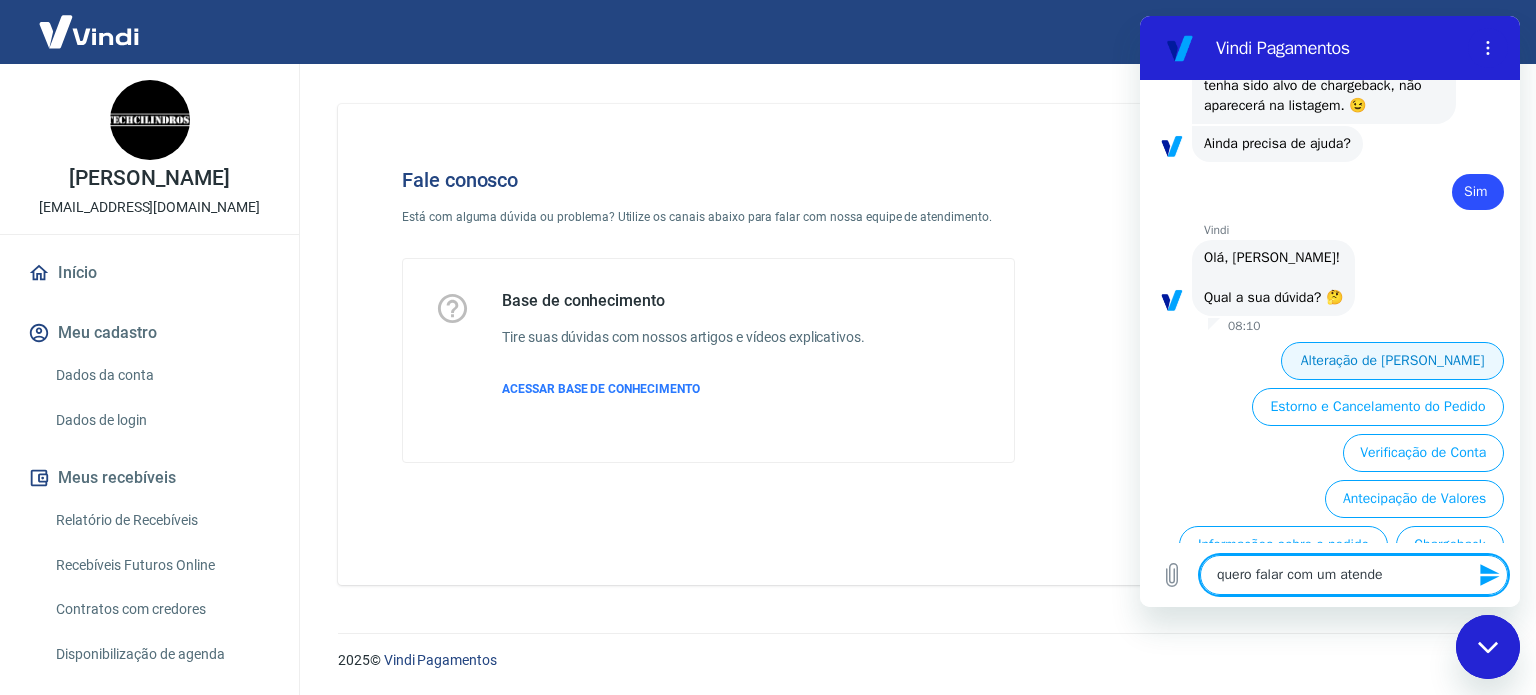 type on "quero falar com um atenden" 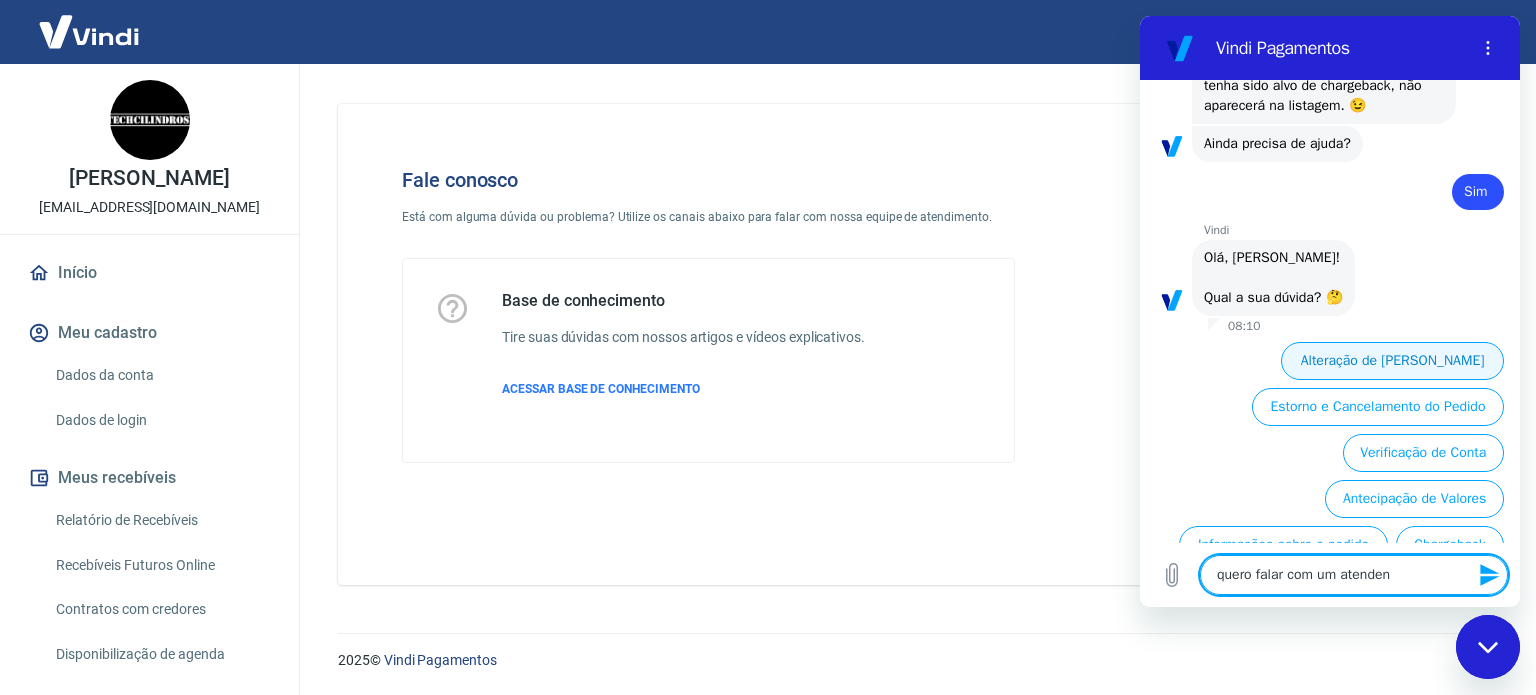 type on "quero falar com um atendent" 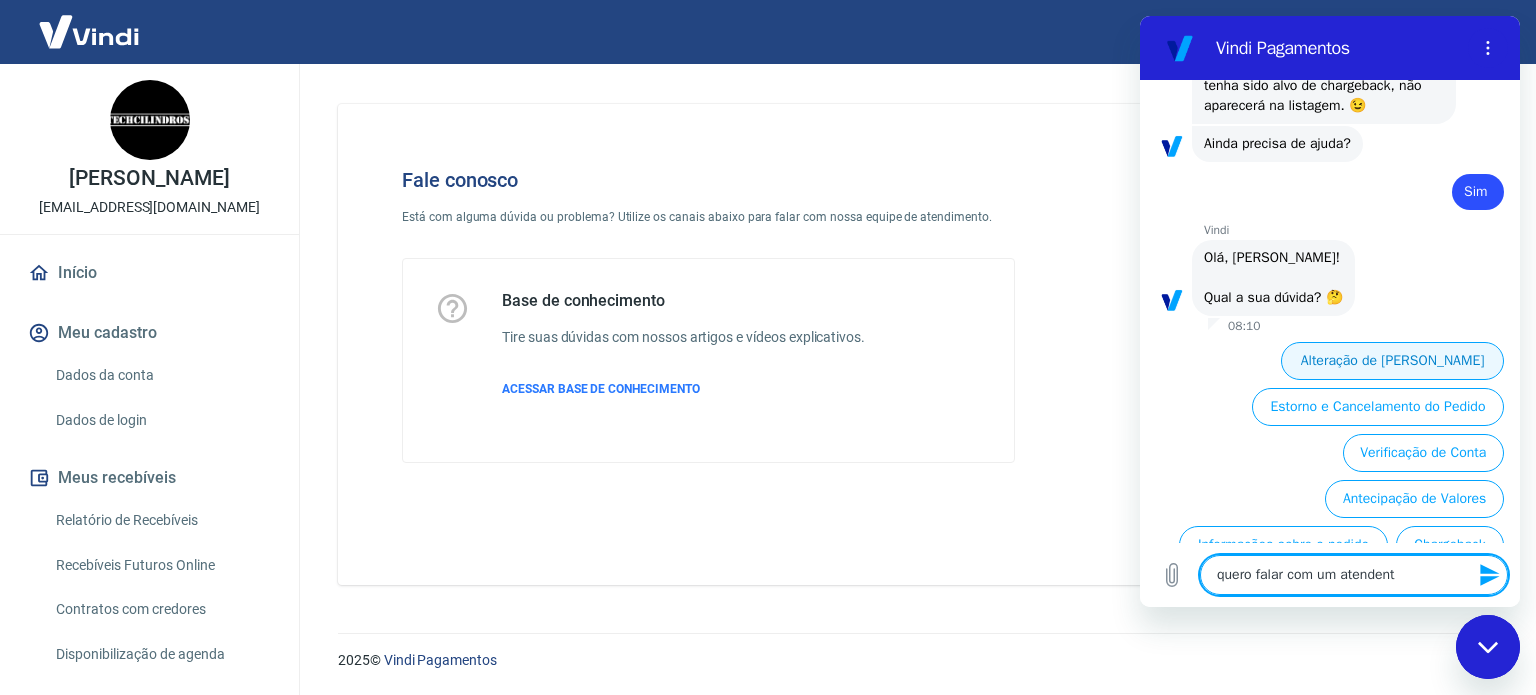 type on "quero falar com um atendente" 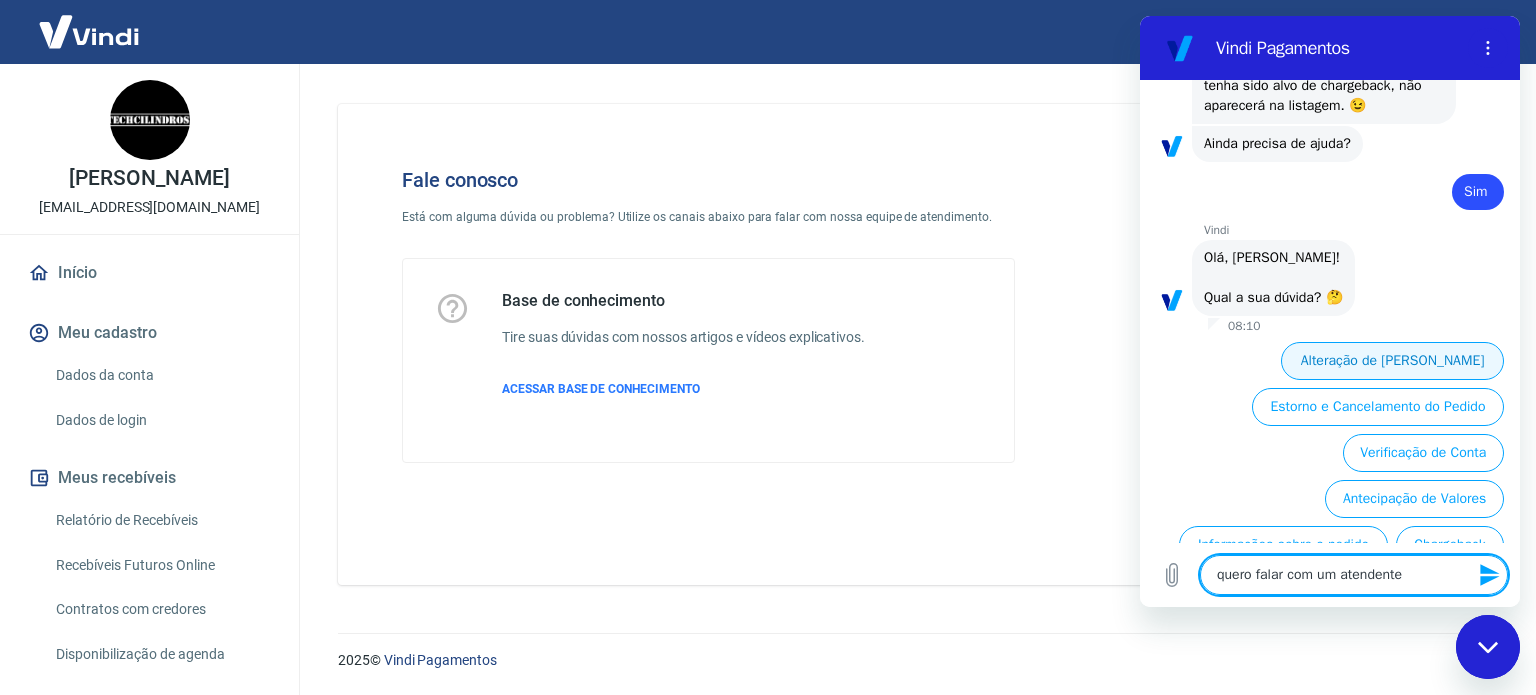 type 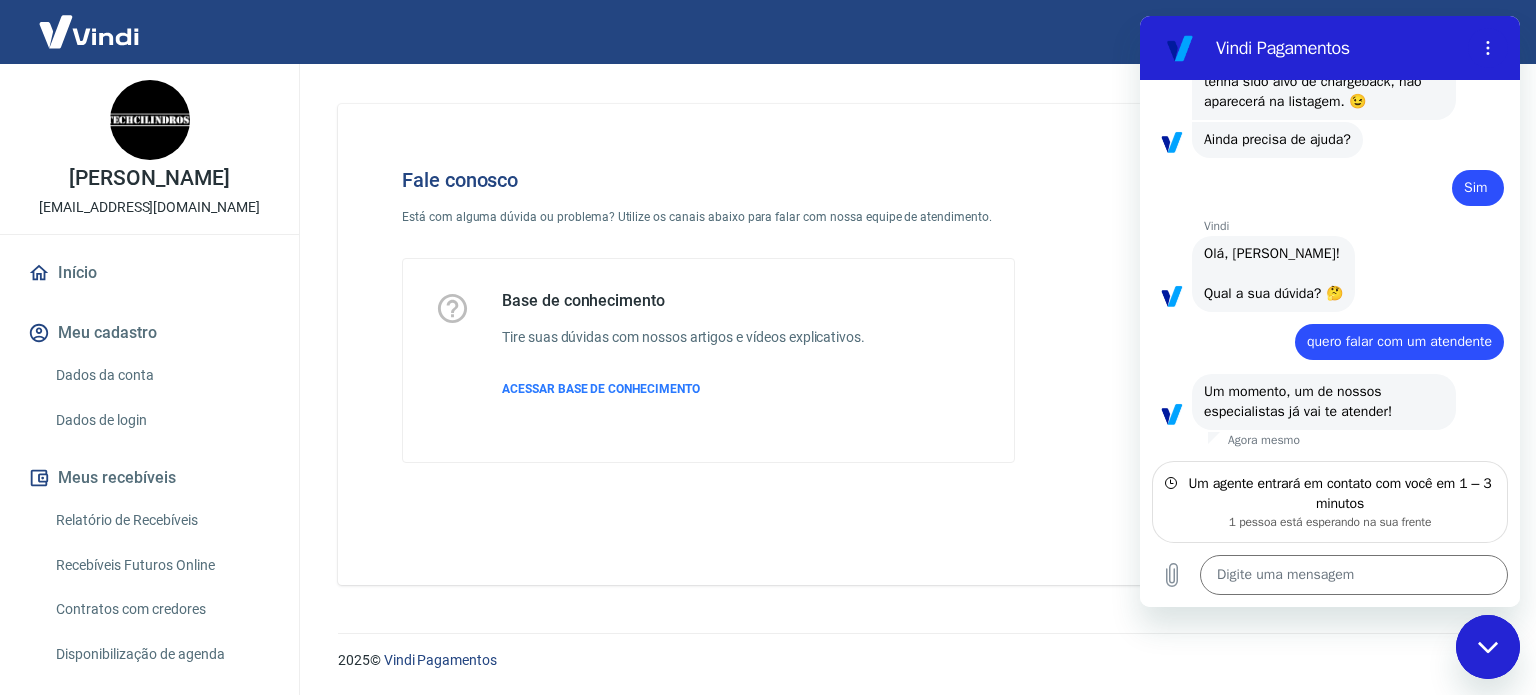 scroll, scrollTop: 2340, scrollLeft: 0, axis: vertical 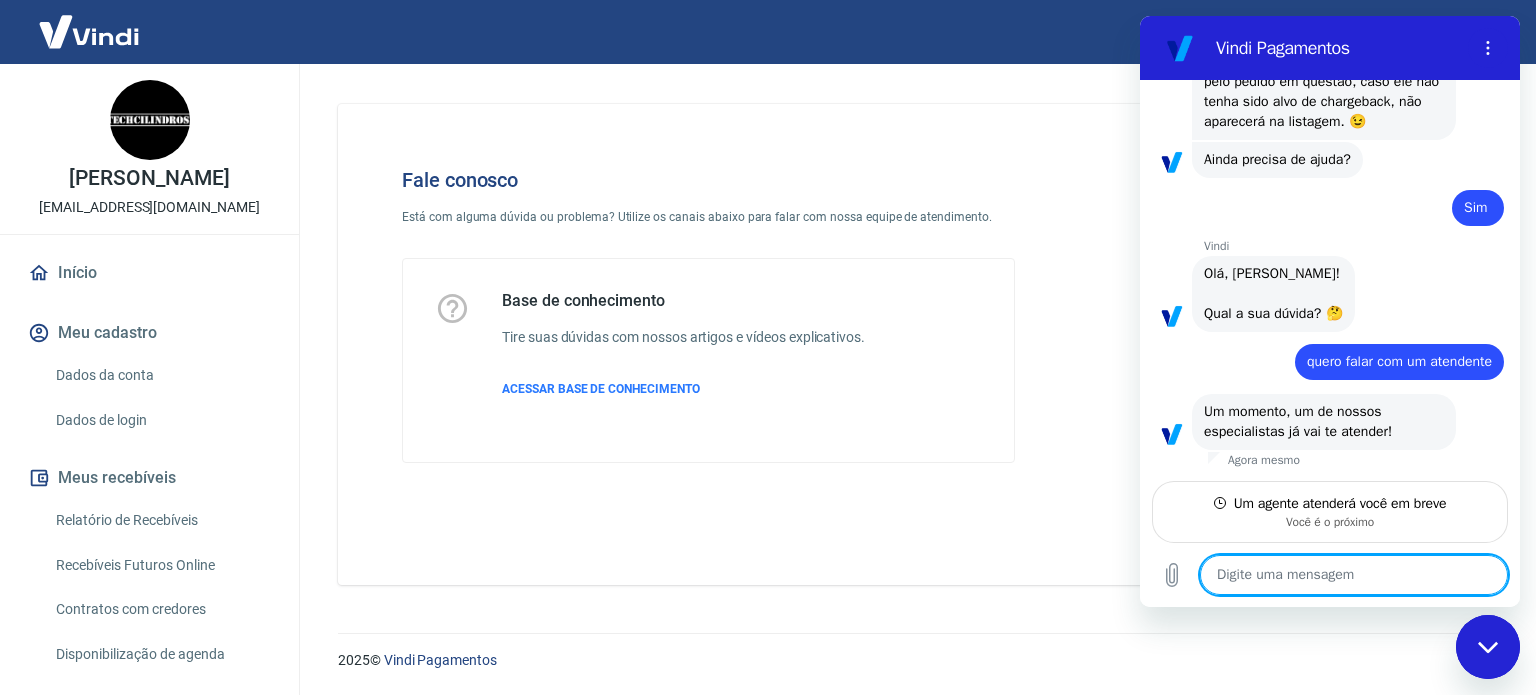 click at bounding box center (1354, 575) 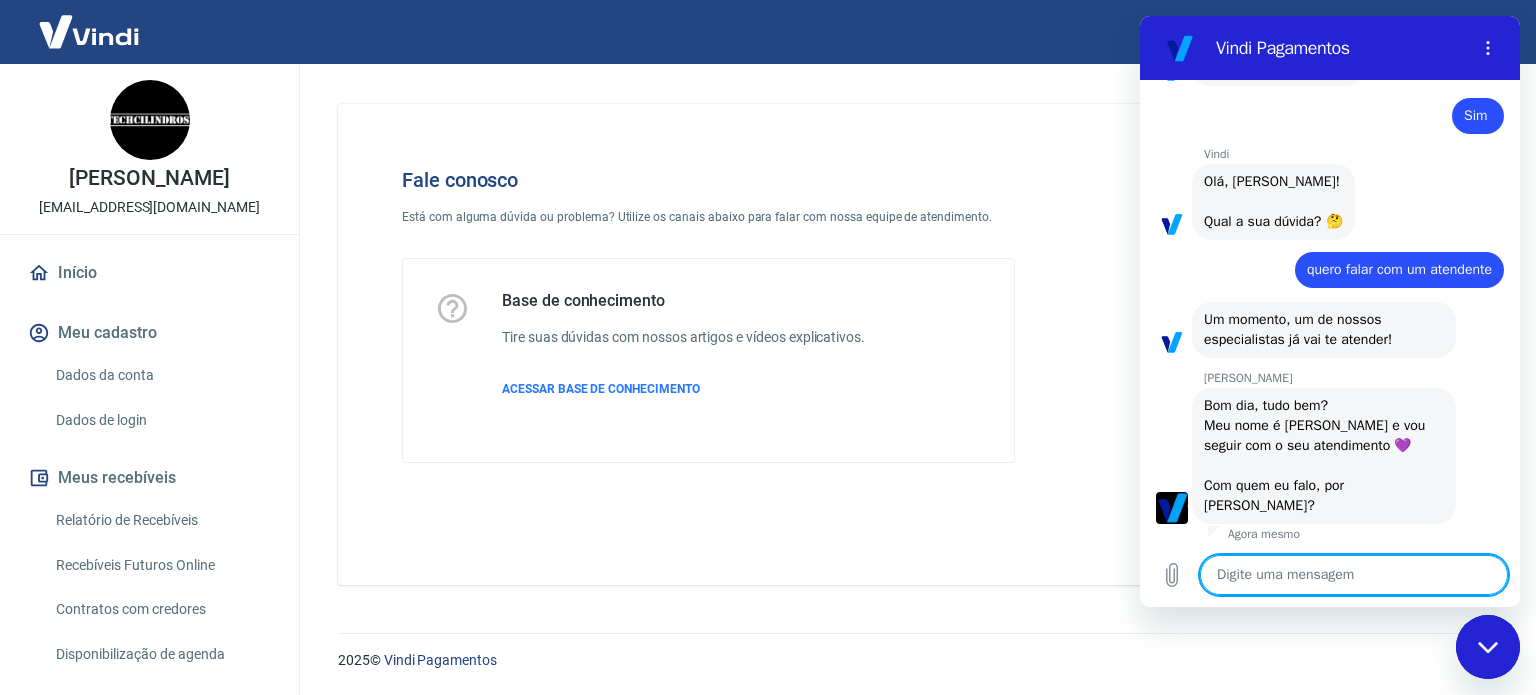 type on "x" 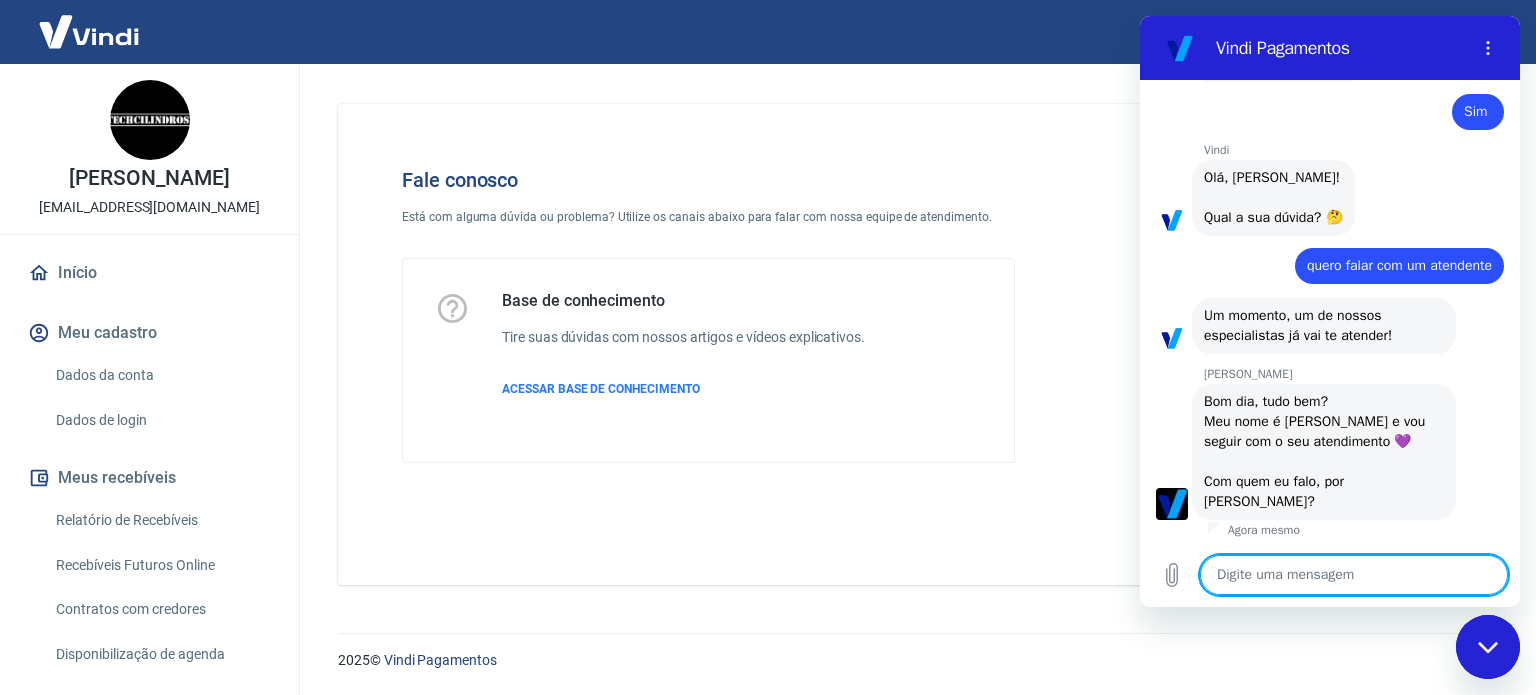 type on "B" 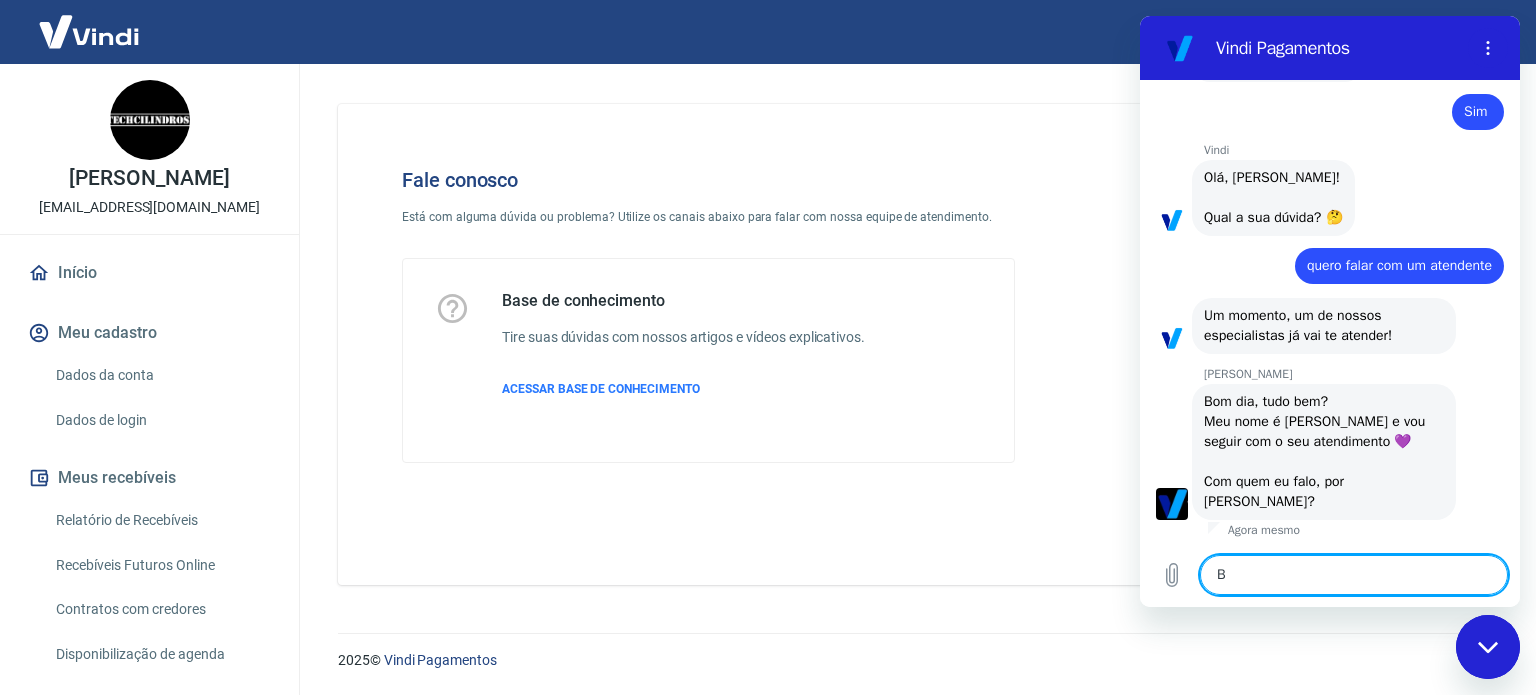 type on "x" 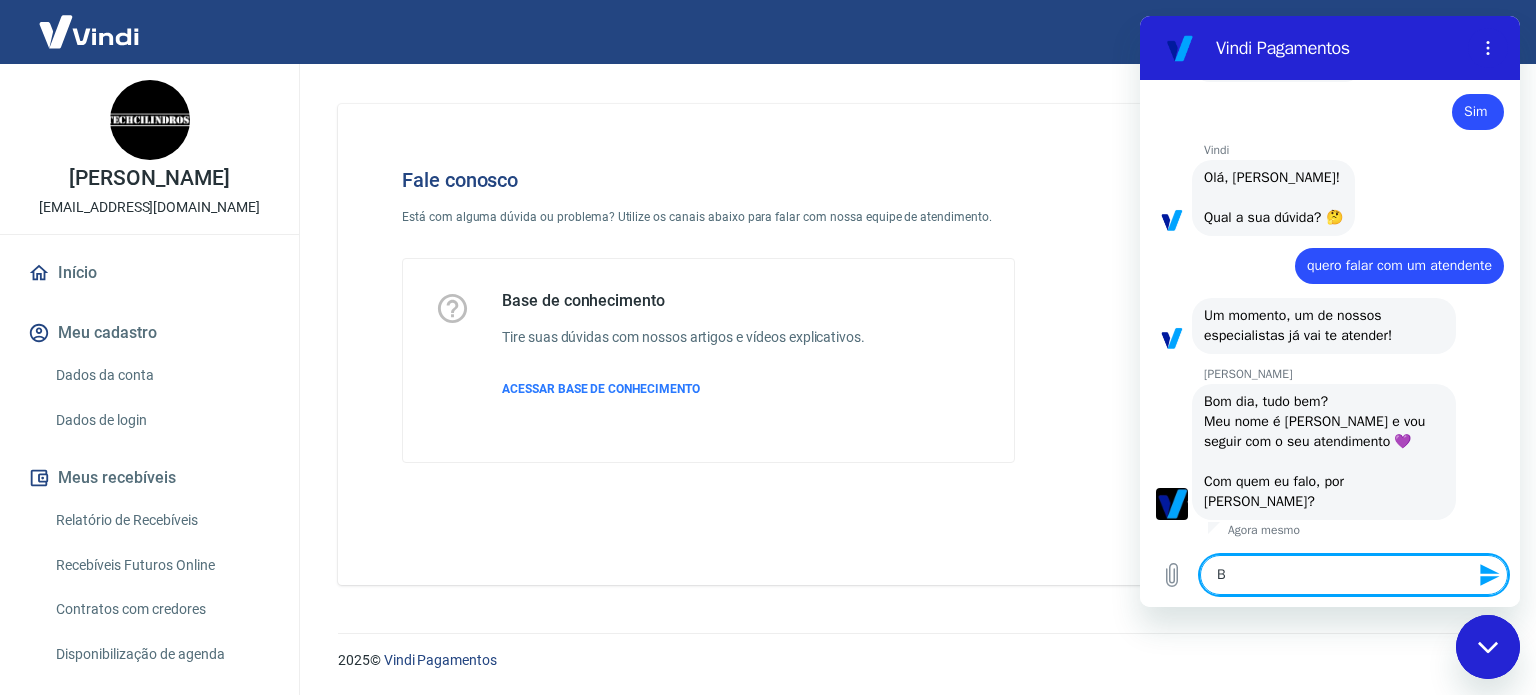 type on "Bo" 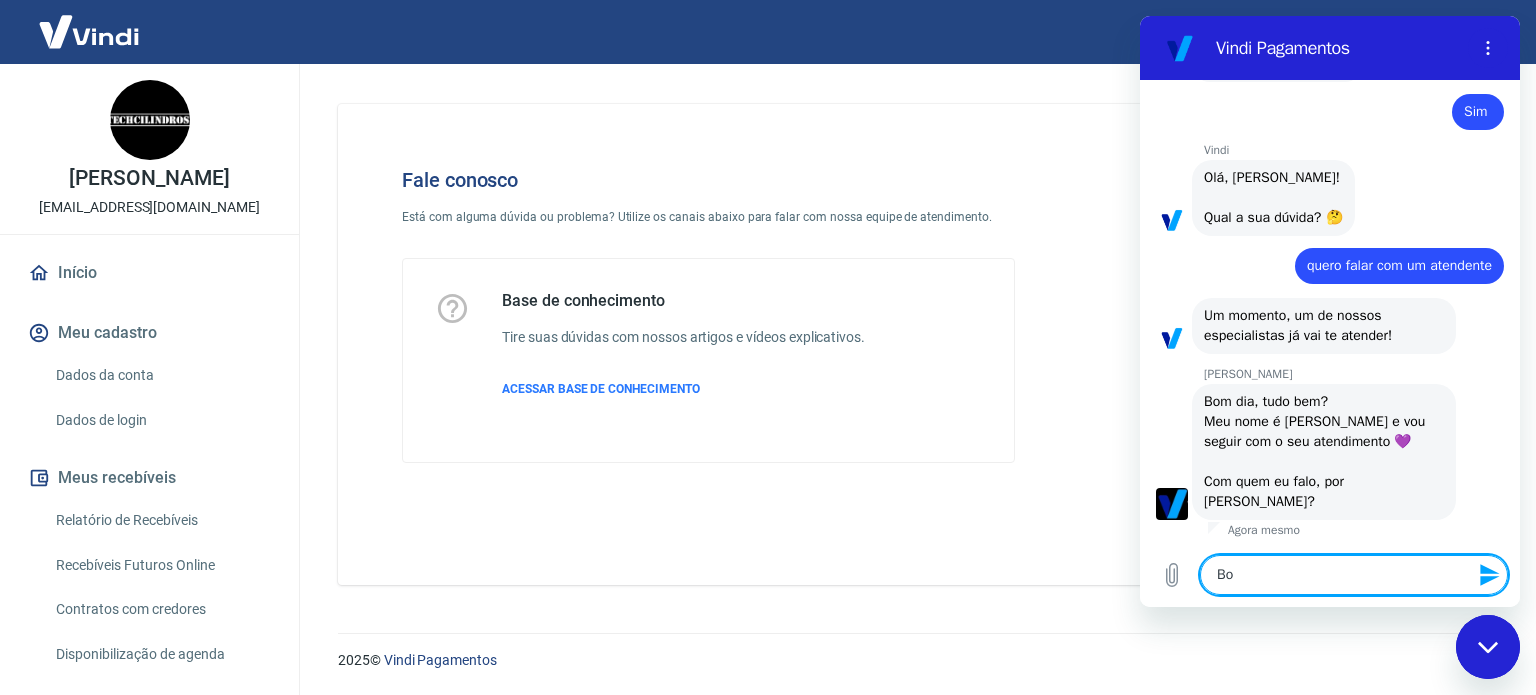 type on "Bom" 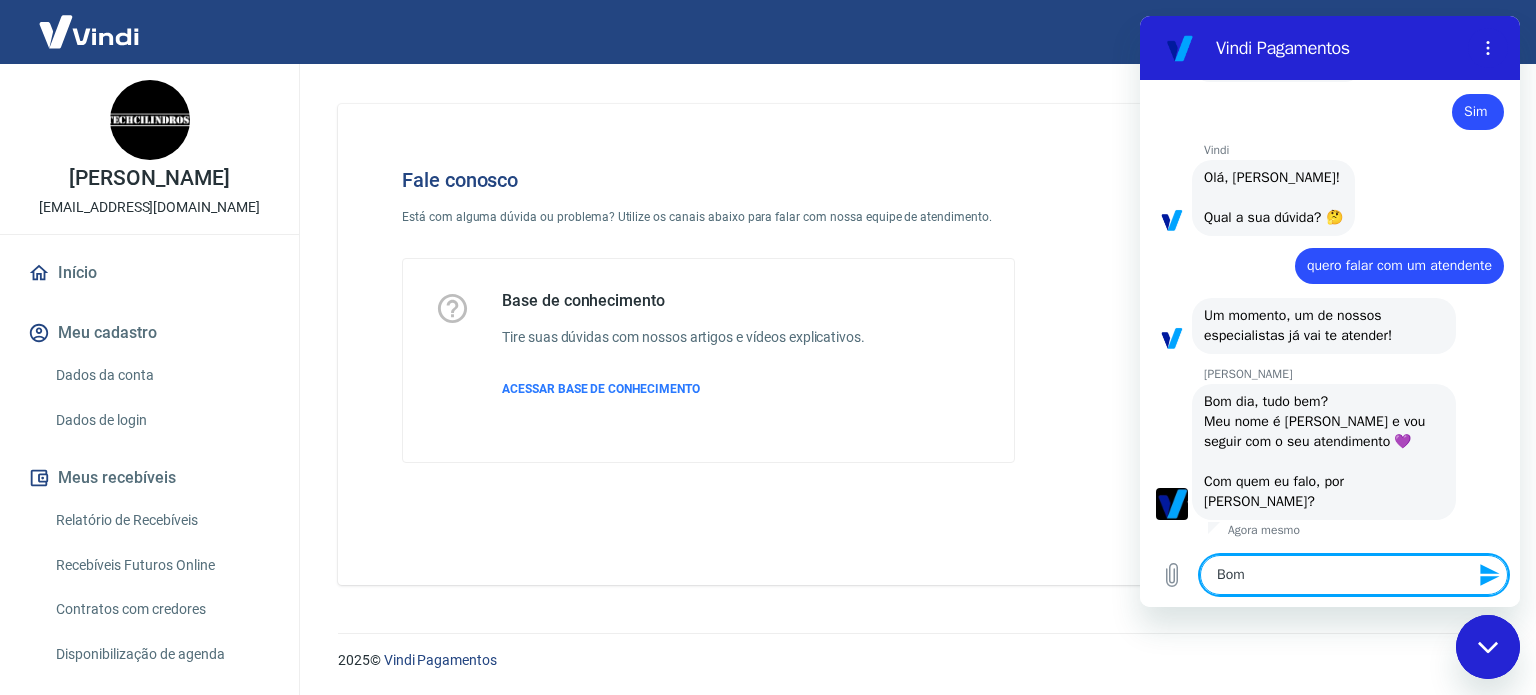 type on "Bom" 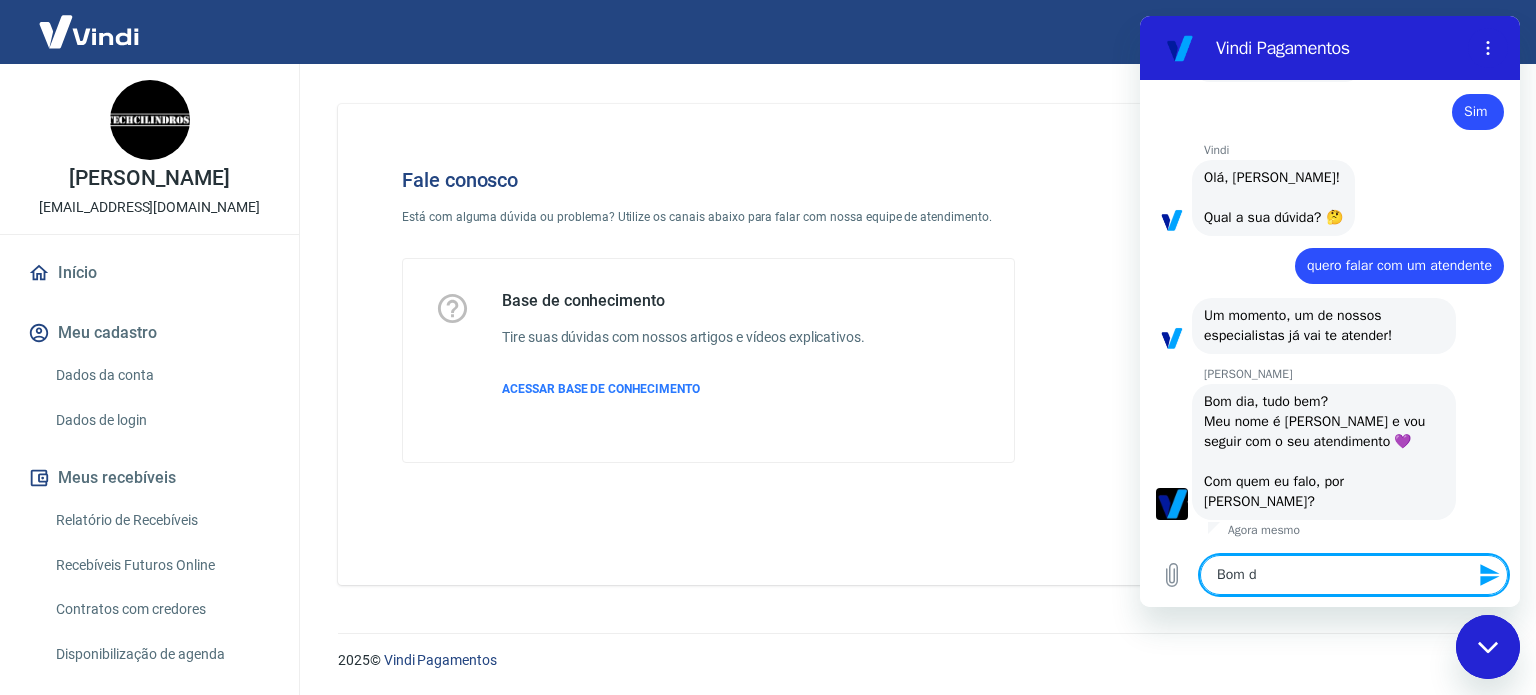 type on "Bom di" 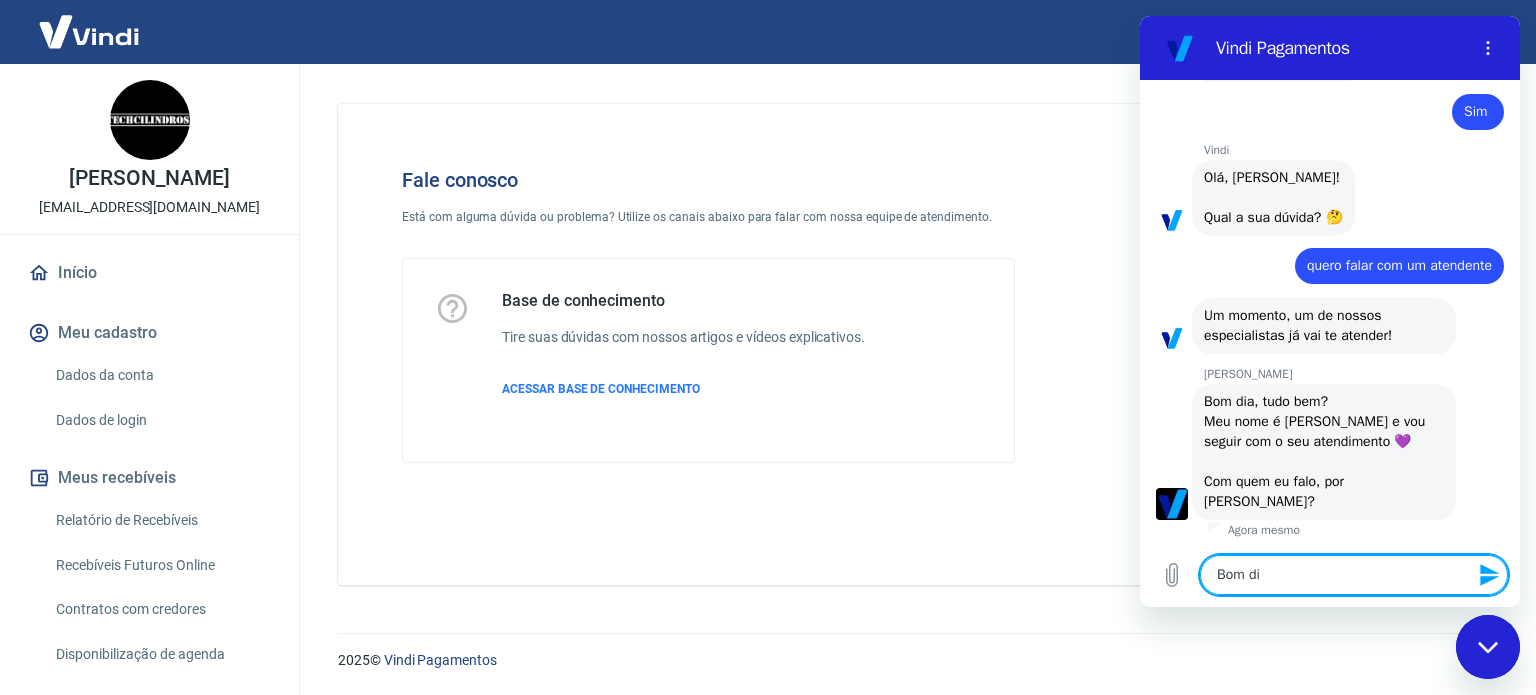 type on "Bom dia" 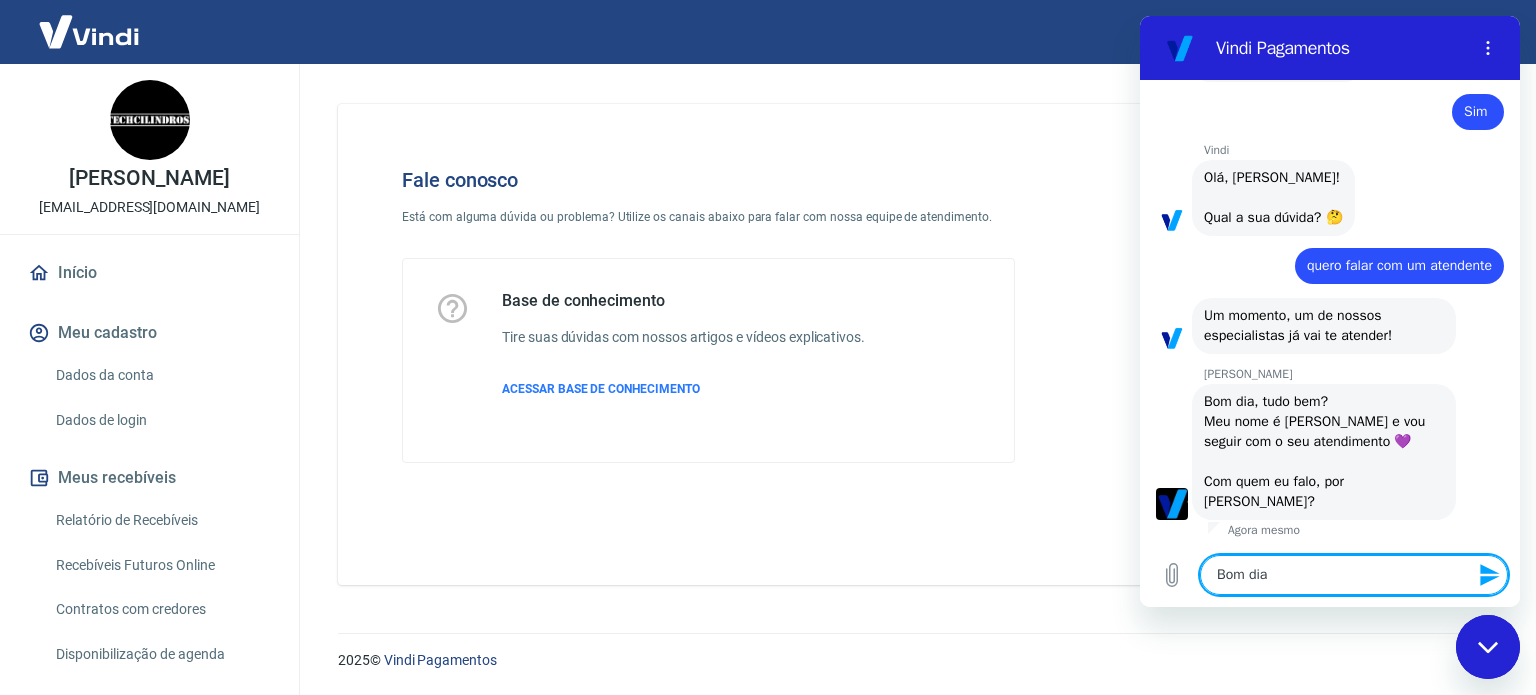 type on "Bom dia," 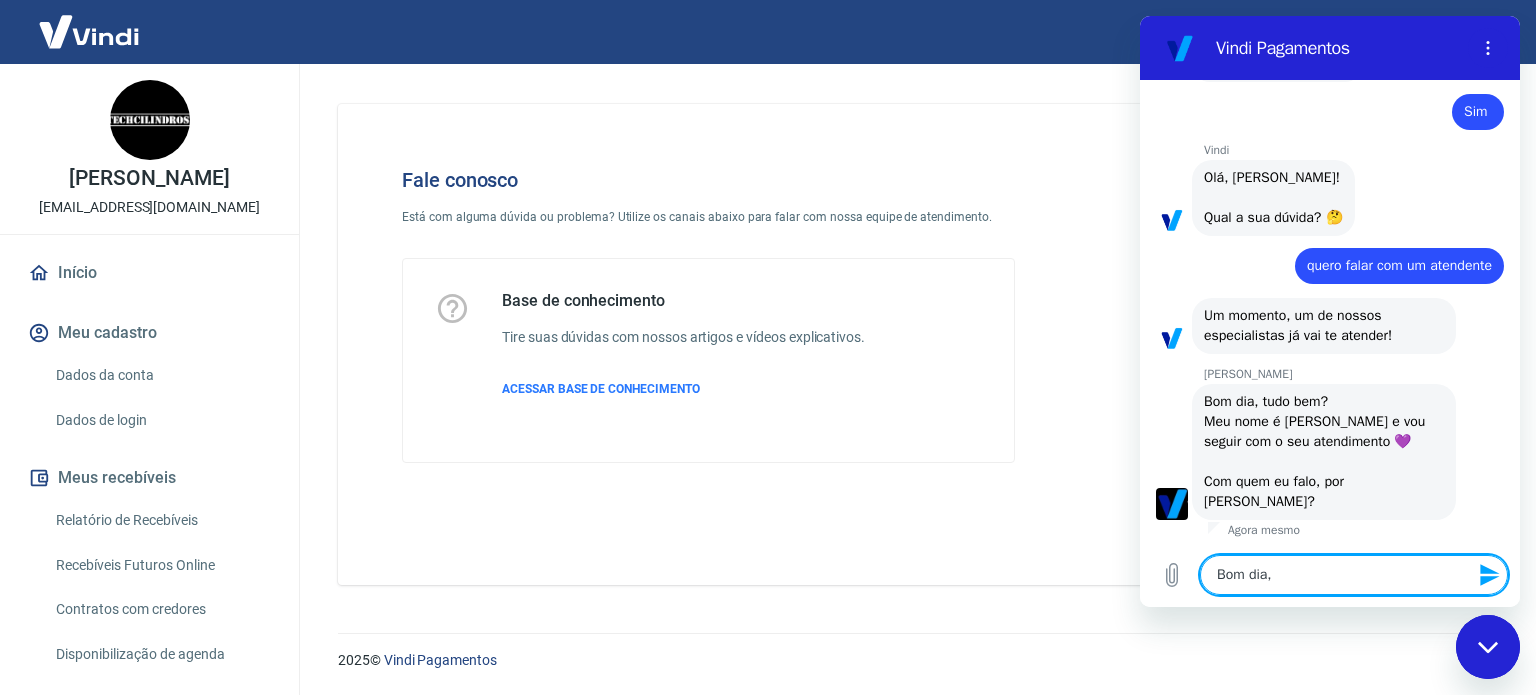 type on "Bom dia," 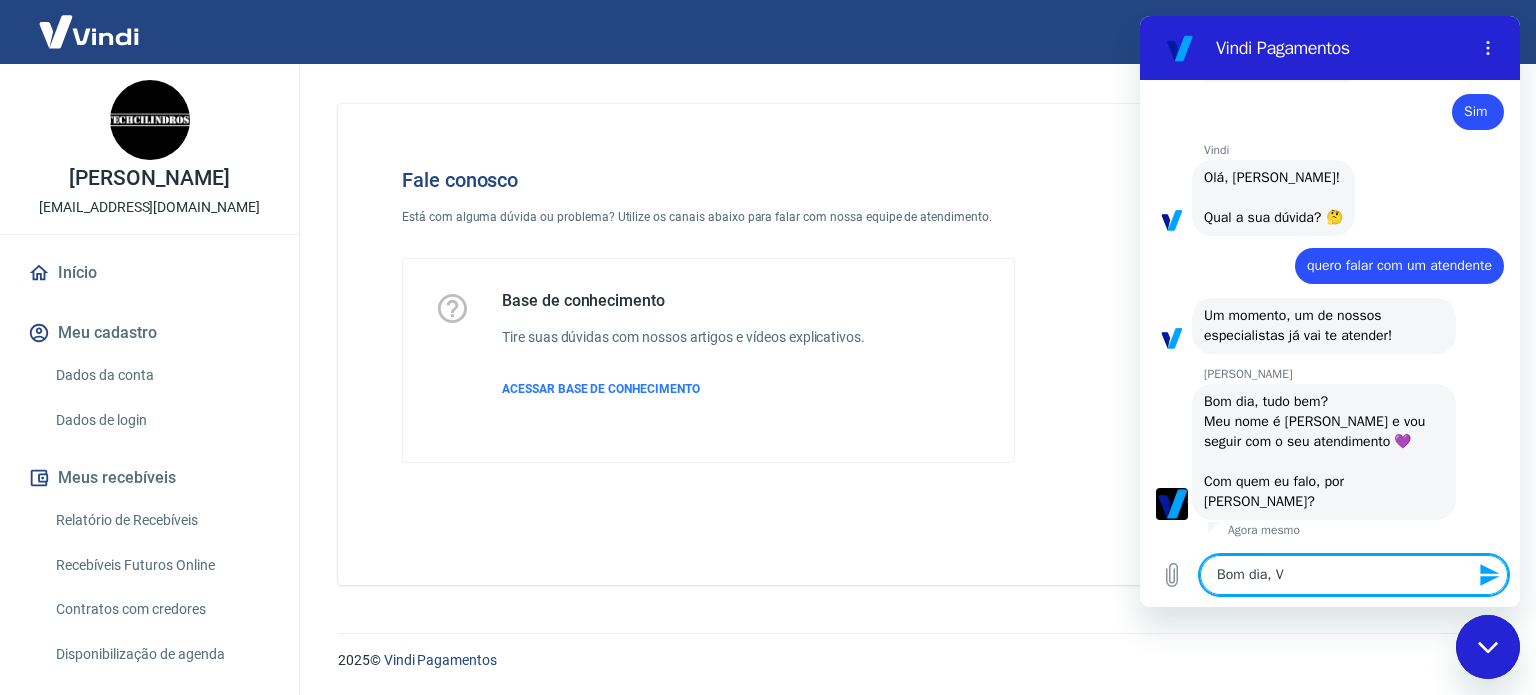 type on "Bom dia, Vi" 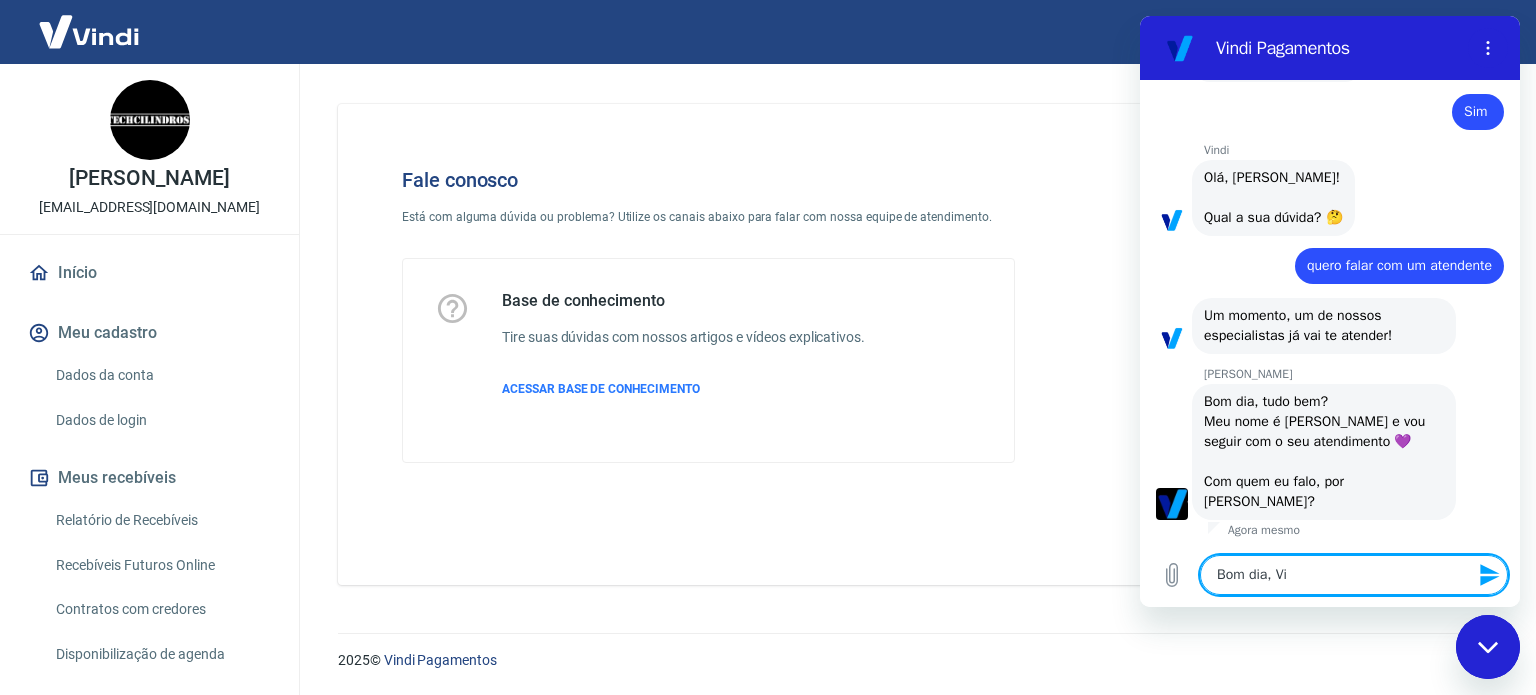 type on "Bom dia, Viv" 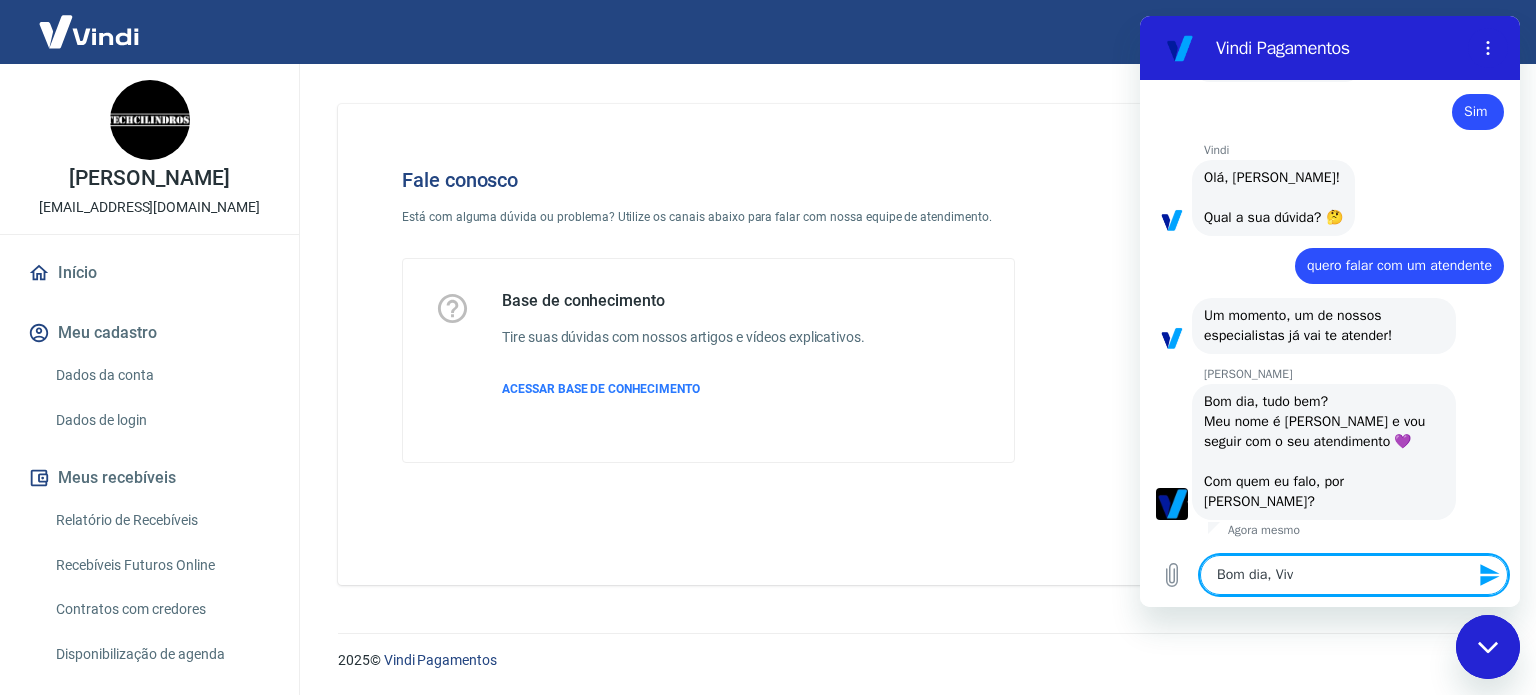 type on "Bom dia, Vivi" 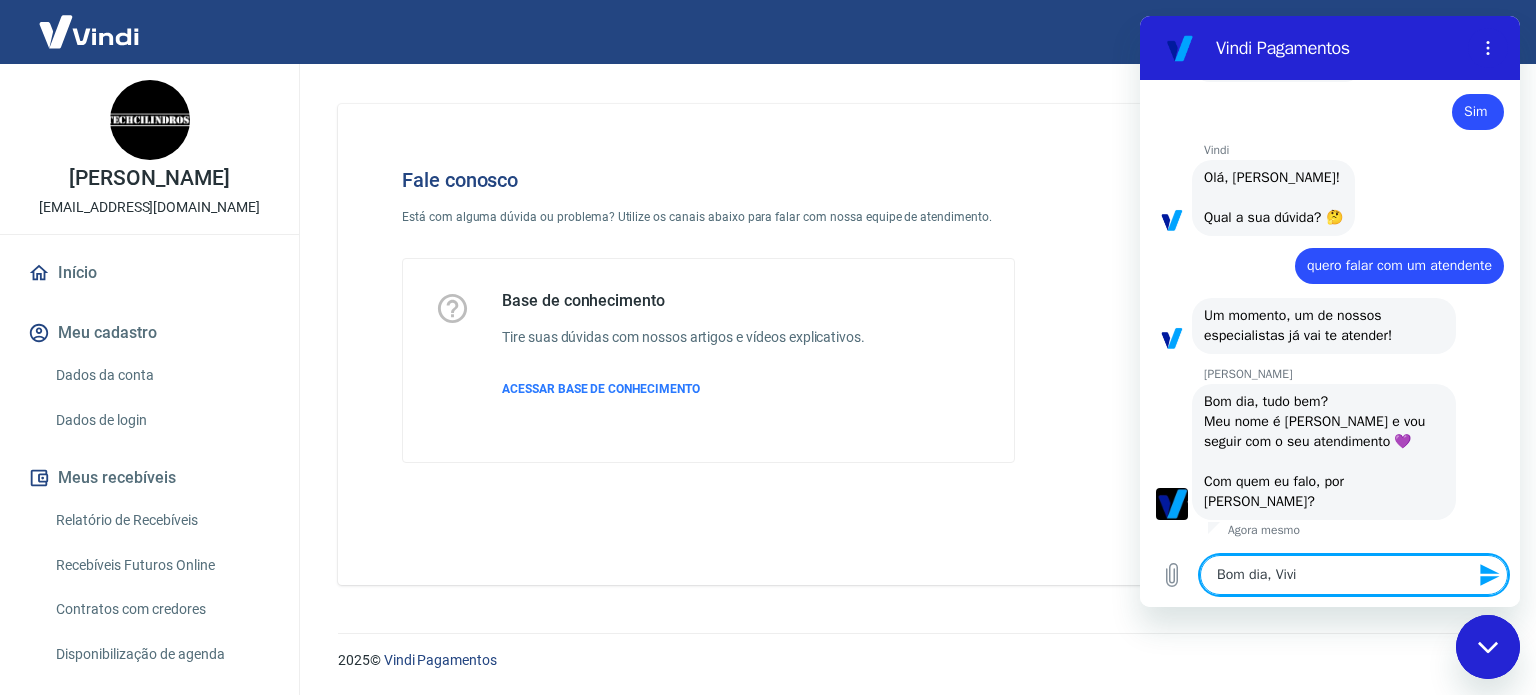 type on "Bom dia, Vivia" 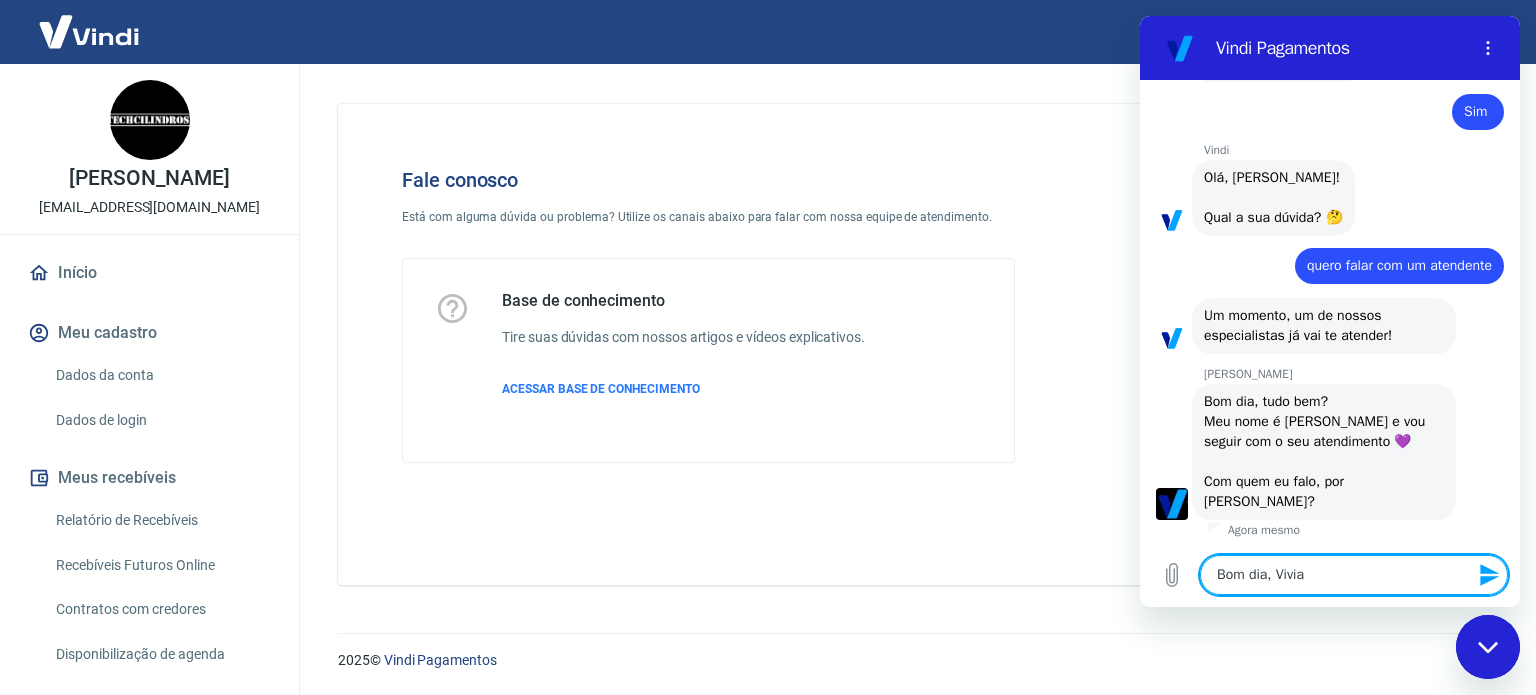 type on "Bom dia, Vivian" 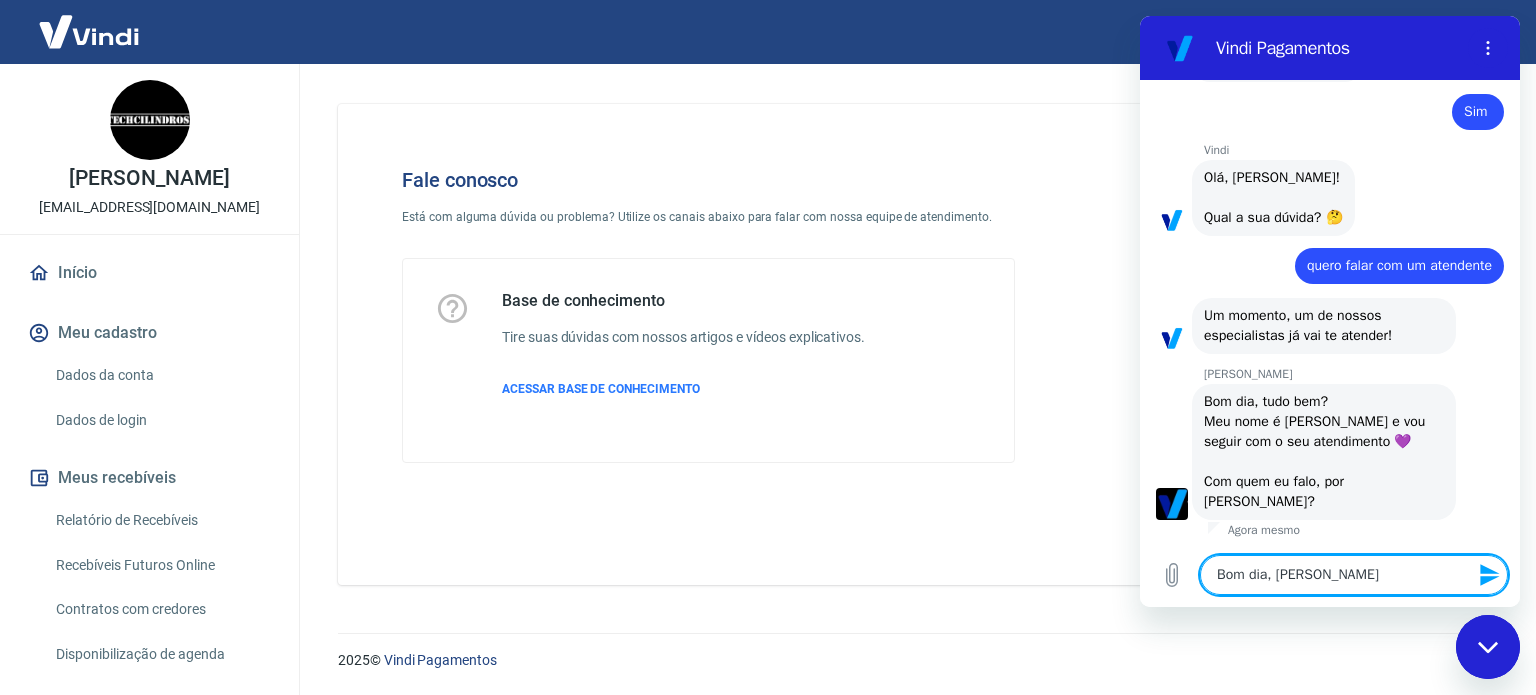 type on "Bom dia, Viviane" 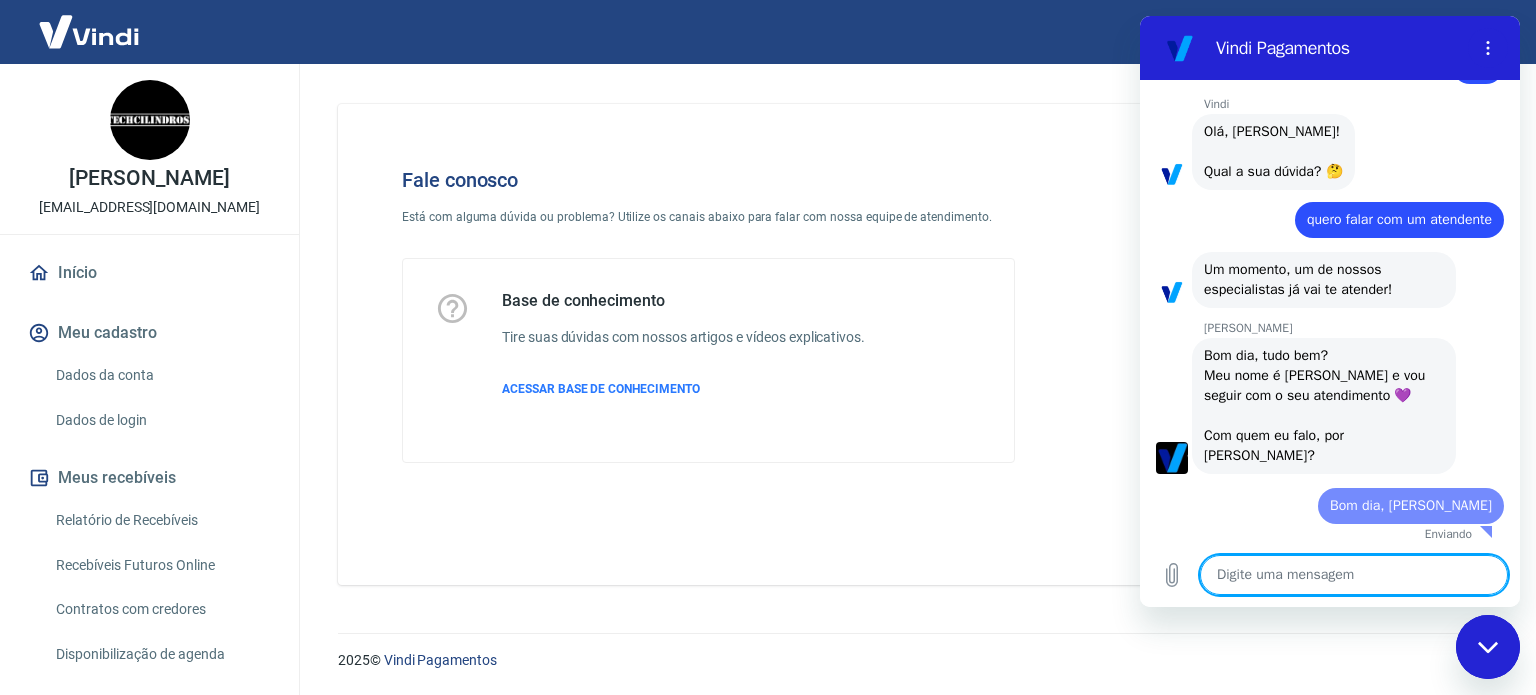 type on "x" 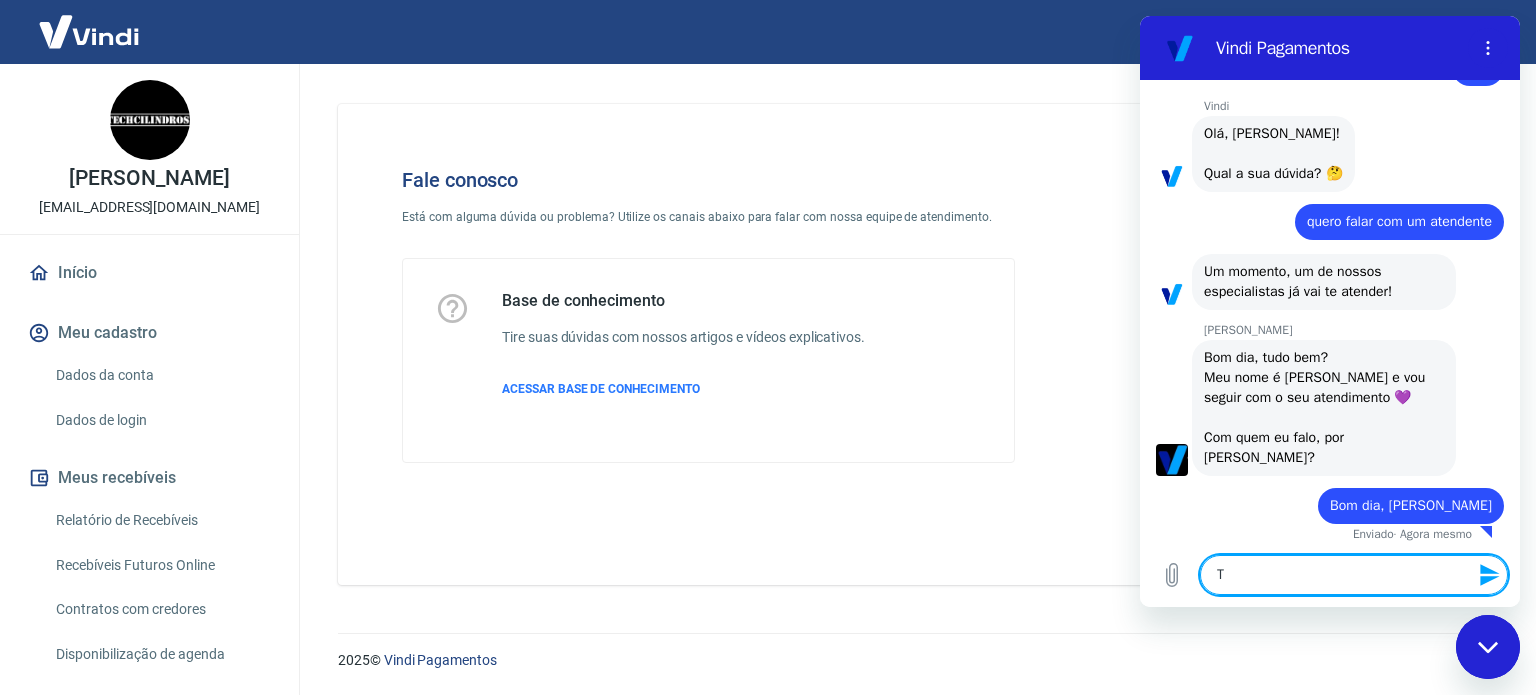 type on "Tu" 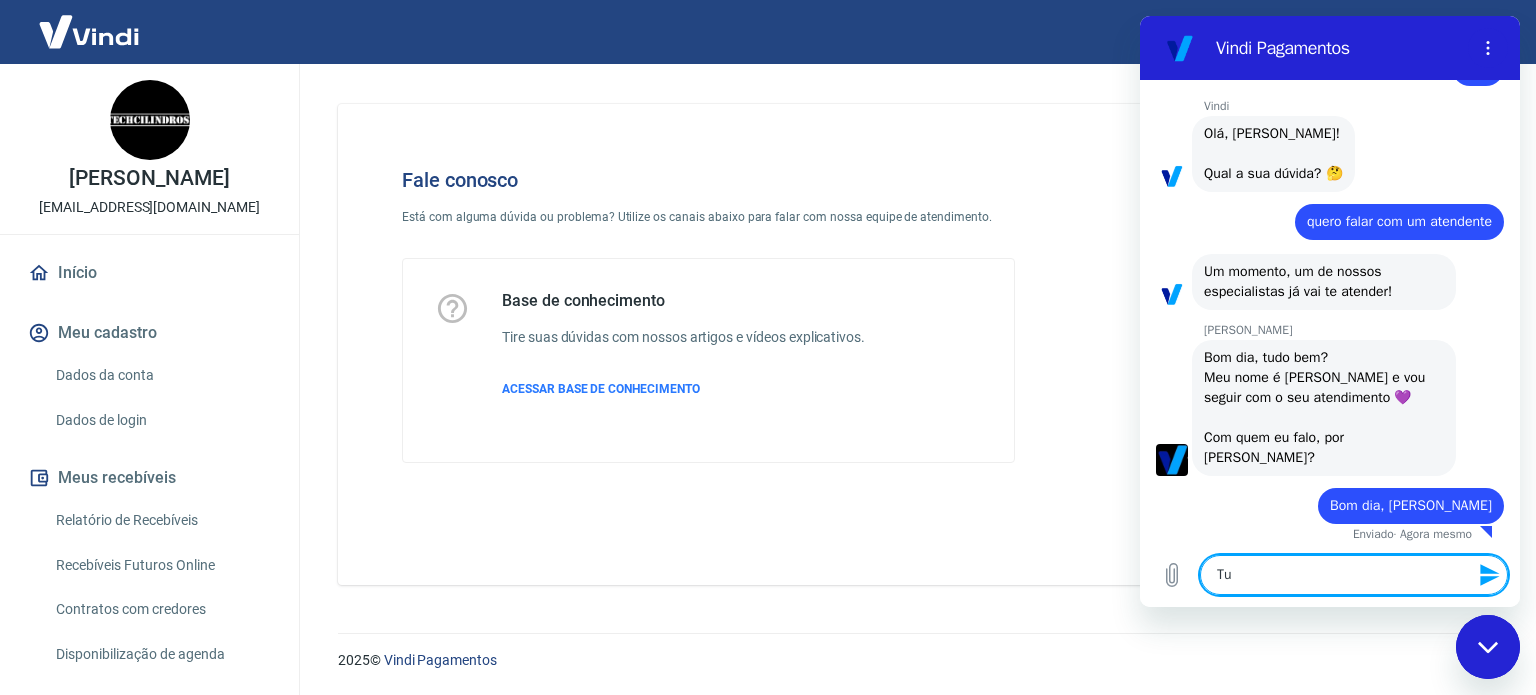 type on "Tud" 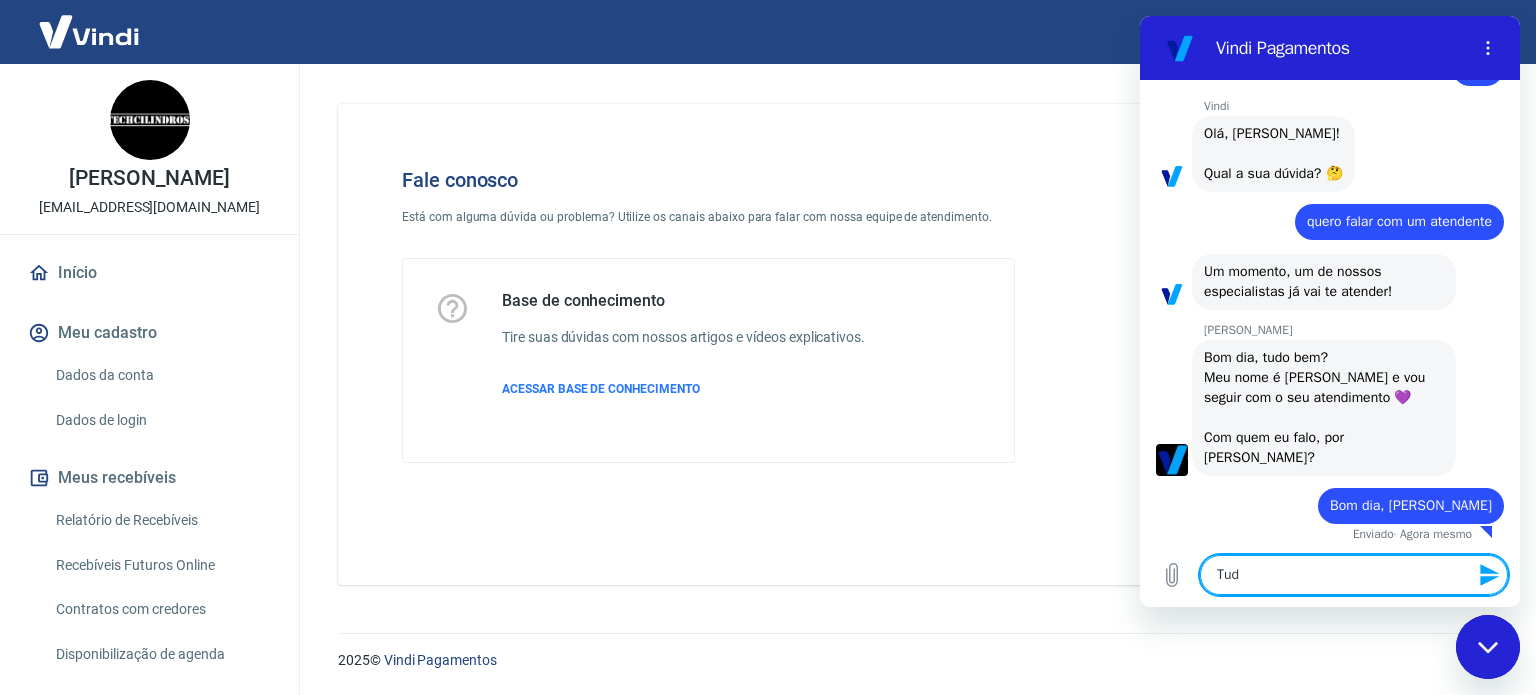 scroll, scrollTop: 2445, scrollLeft: 0, axis: vertical 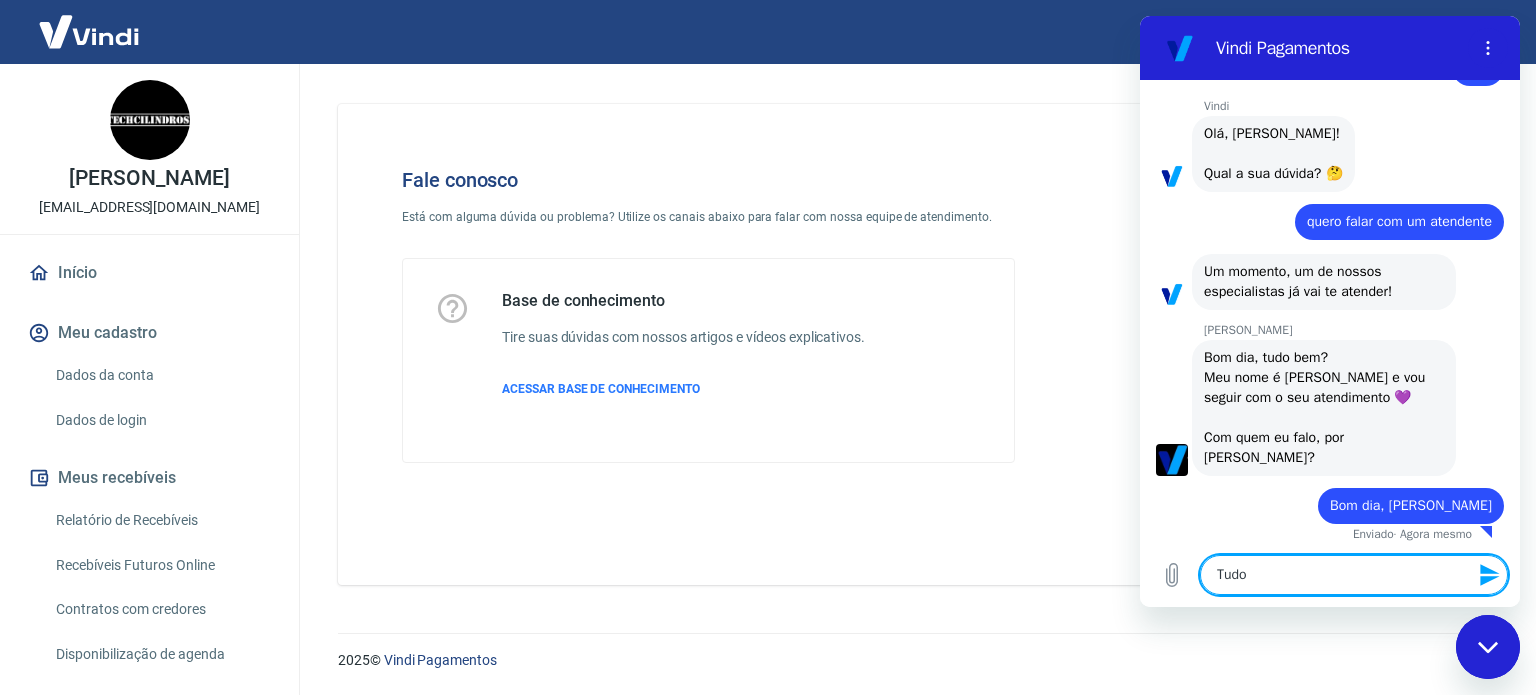 type on "x" 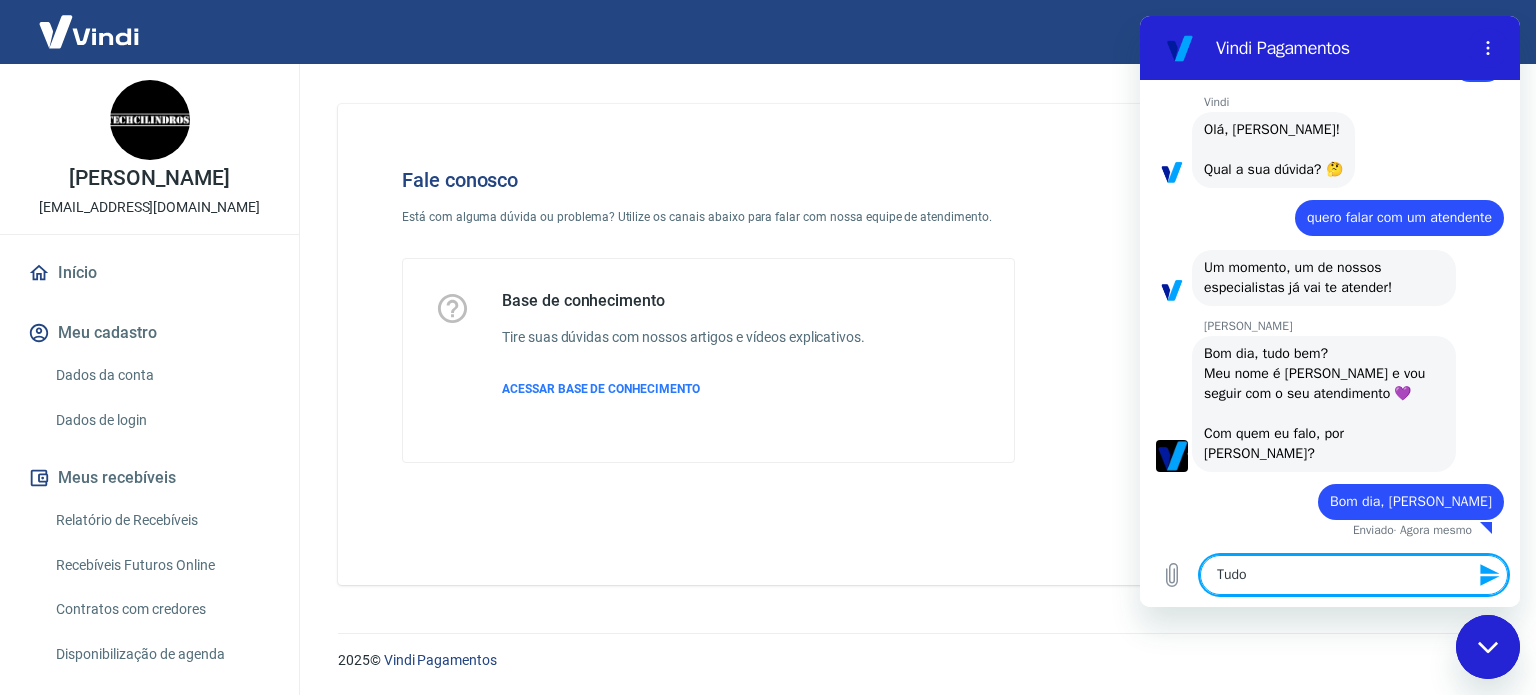 type on "Tudo b" 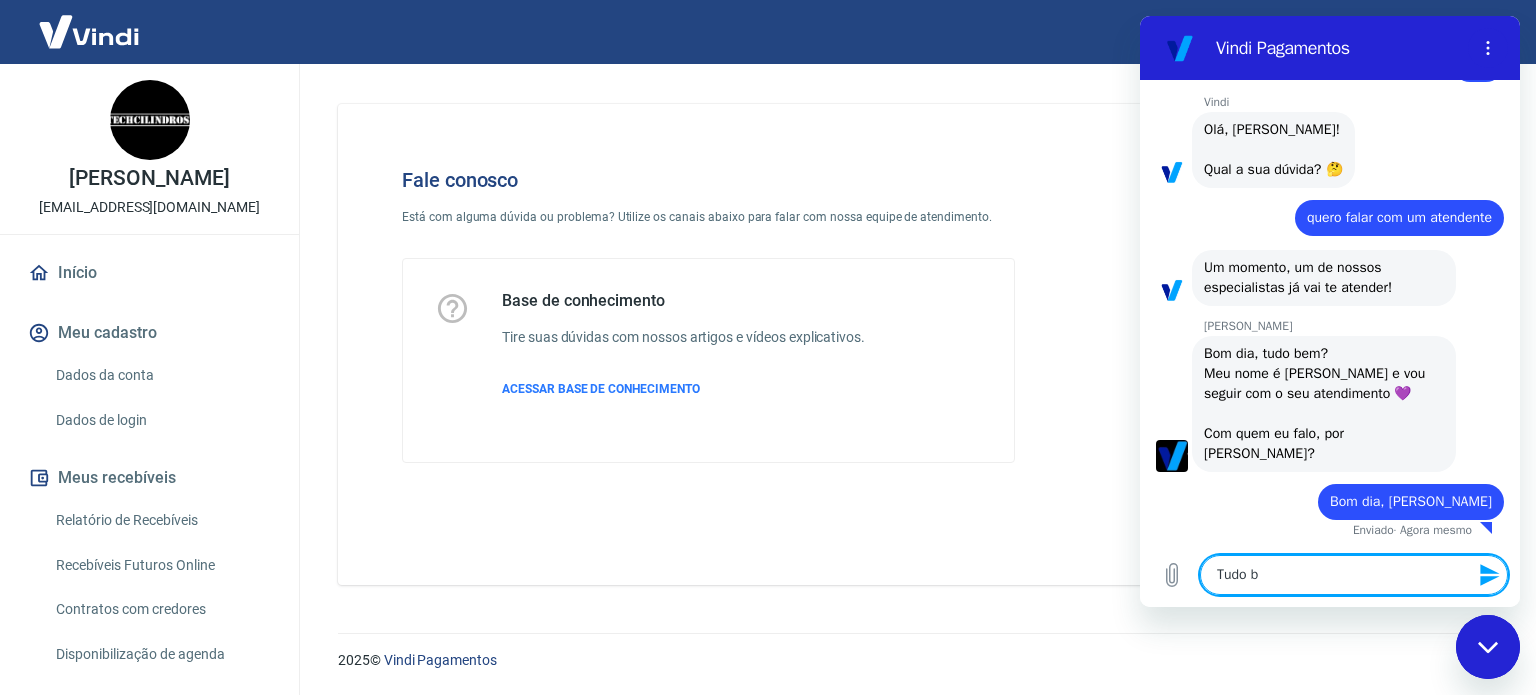 type on "Tudo bm" 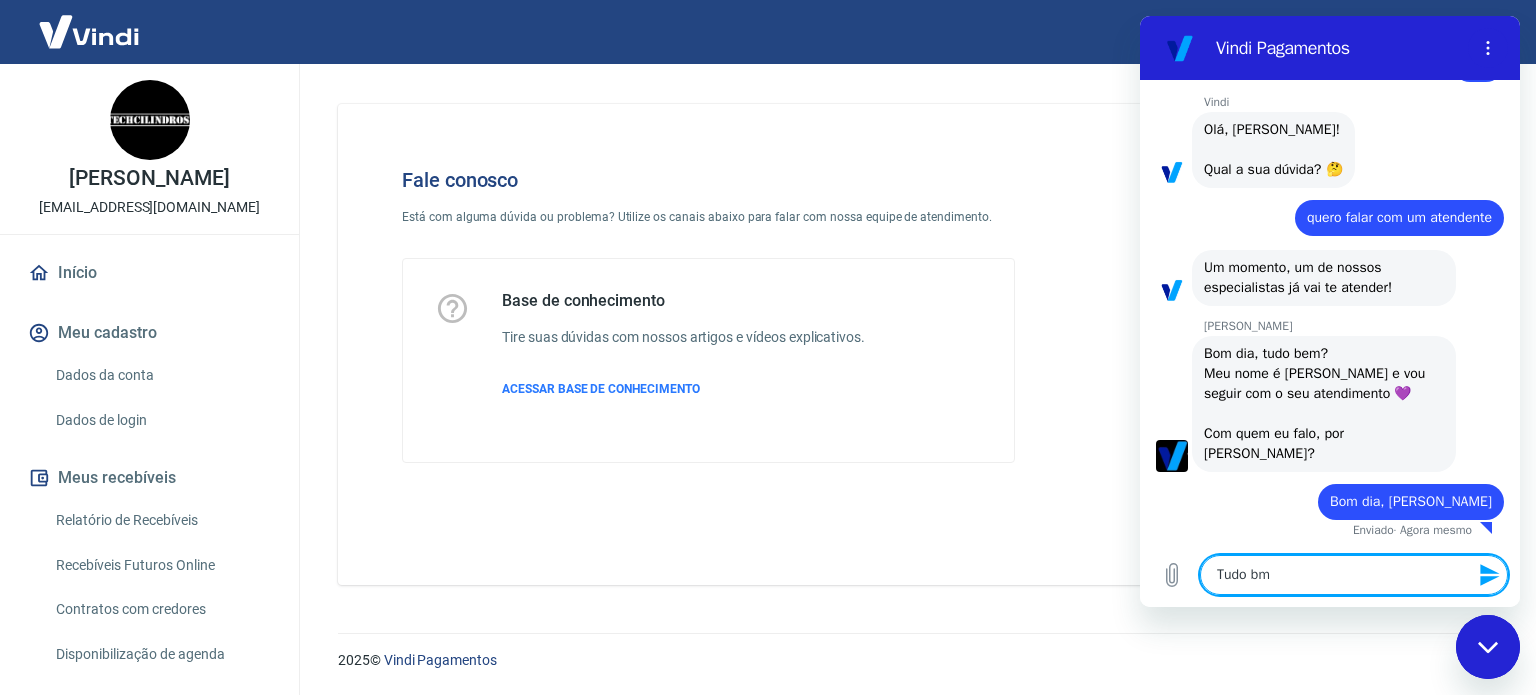 type 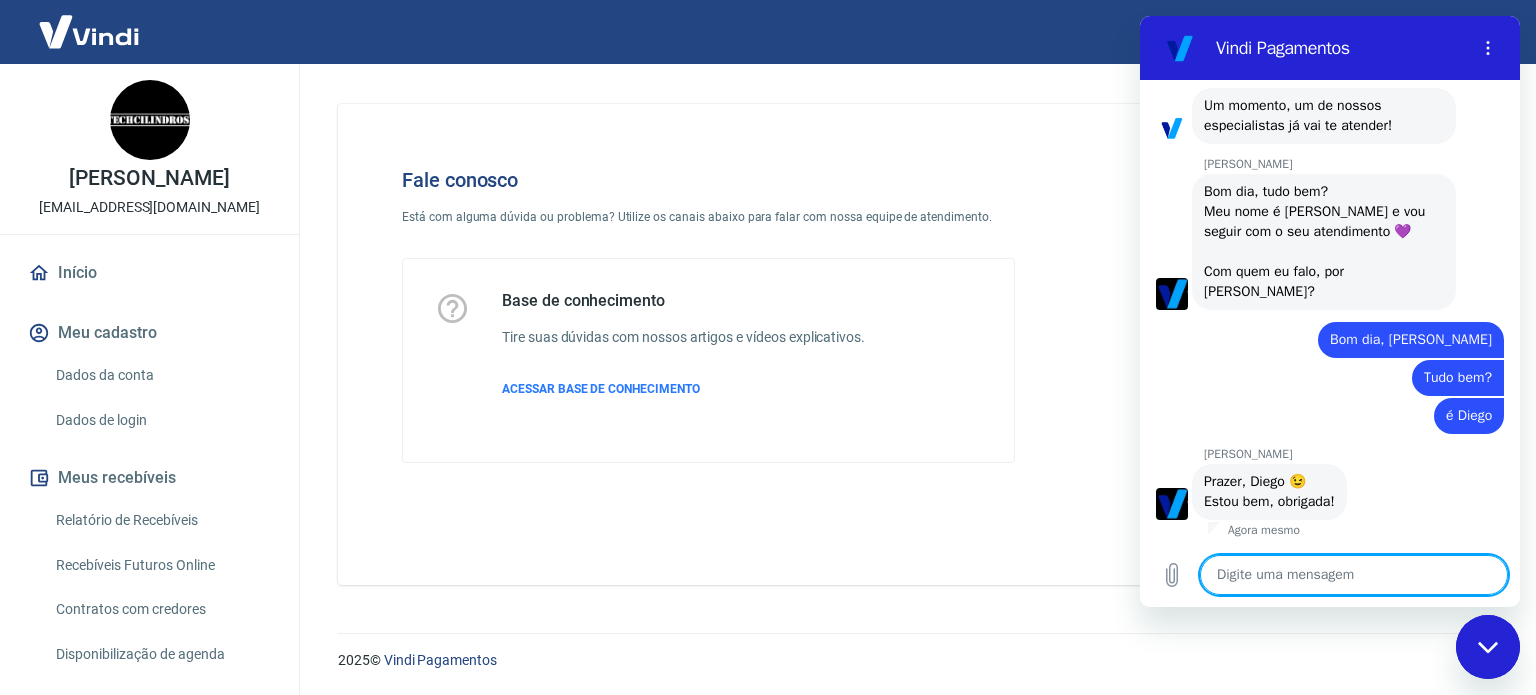 scroll, scrollTop: 2607, scrollLeft: 0, axis: vertical 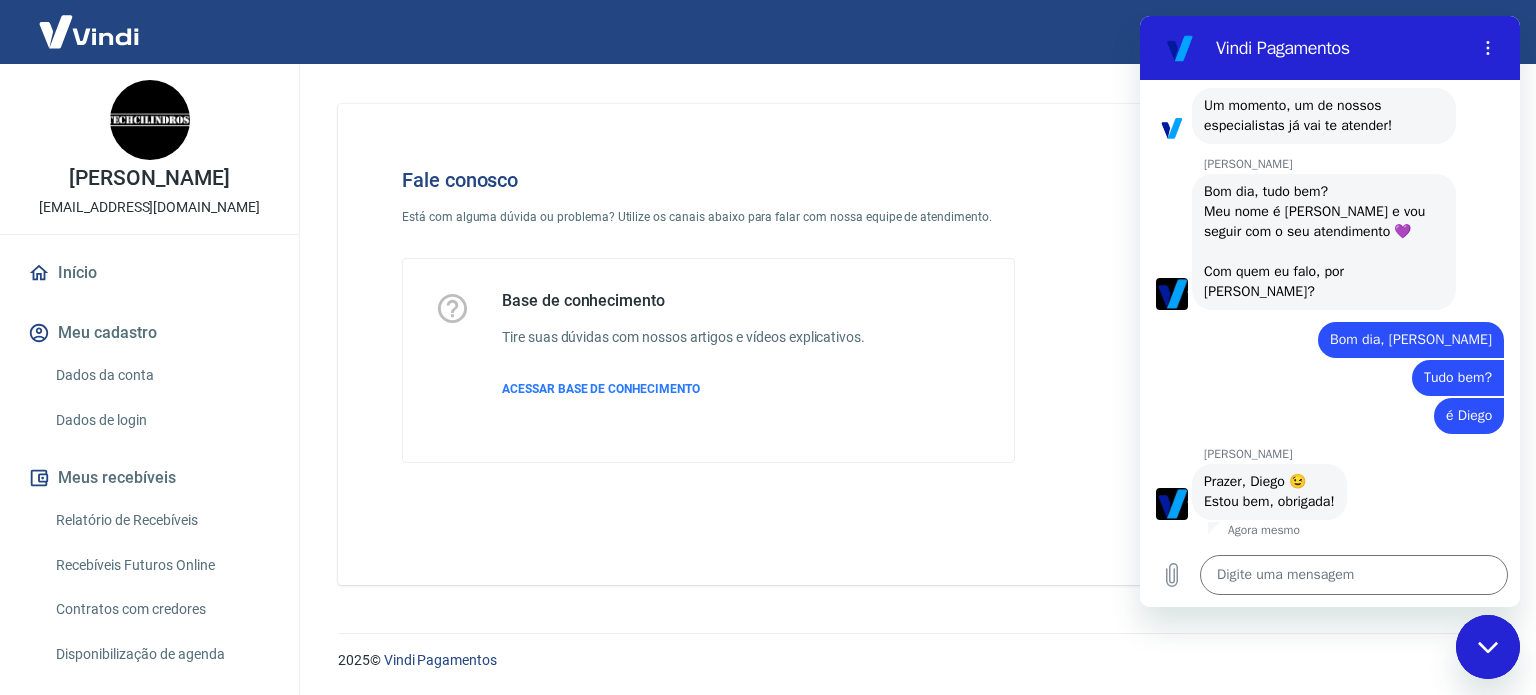 click on "Fale conosco Está com alguma dúvida ou problema? Utilize os canais abaixo para falar com nossa equipe de atendimento. Base de conhecimento Tire suas dúvidas com nossos artigos e vídeos explicativos. ACESSAR BASE DE CONHECIMENTO" at bounding box center (913, 344) 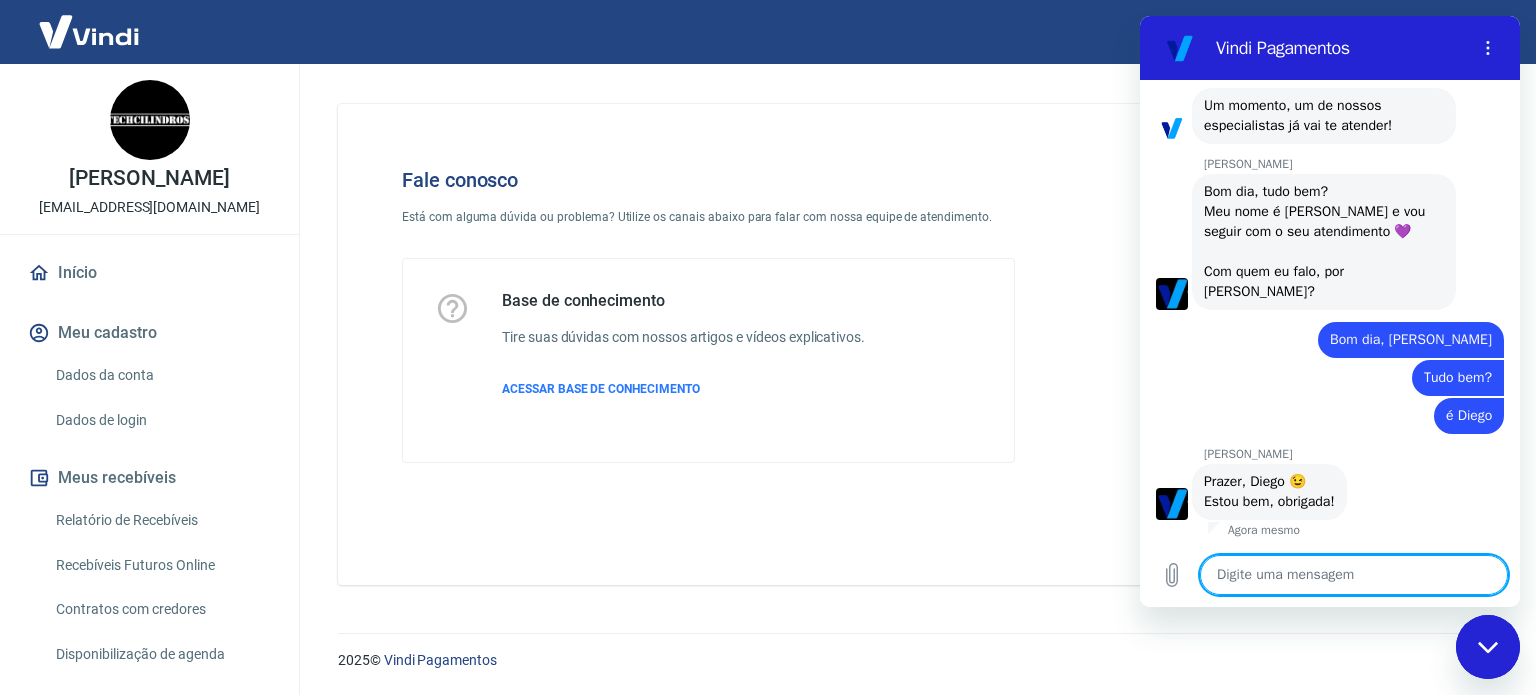 click at bounding box center [1354, 575] 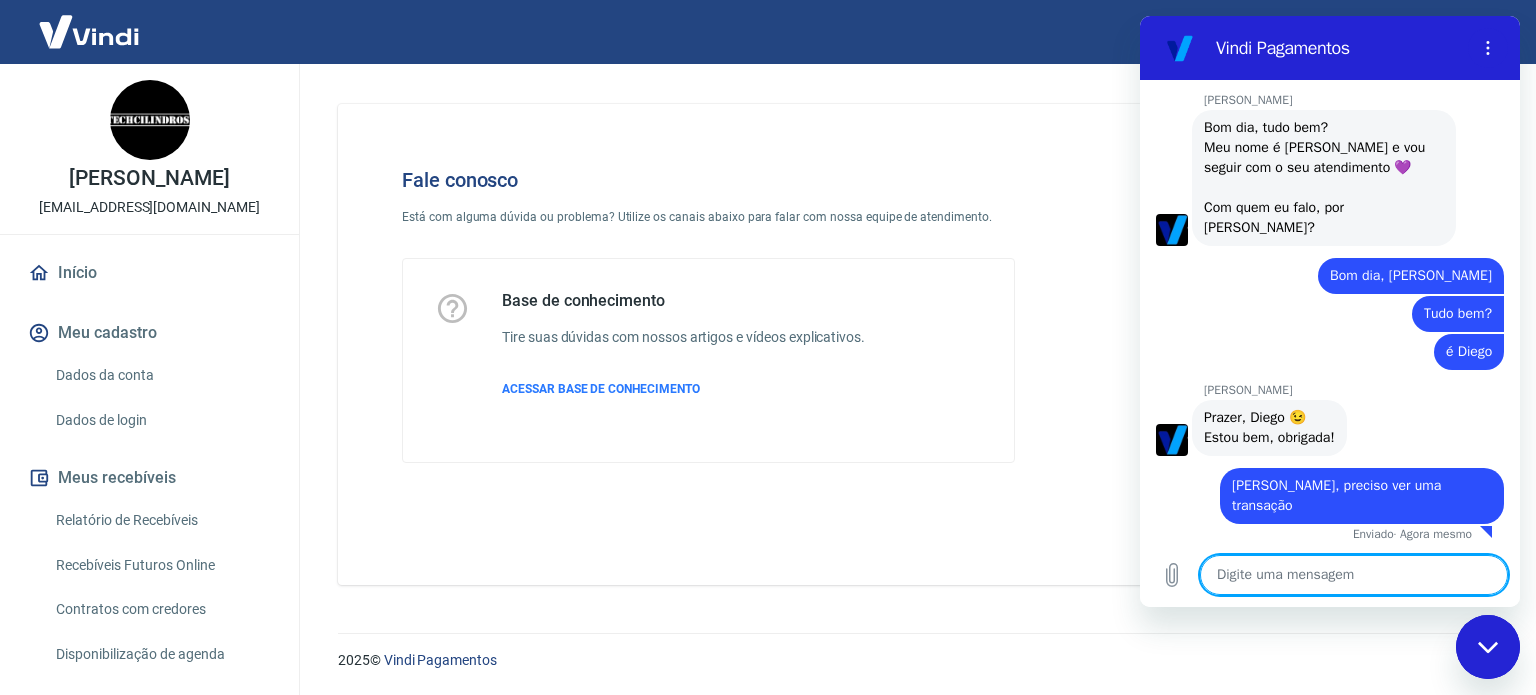 paste on "98399" 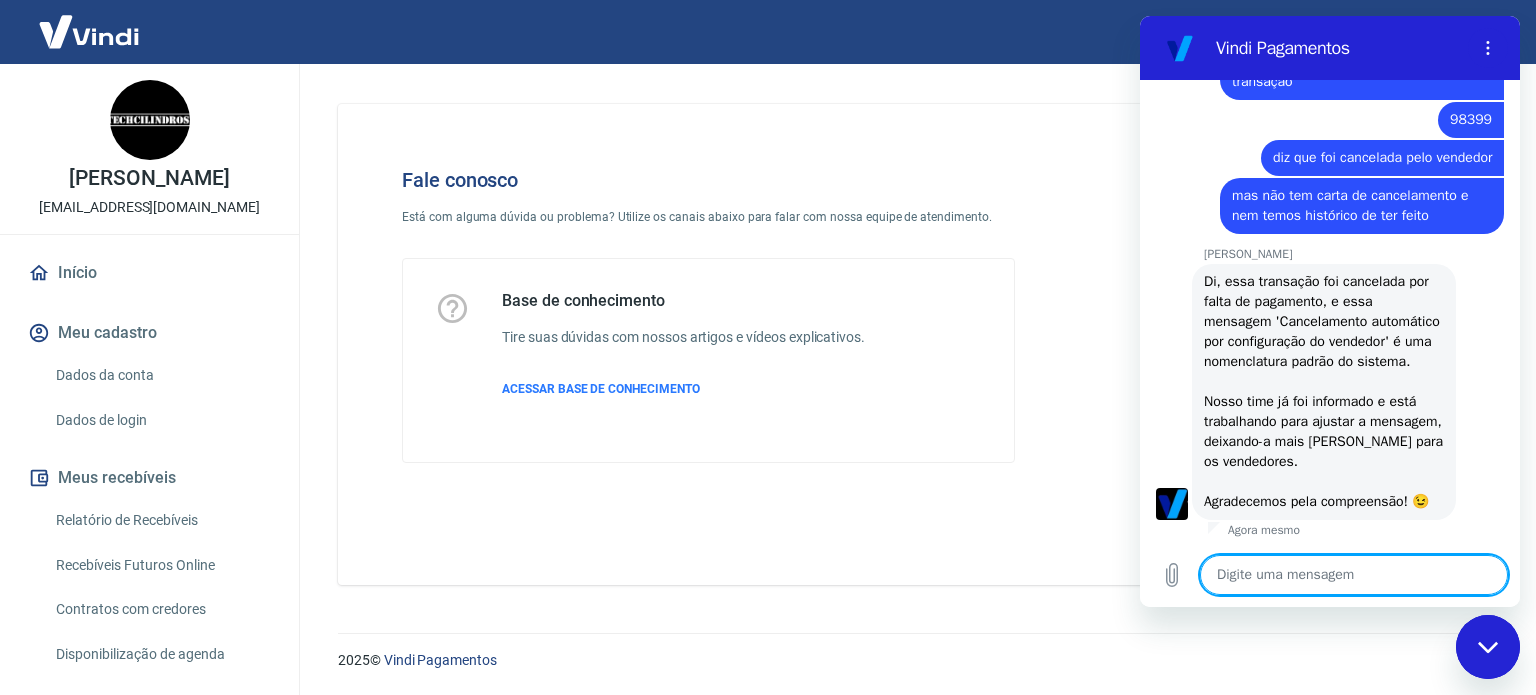 scroll, scrollTop: 3115, scrollLeft: 0, axis: vertical 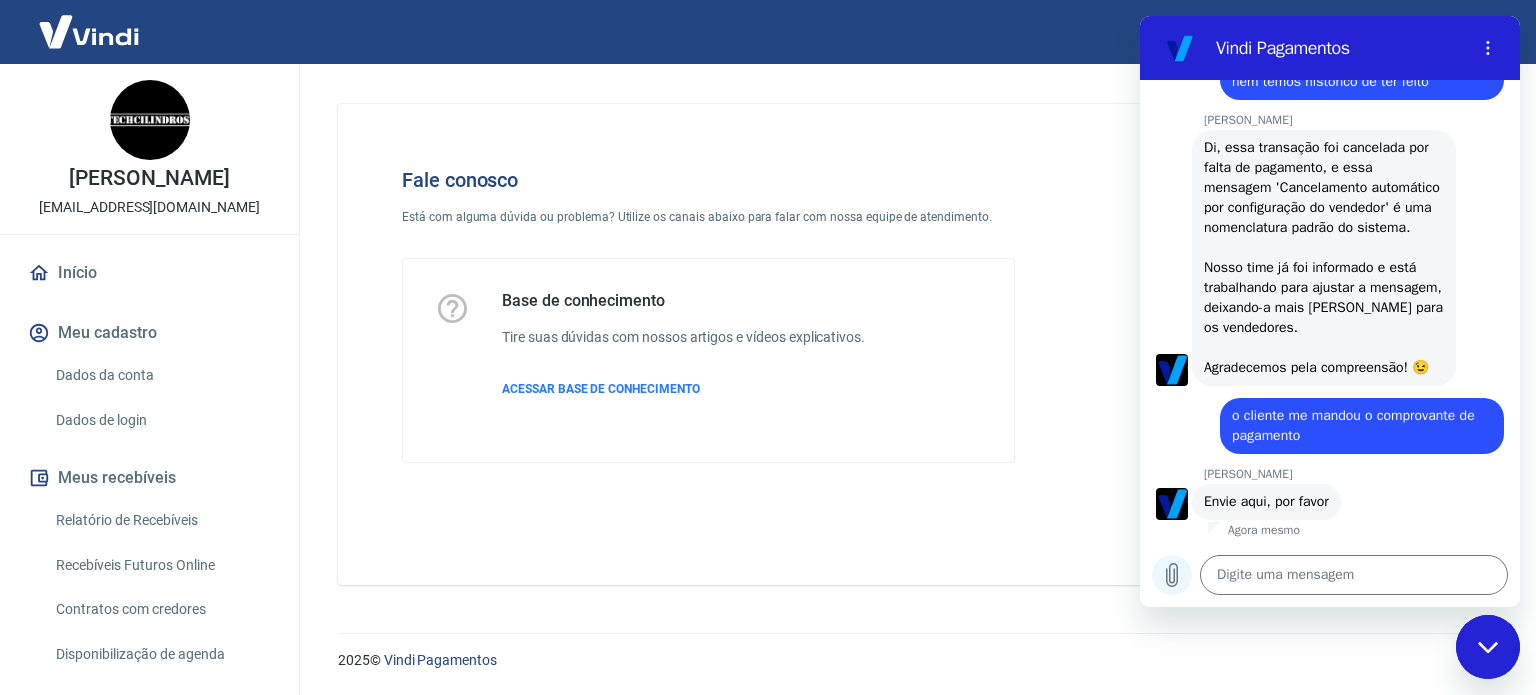 click 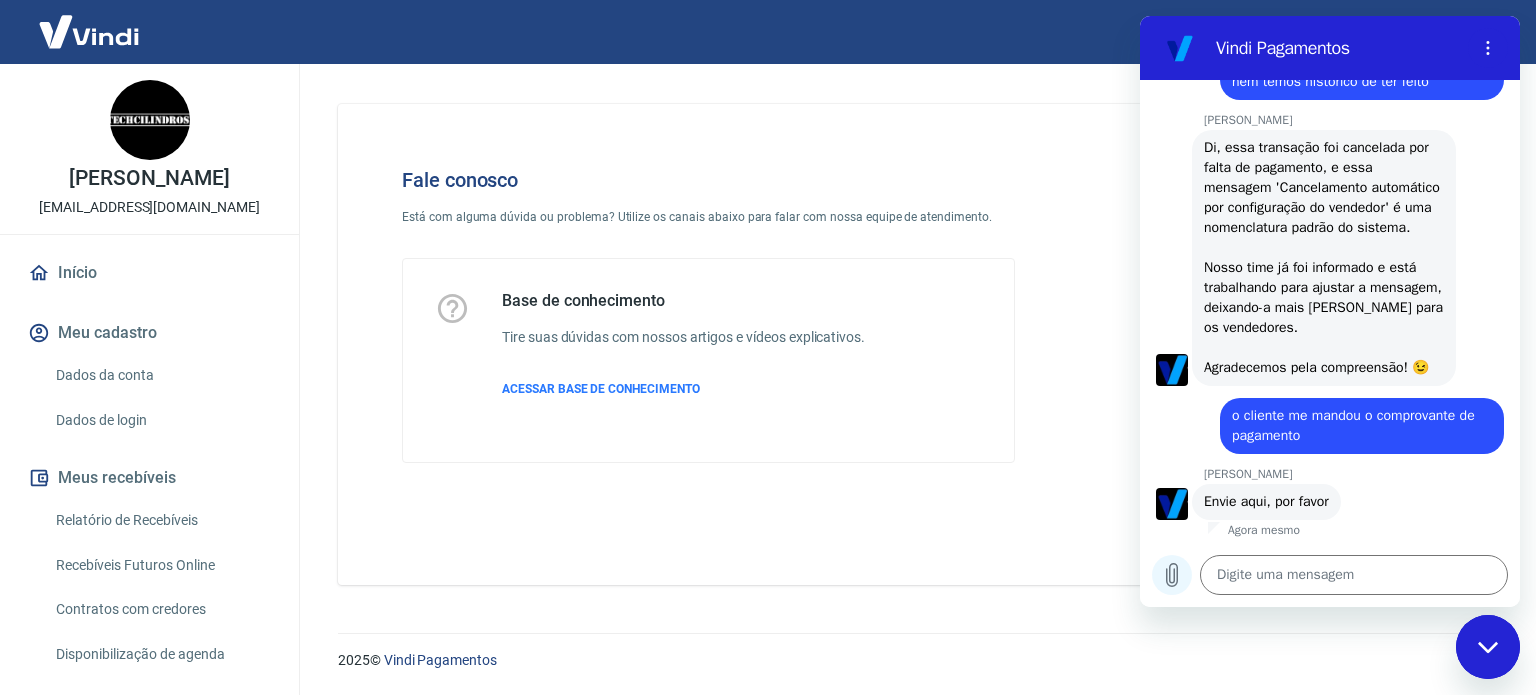 click at bounding box center [1172, 575] 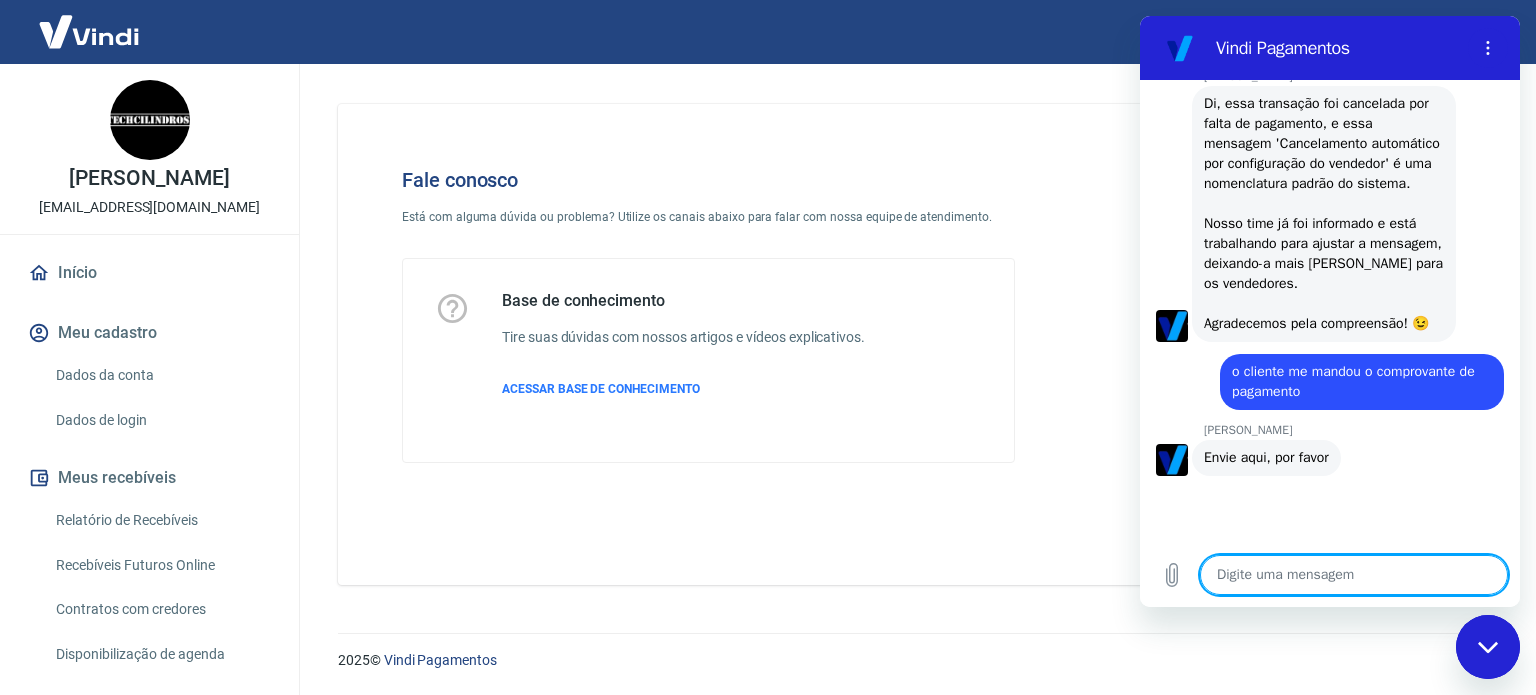 scroll, scrollTop: 3291, scrollLeft: 0, axis: vertical 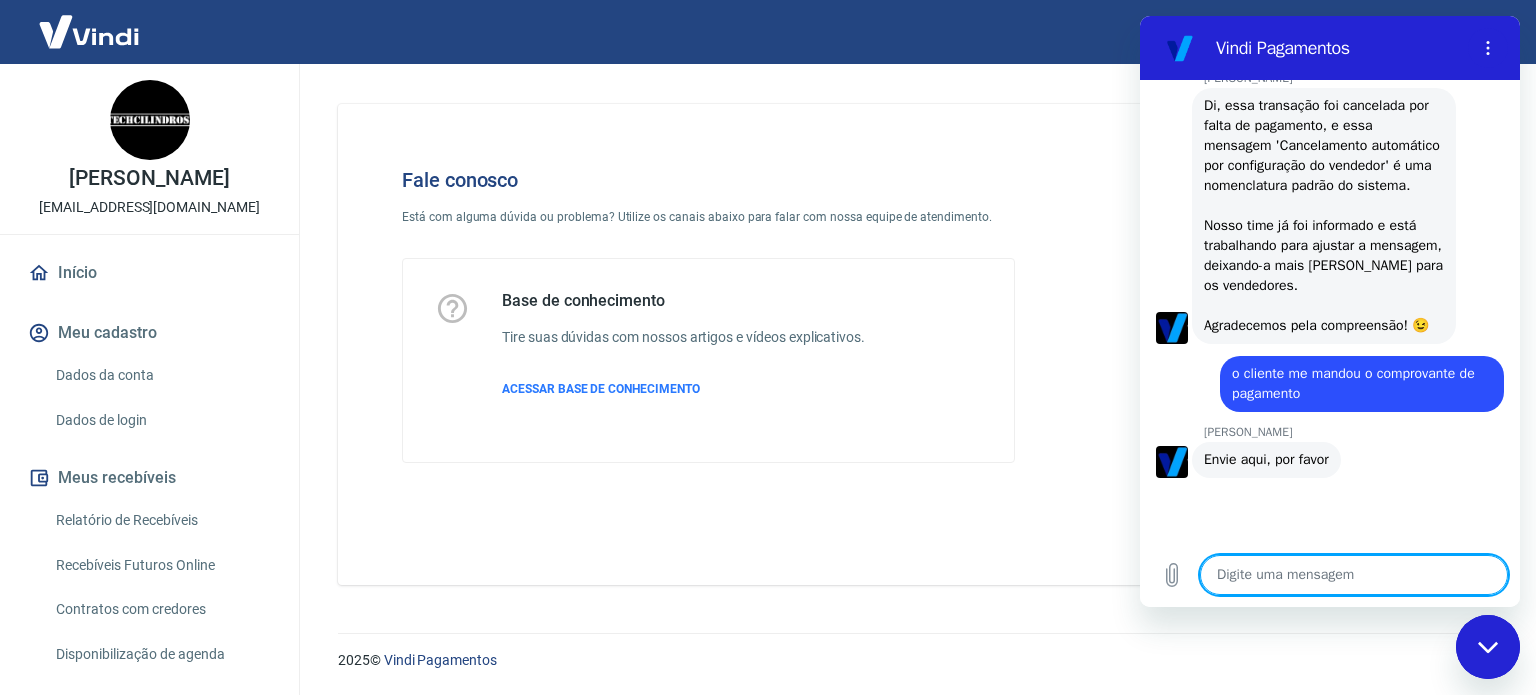 click at bounding box center [1354, 575] 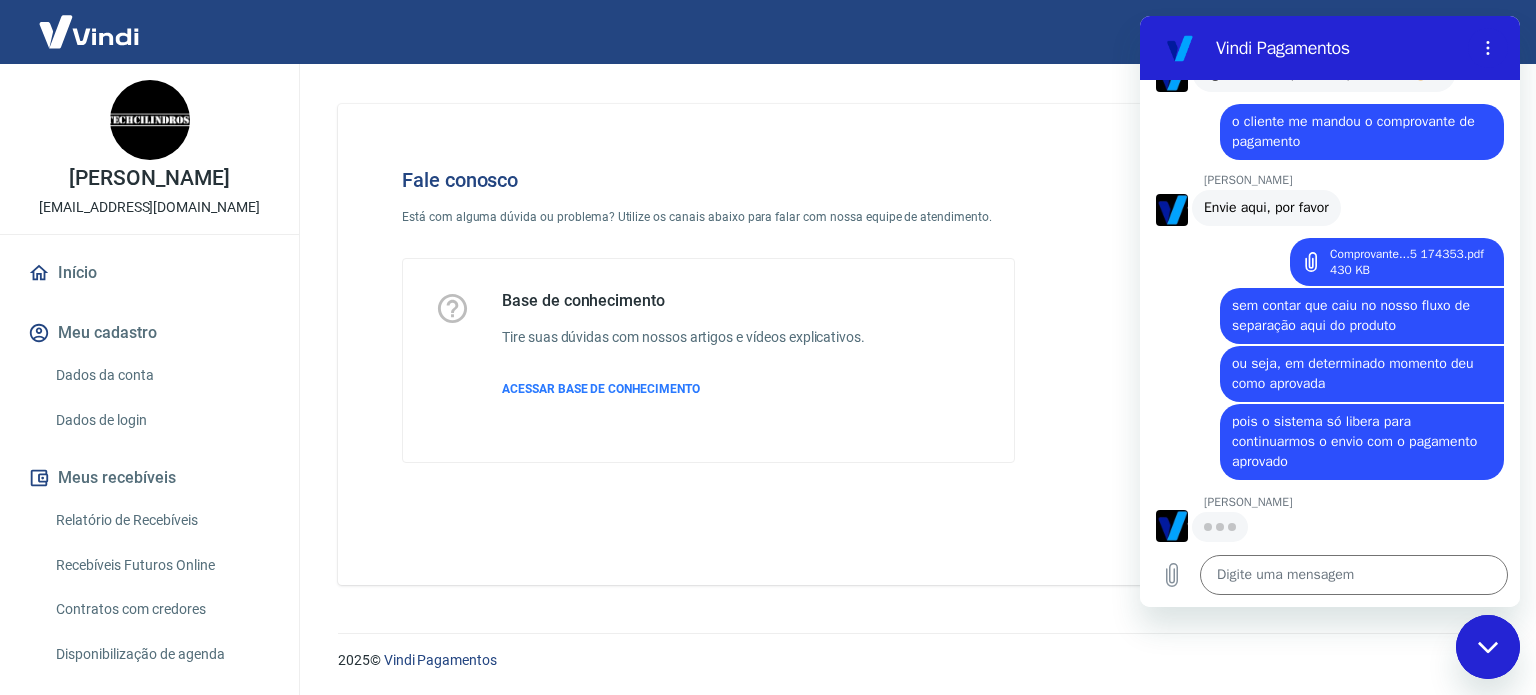scroll, scrollTop: 3541, scrollLeft: 0, axis: vertical 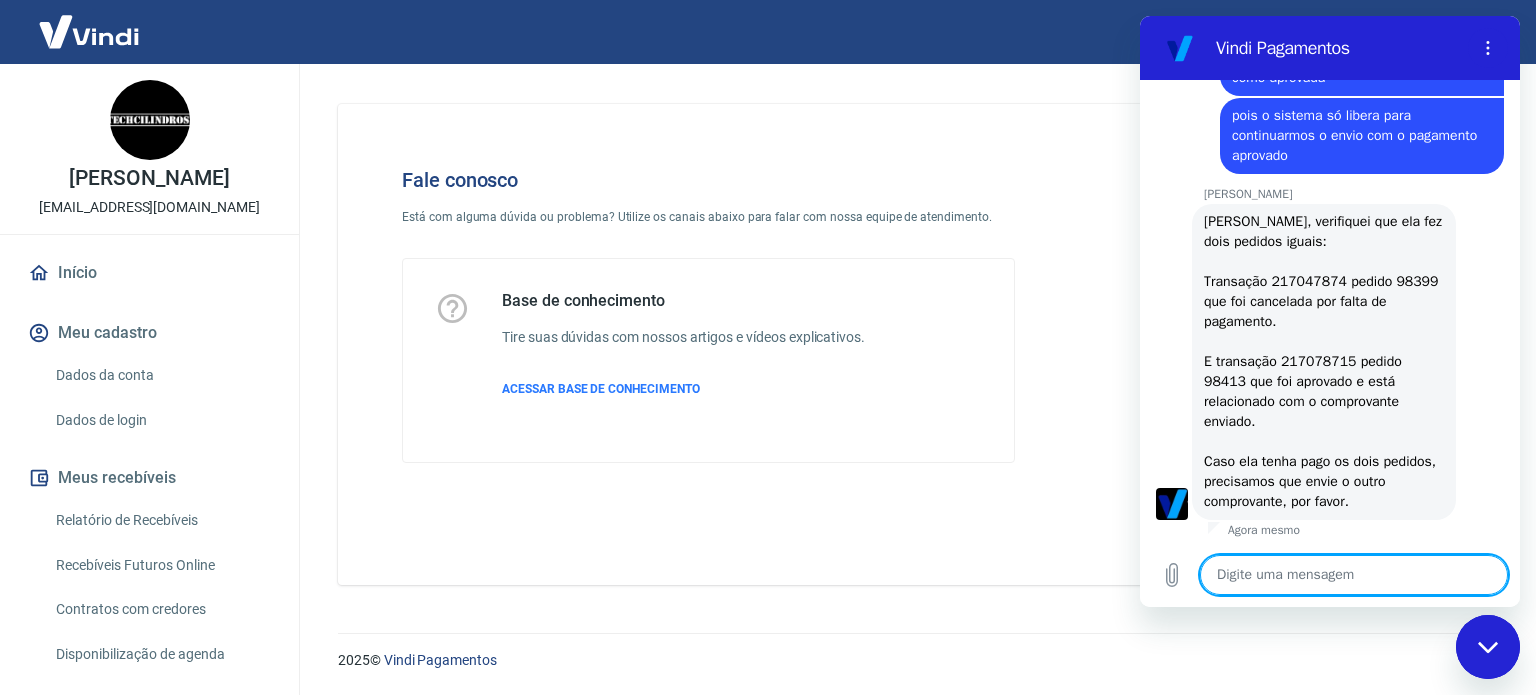 click on "Certo, verifiquei que ela fez dois pedidos iguais:
Transação 217047874 pedido 98399 que foi cancelada por falta de pagamento.
E transação 217078715 pedido 98413 que foi aprovado e está relacionado com o comprovante enviado.
Caso ela tenha pago os dois pedidos, precisamos que envie o outro comprovante, por favor." at bounding box center [1325, 361] 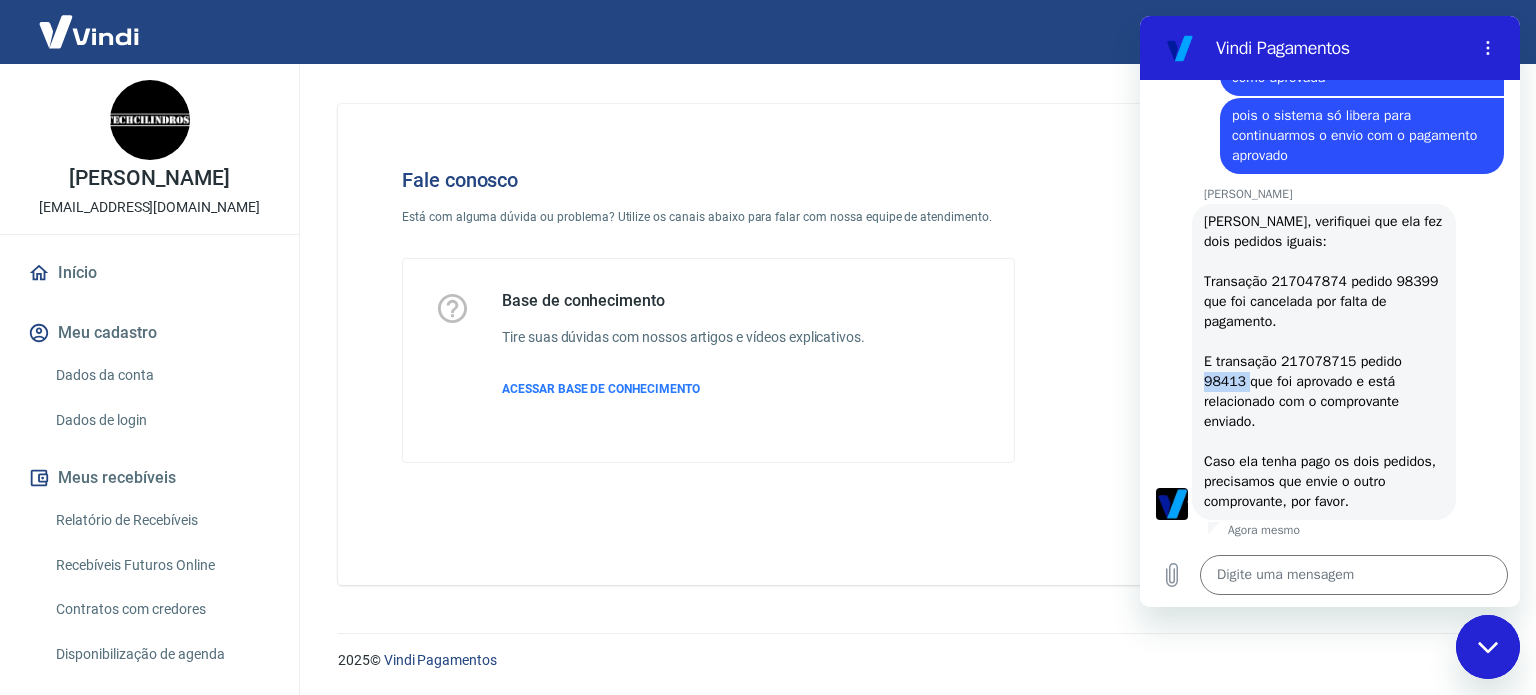 click on "Certo, verifiquei que ela fez dois pedidos iguais:
Transação 217047874 pedido 98399 que foi cancelada por falta de pagamento.
E transação 217078715 pedido 98413 que foi aprovado e está relacionado com o comprovante enviado.
Caso ela tenha pago os dois pedidos, precisamos que envie o outro comprovante, por favor." at bounding box center [1325, 361] 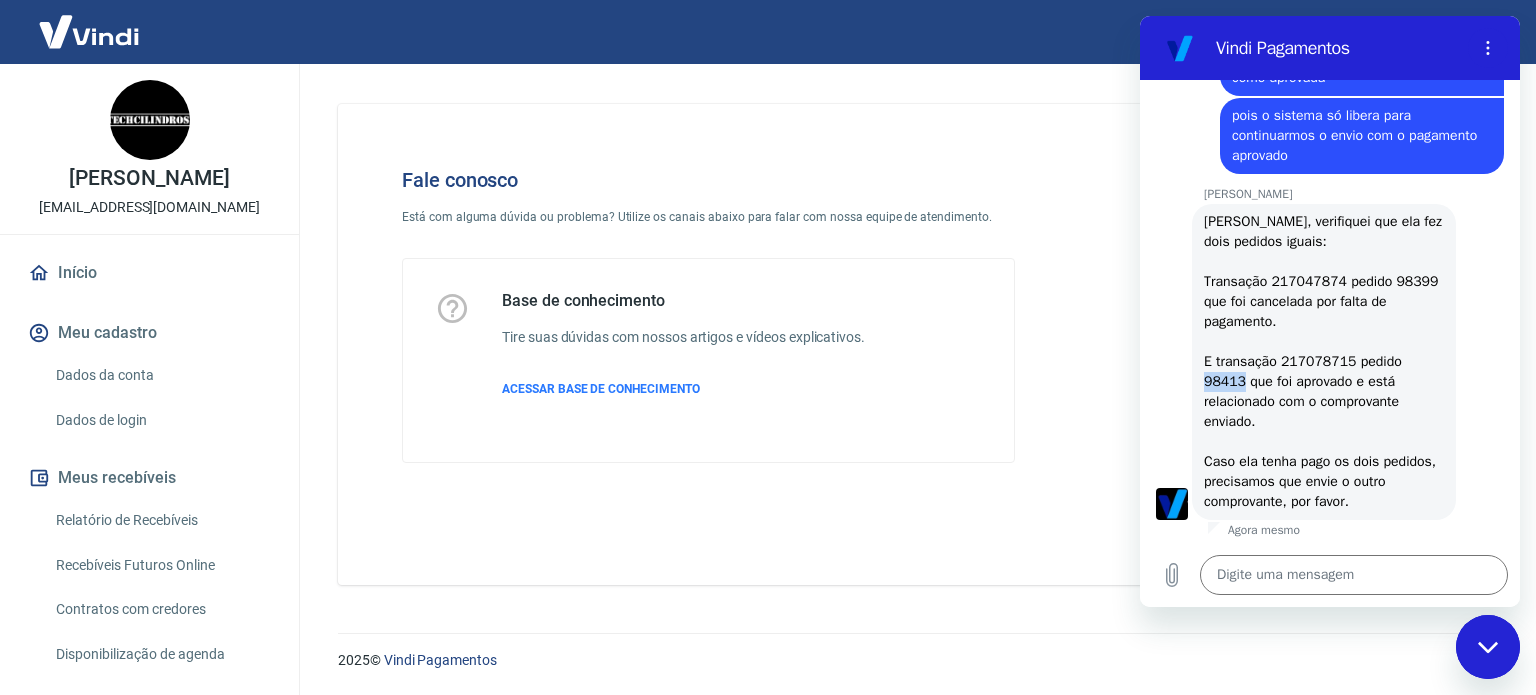 copy on "98413" 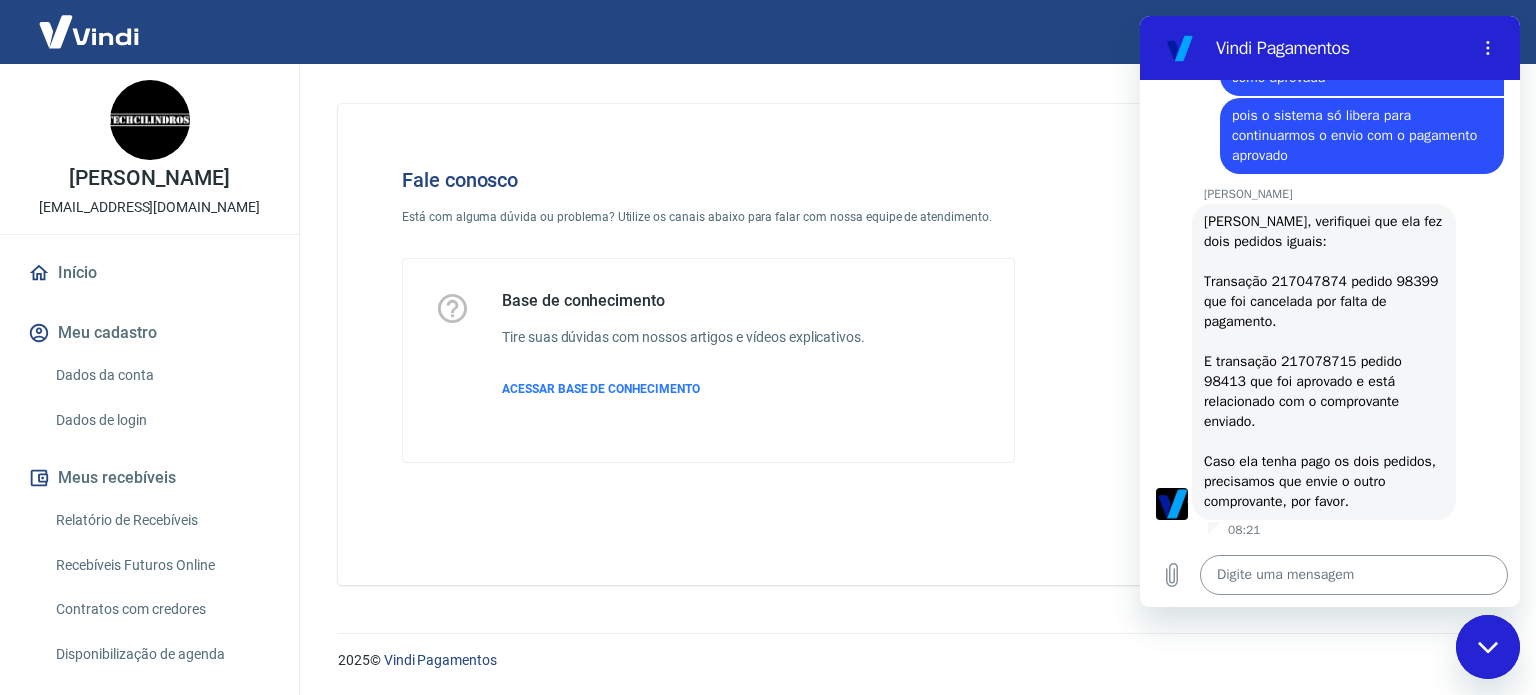 click at bounding box center (1354, 575) 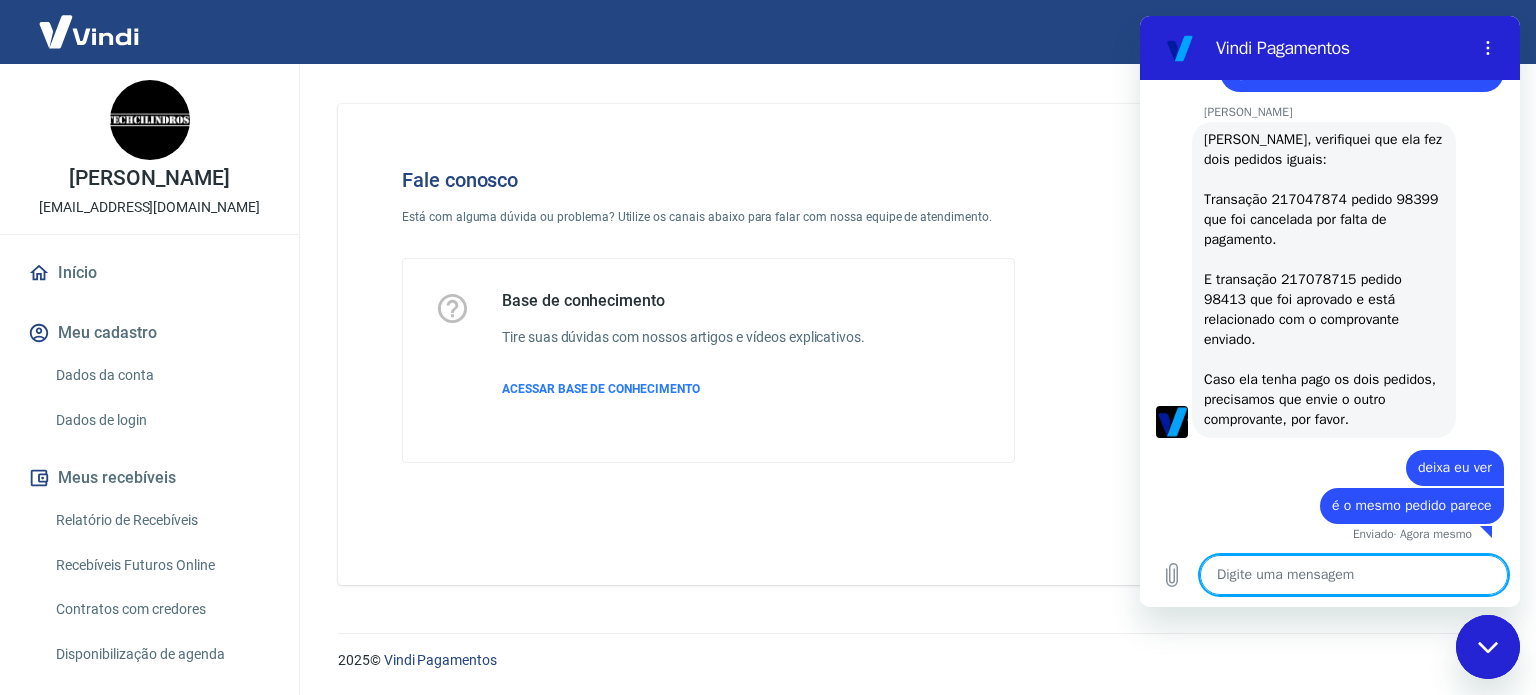 scroll, scrollTop: 3935, scrollLeft: 0, axis: vertical 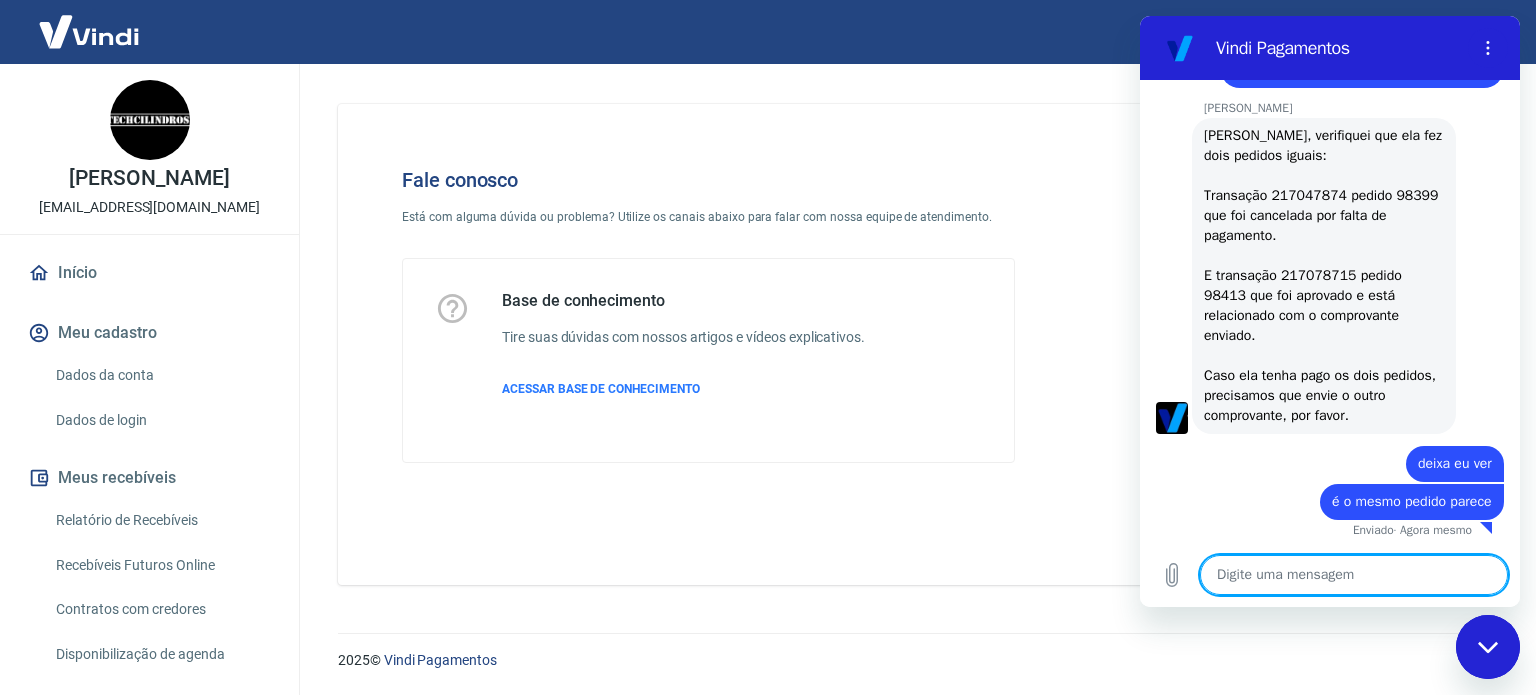 click at bounding box center (1354, 575) 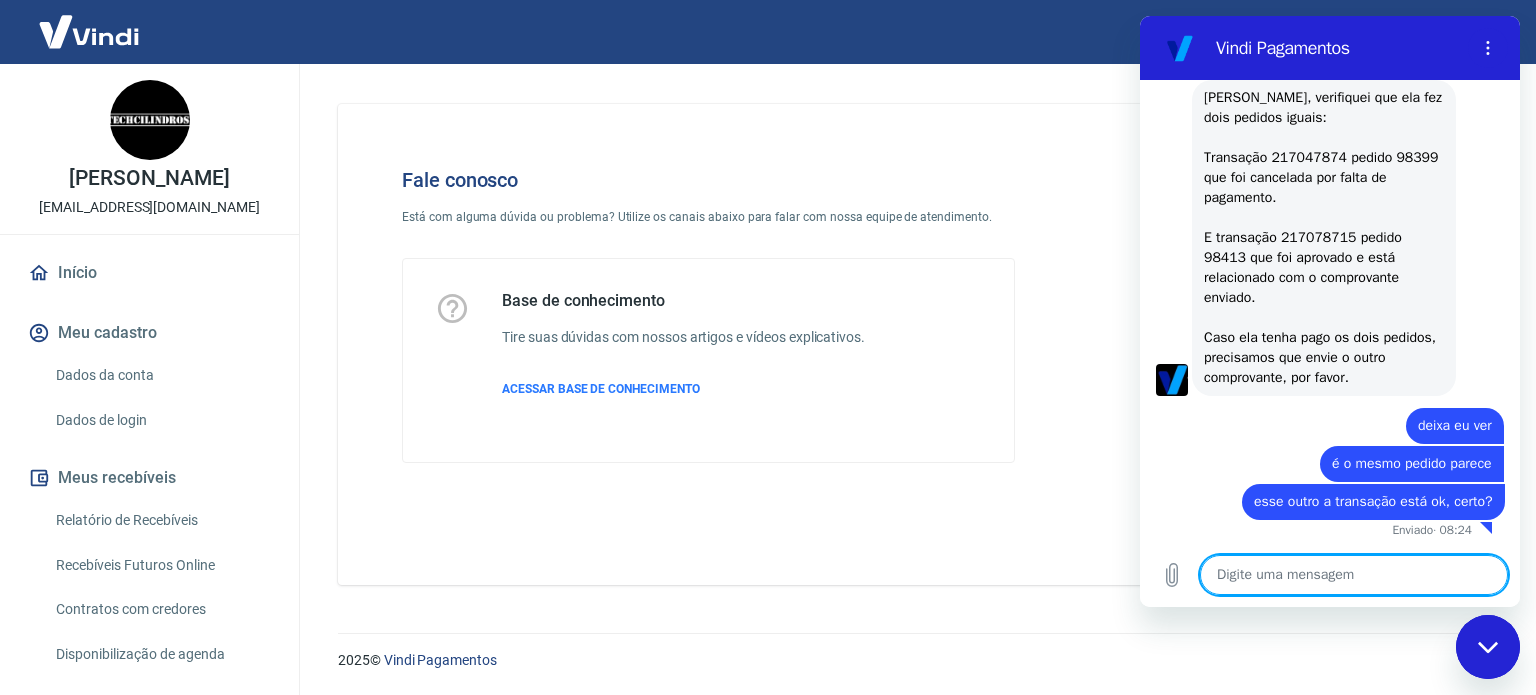 scroll, scrollTop: 3973, scrollLeft: 0, axis: vertical 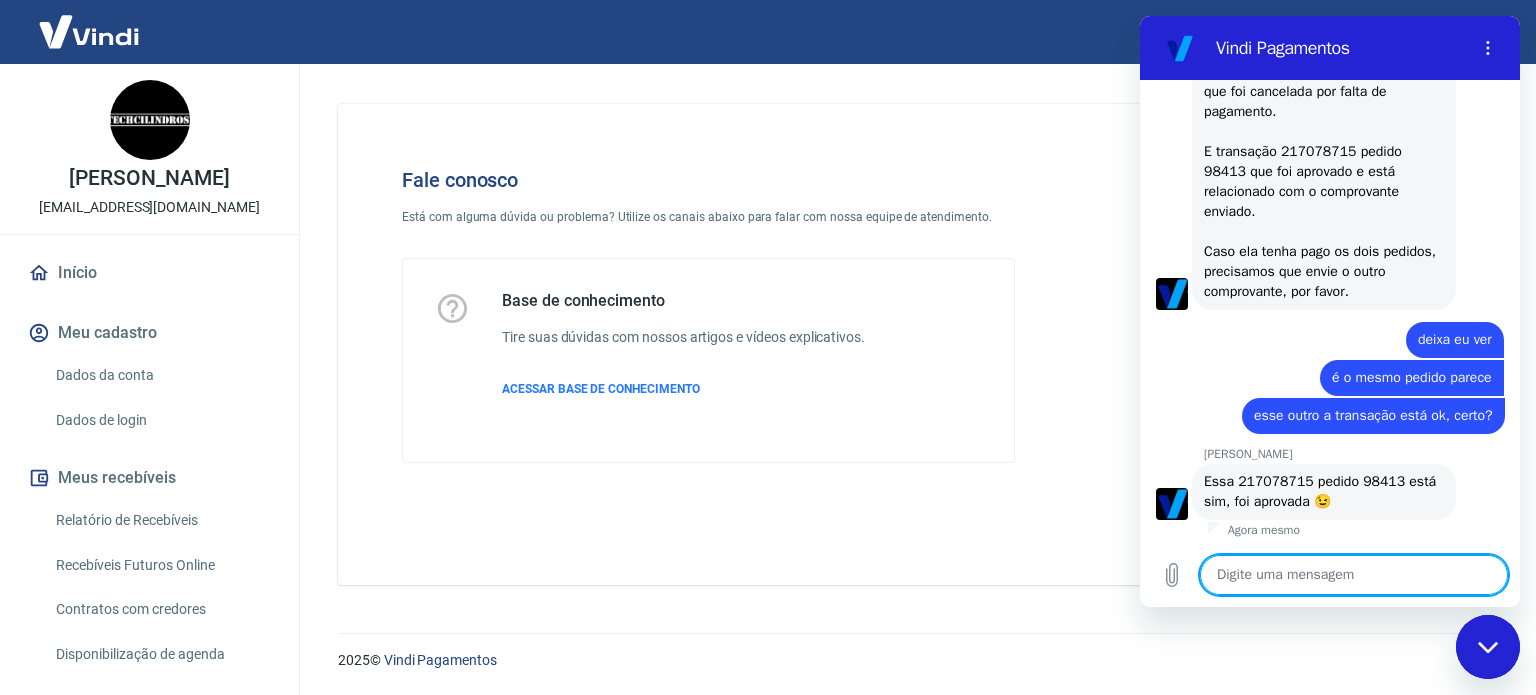 click at bounding box center [1354, 575] 